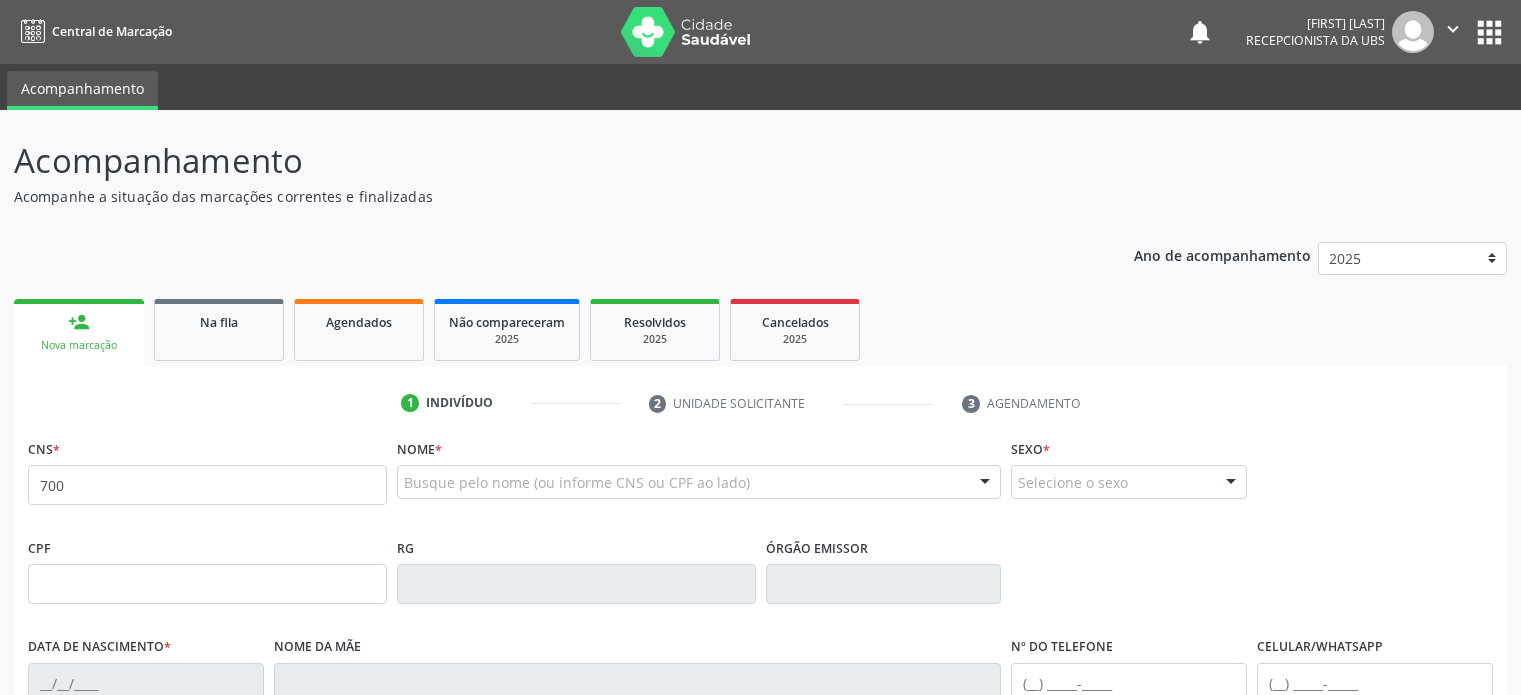 scroll, scrollTop: 209, scrollLeft: 0, axis: vertical 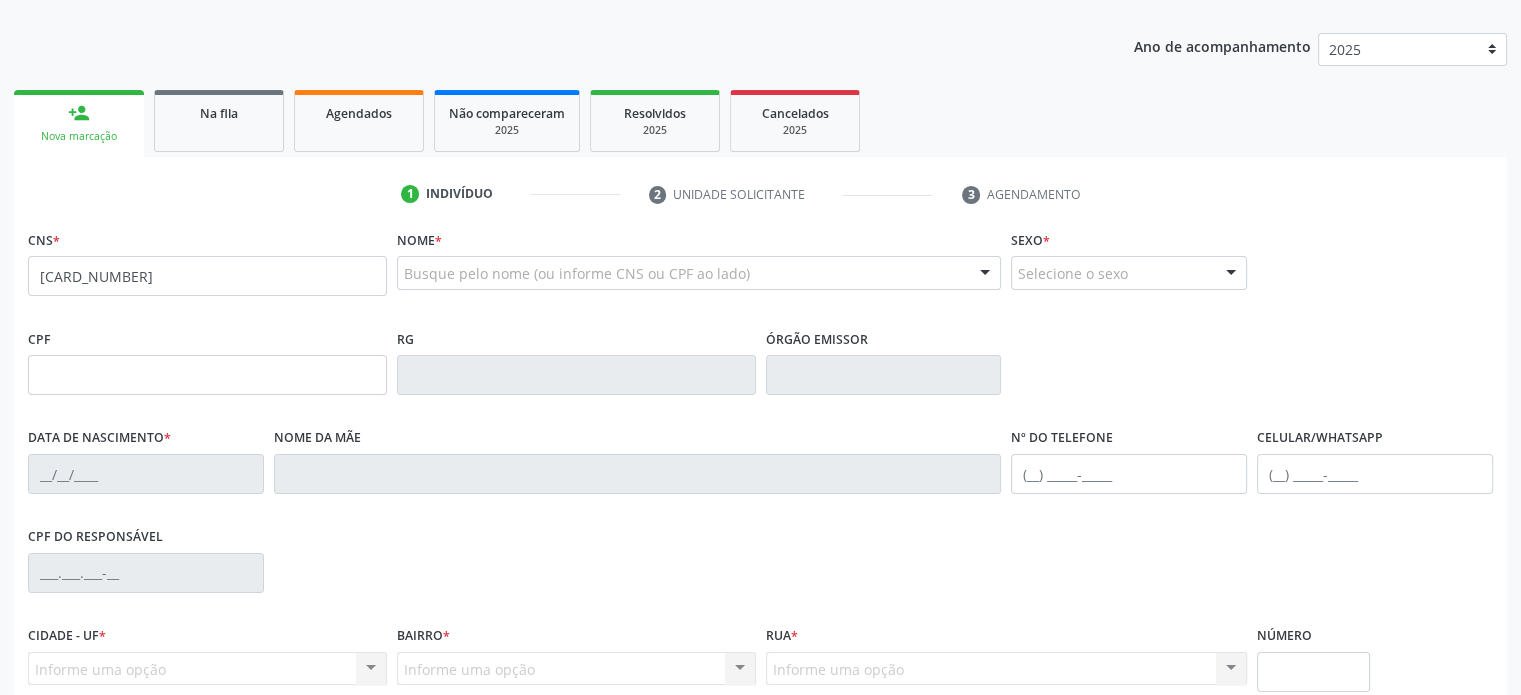 type on "[CARD_NUMBER]" 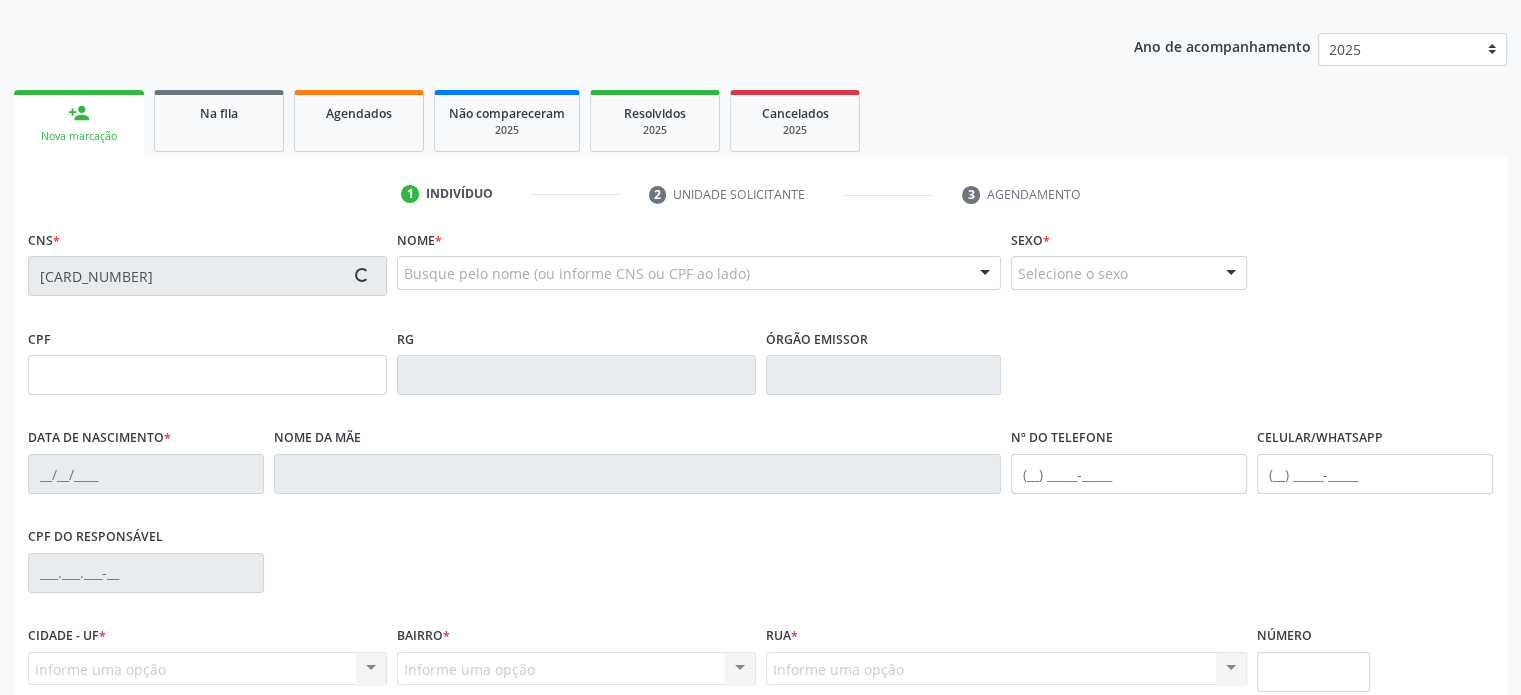 type on "[SSN]" 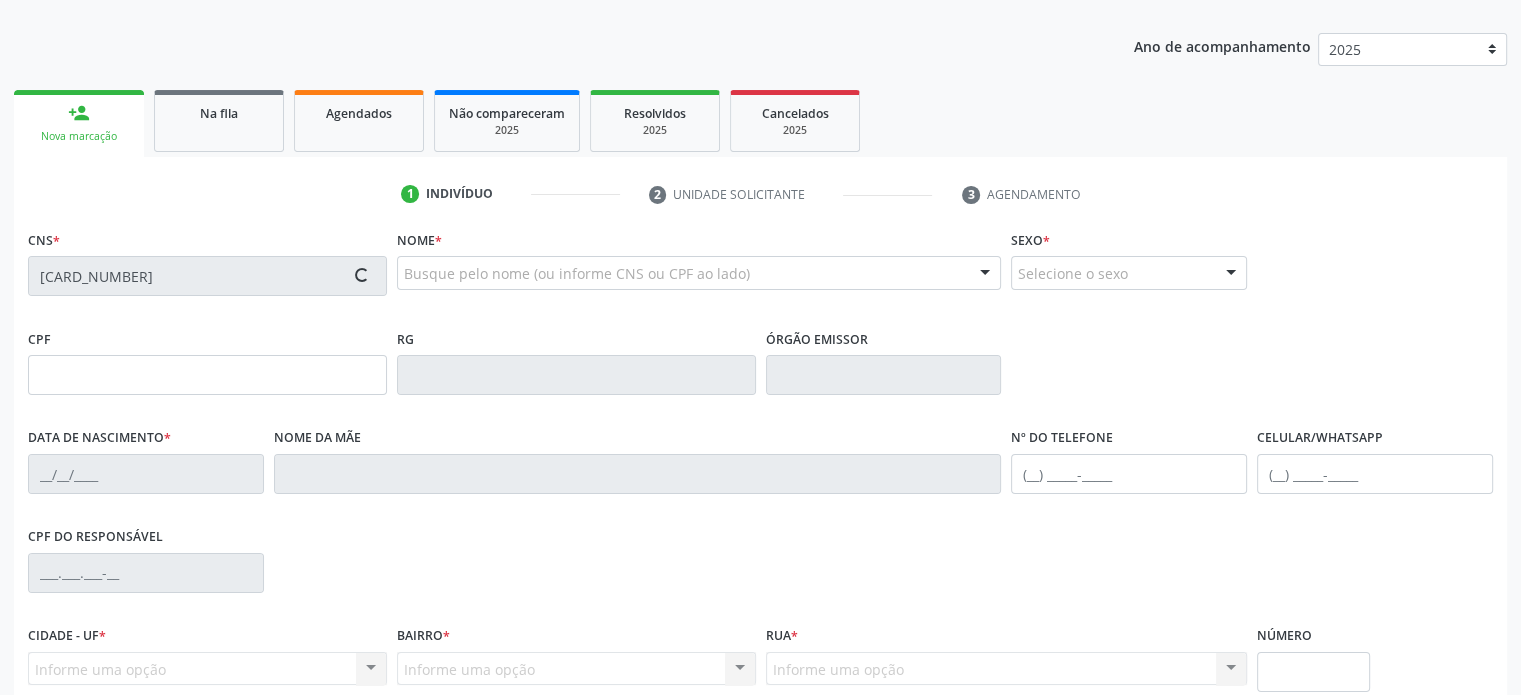 type on "[DATE]" 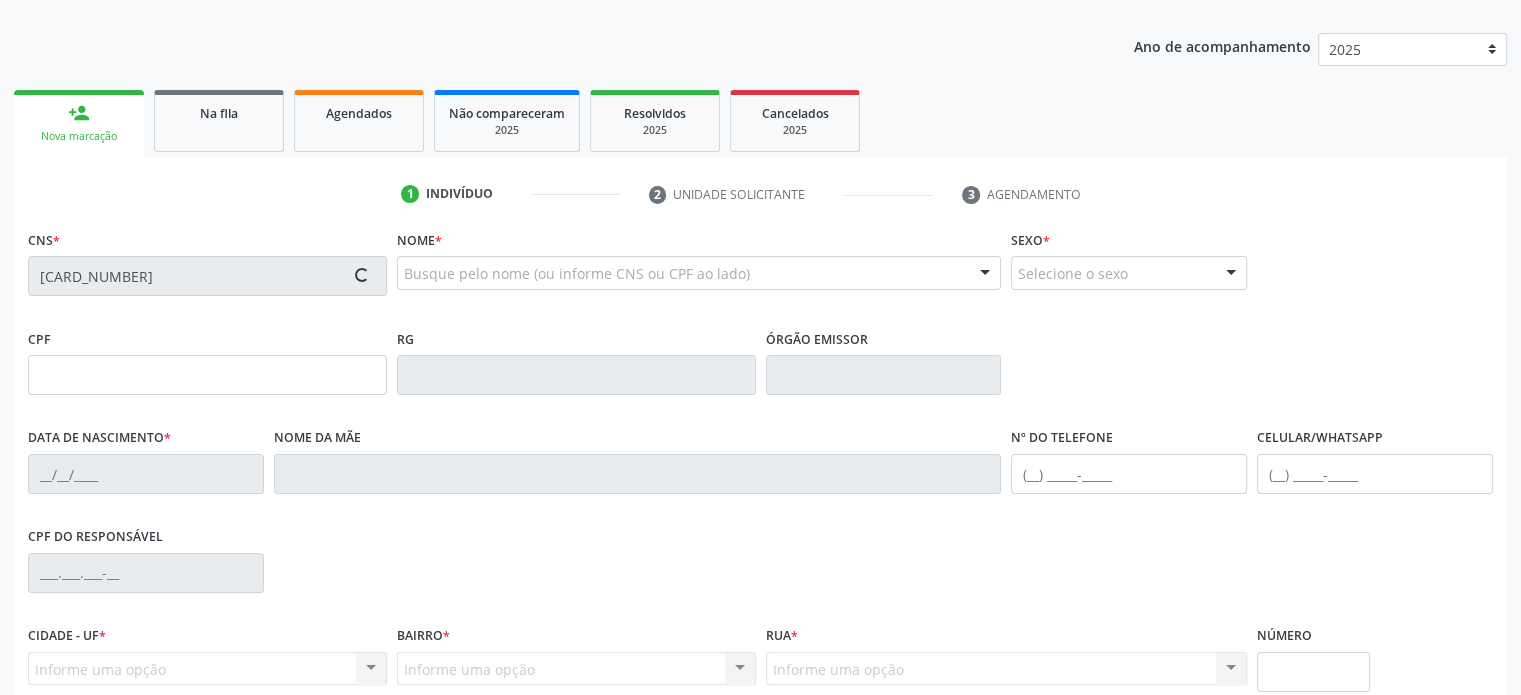 type on "S/N" 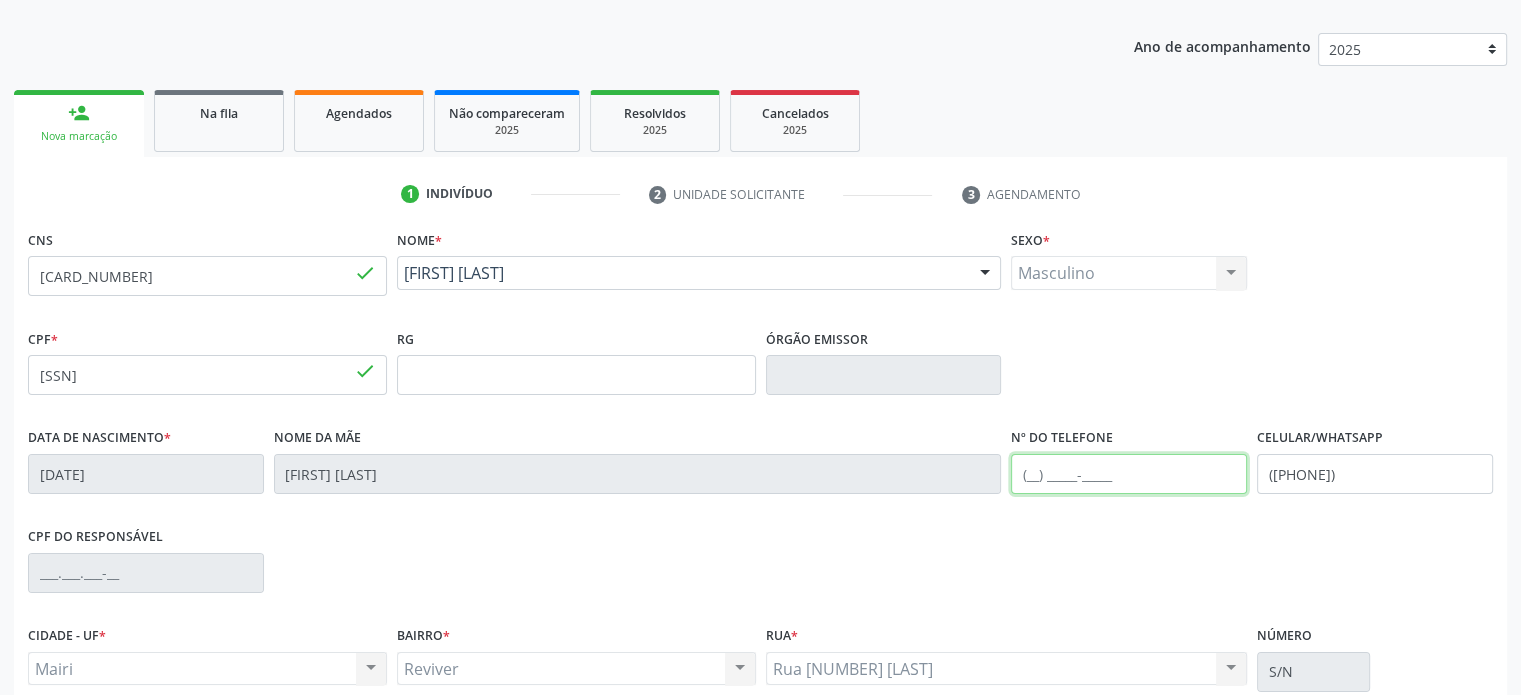 click at bounding box center [1129, 474] 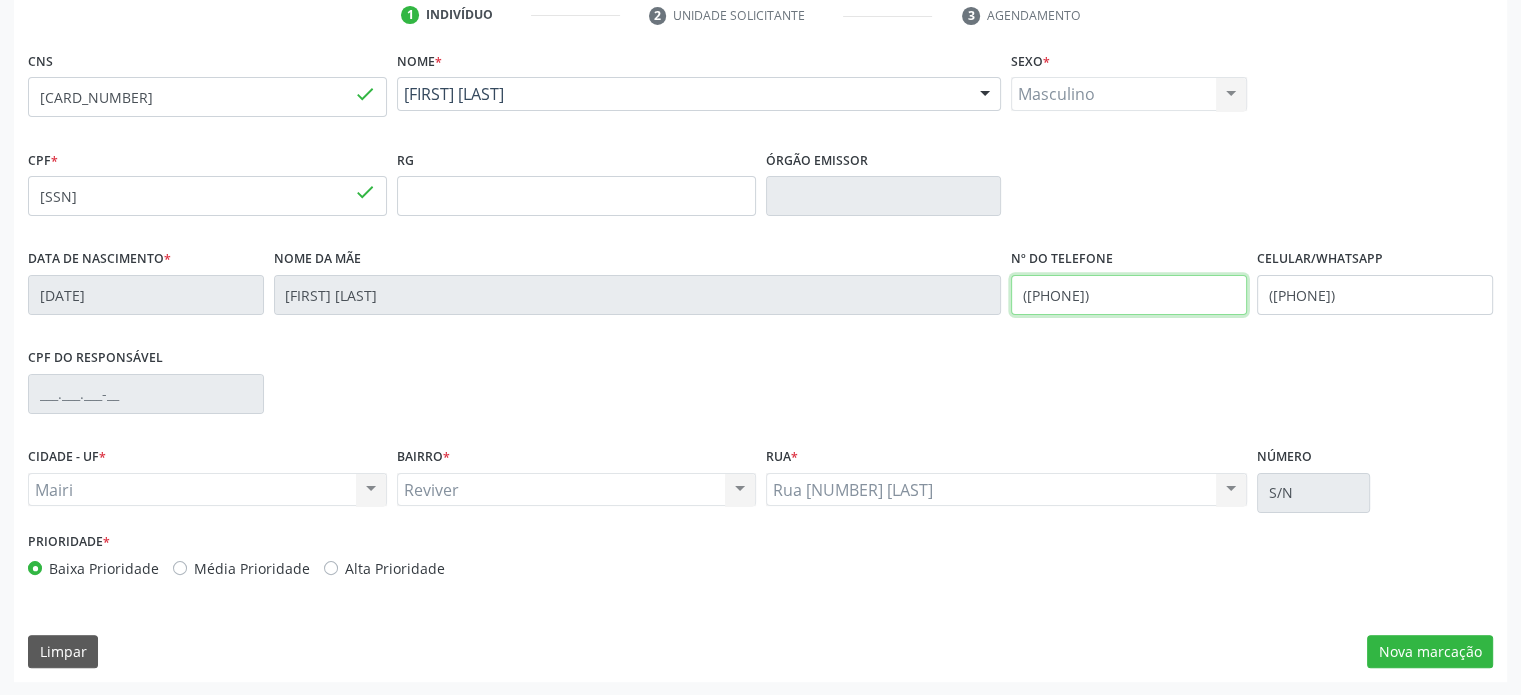 scroll, scrollTop: 388, scrollLeft: 0, axis: vertical 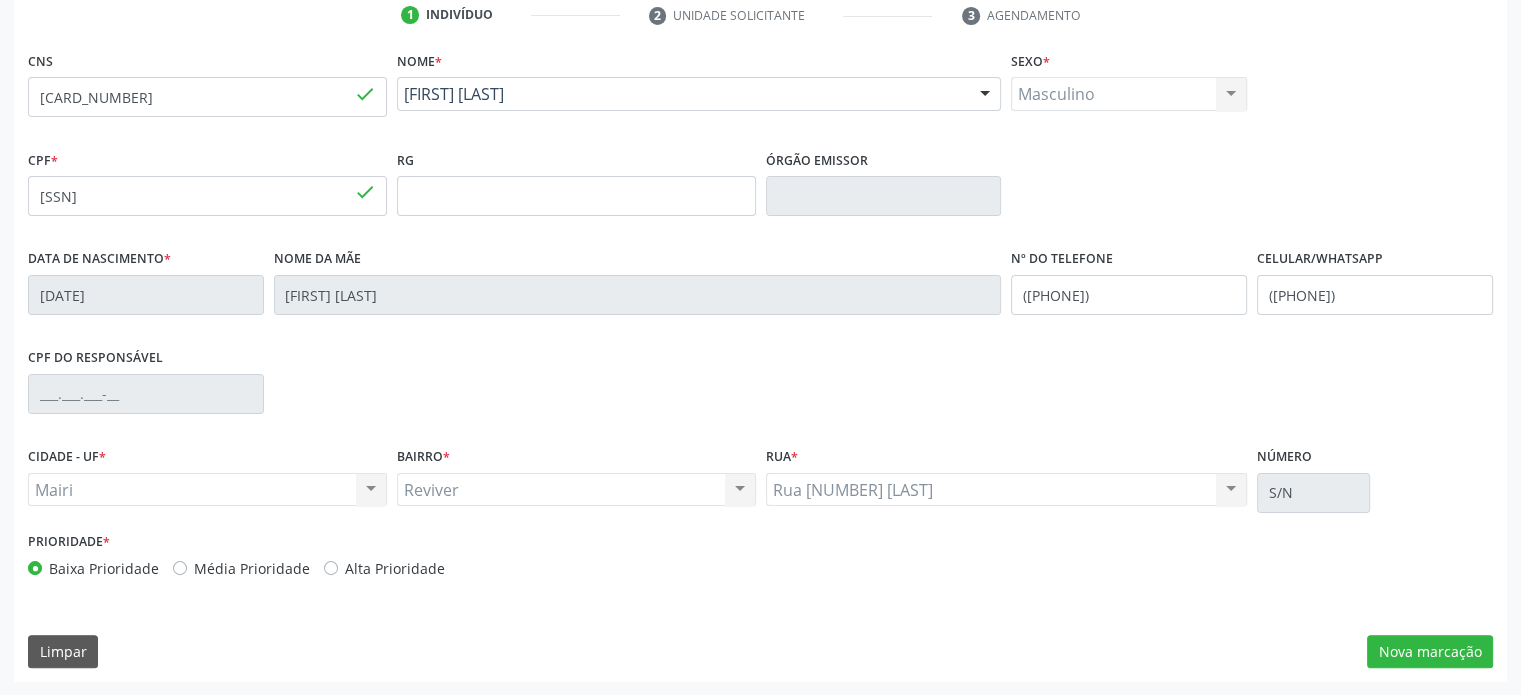 click on "Média Prioridade" at bounding box center (252, 568) 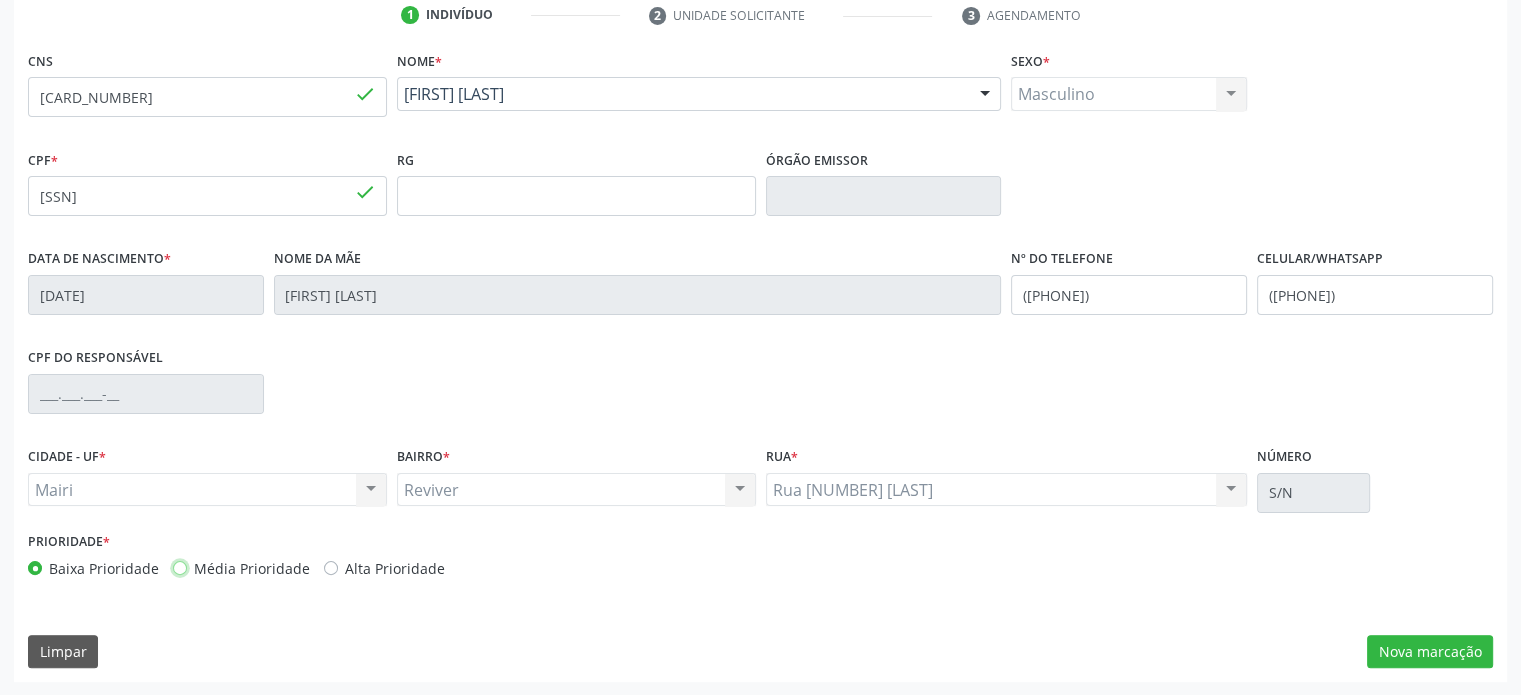 click on "Média Prioridade" at bounding box center (180, 567) 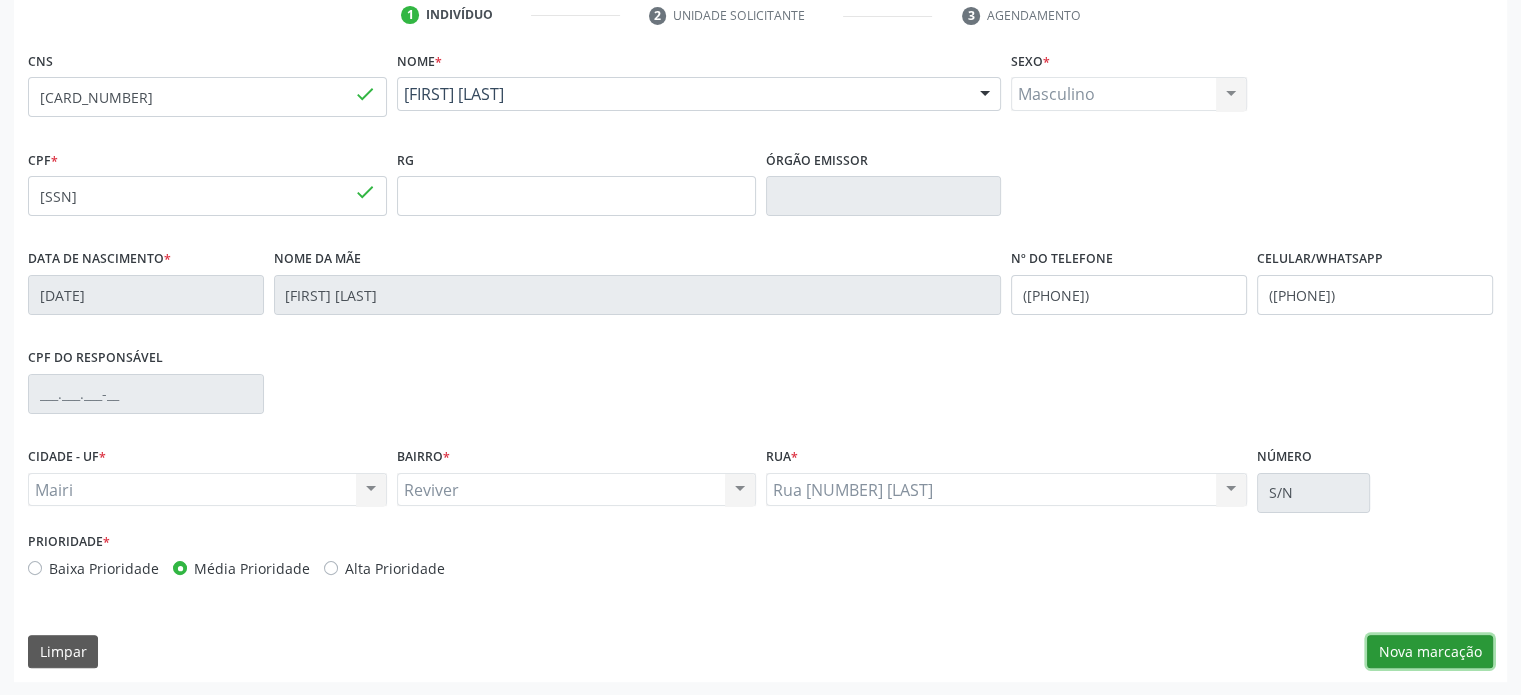 click on "Nova marcação" at bounding box center [1430, 652] 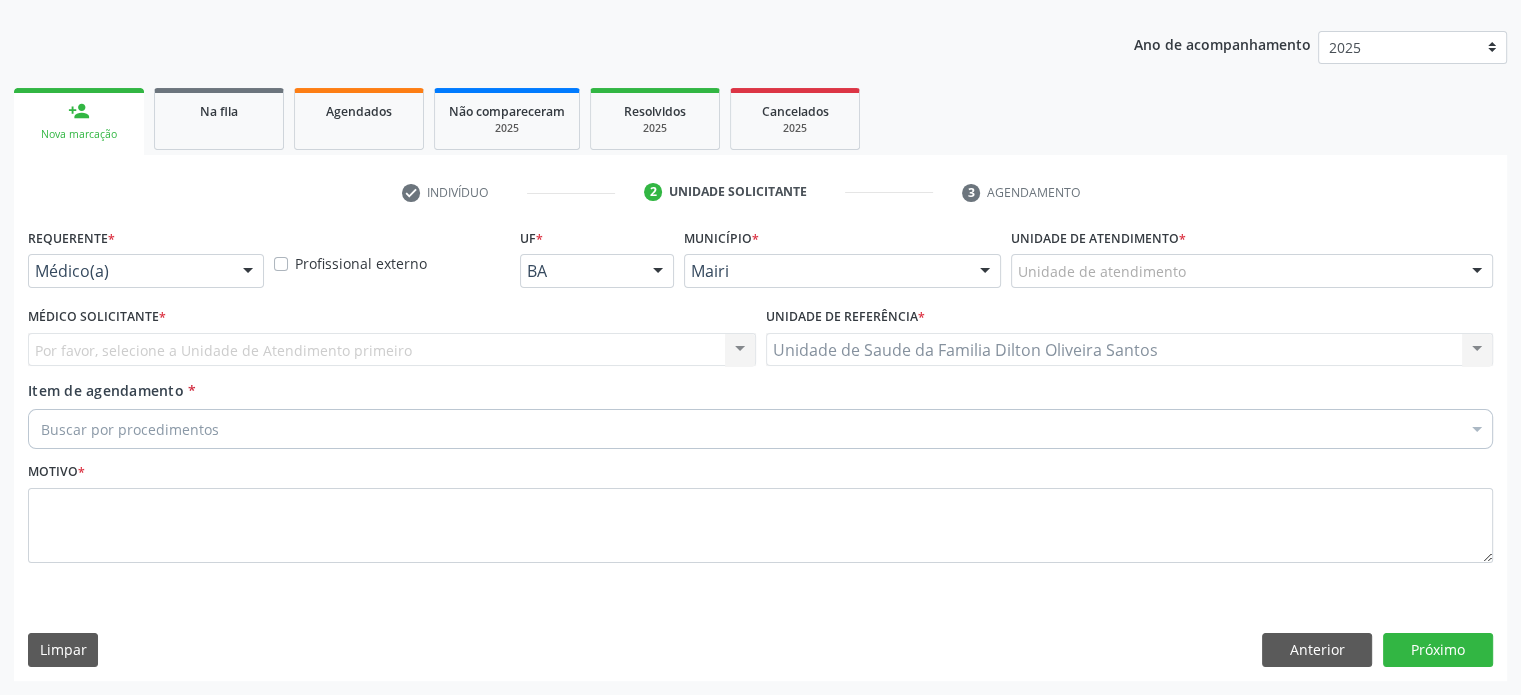 scroll, scrollTop: 209, scrollLeft: 0, axis: vertical 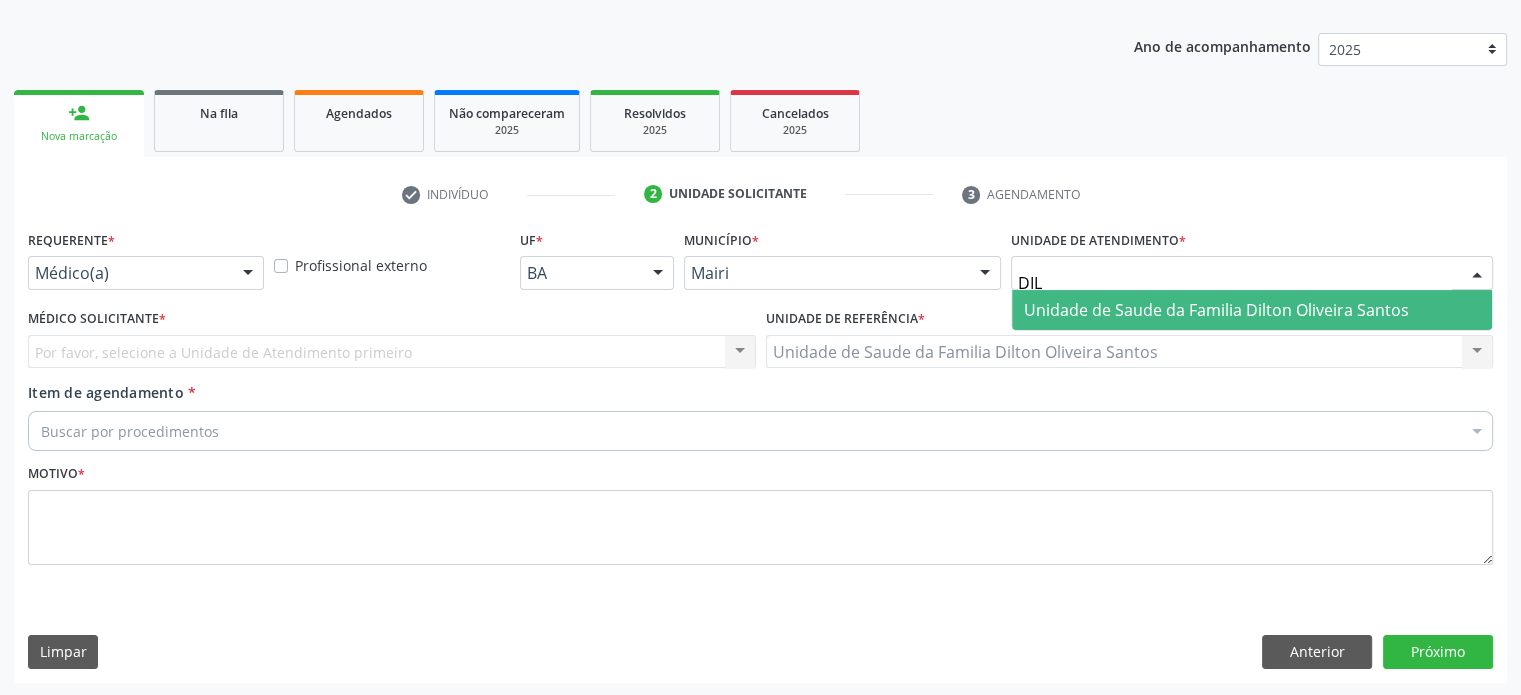 drag, startPoint x: 1056, startPoint y: 272, endPoint x: 1005, endPoint y: 273, distance: 51.009804 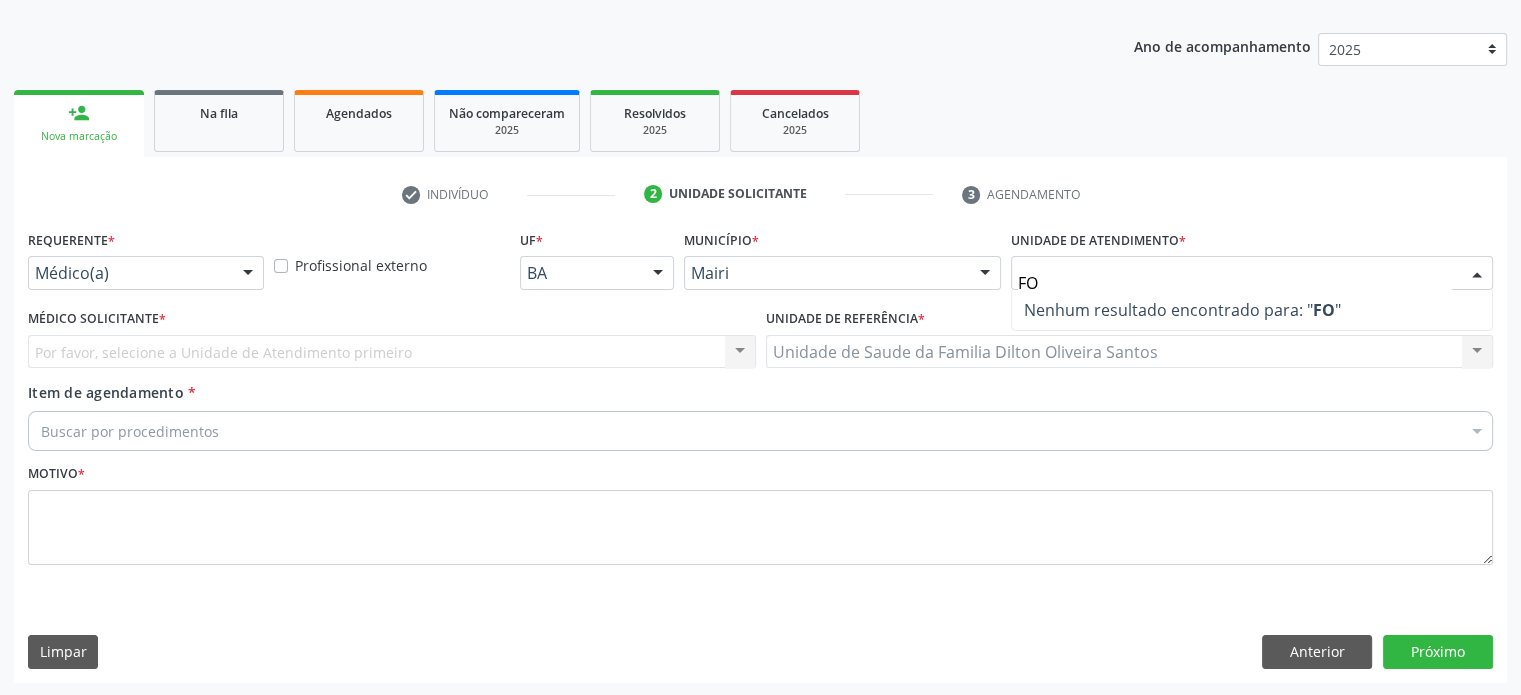 type on "F" 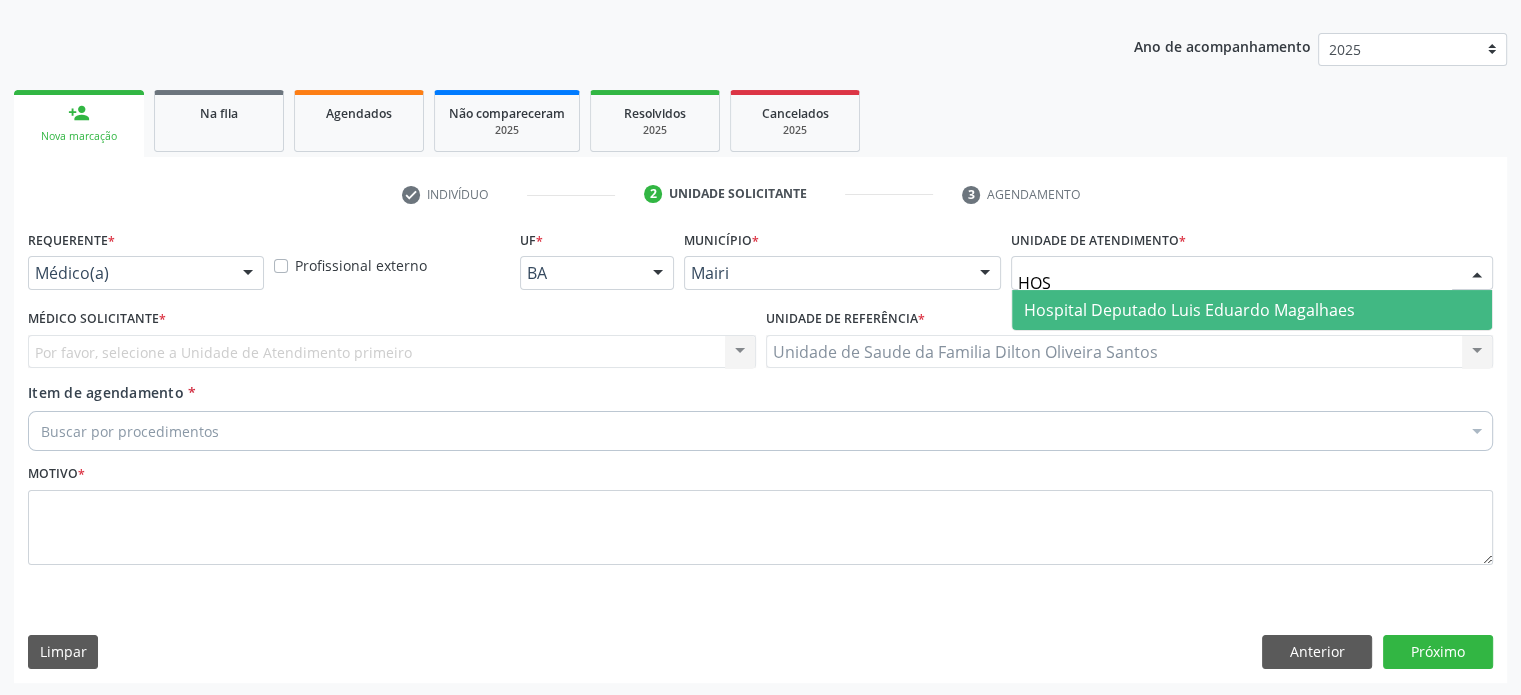 type on "HOSP" 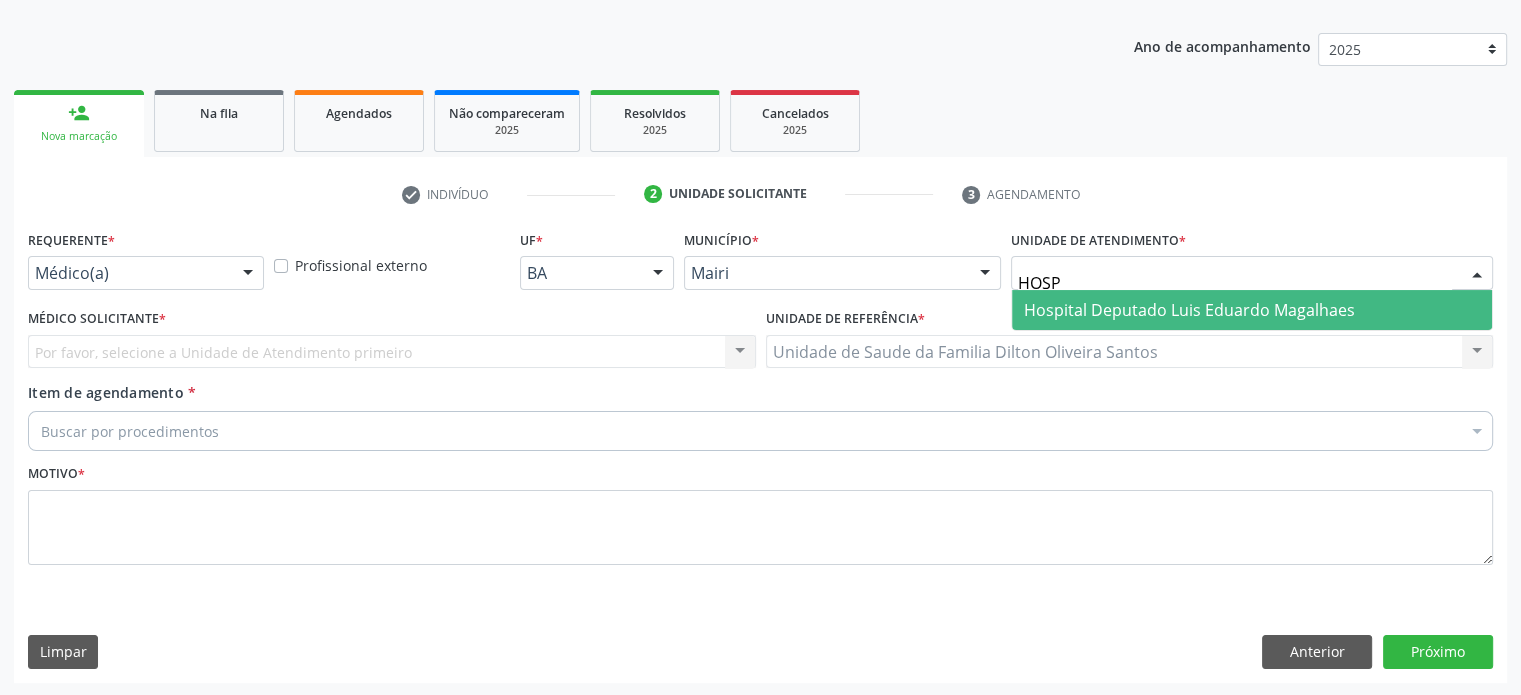 click on "Hospital Deputado Luis Eduardo Magalhaes" at bounding box center [1189, 310] 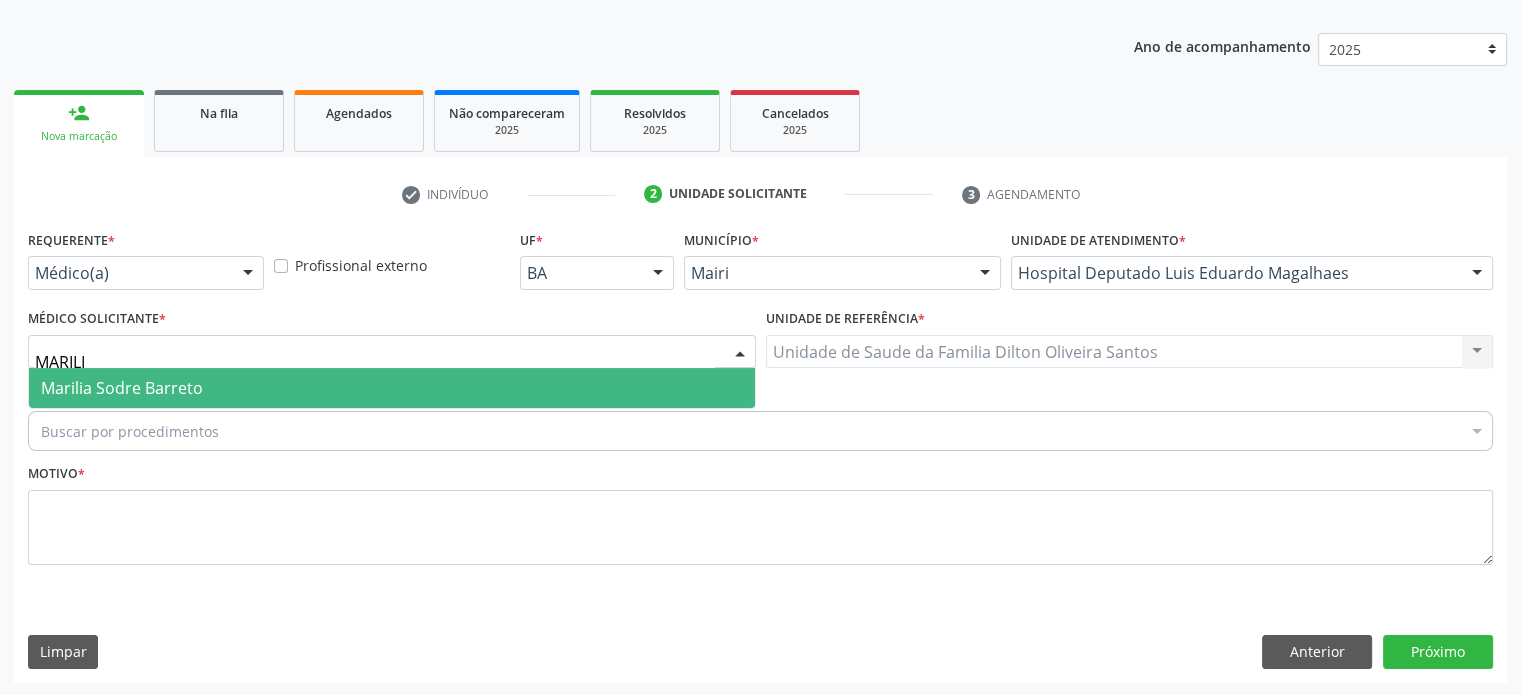 type on "[NAME]" 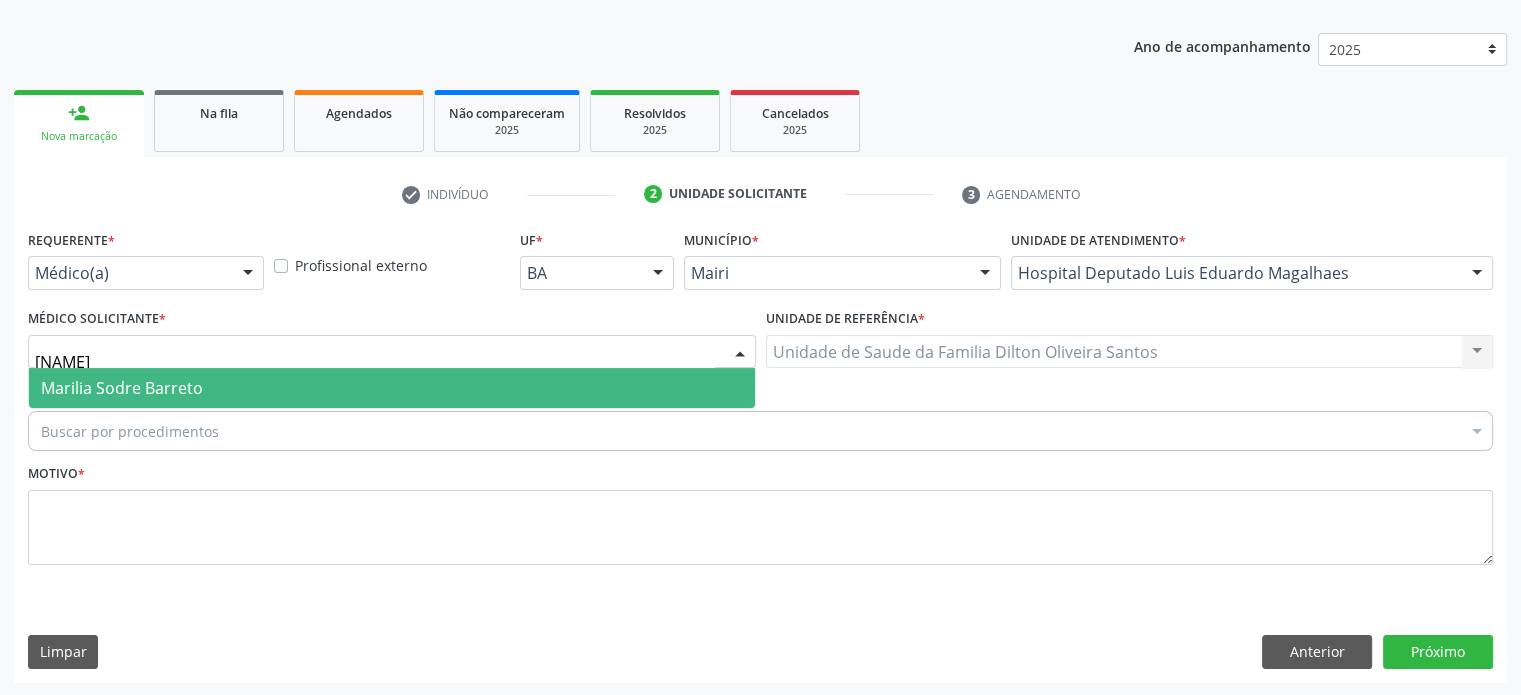 click on "Marilia Sodre Barreto" at bounding box center (122, 388) 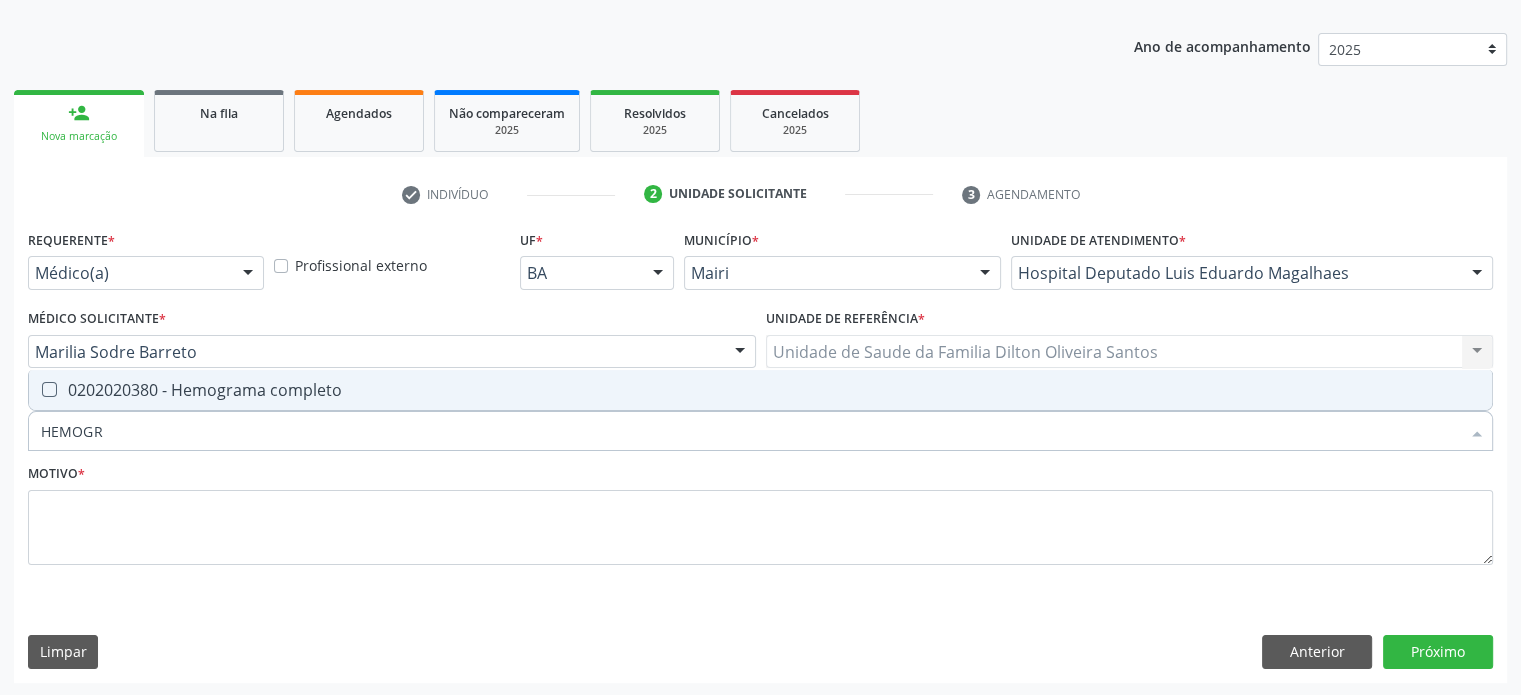 type on "HEMOGRA" 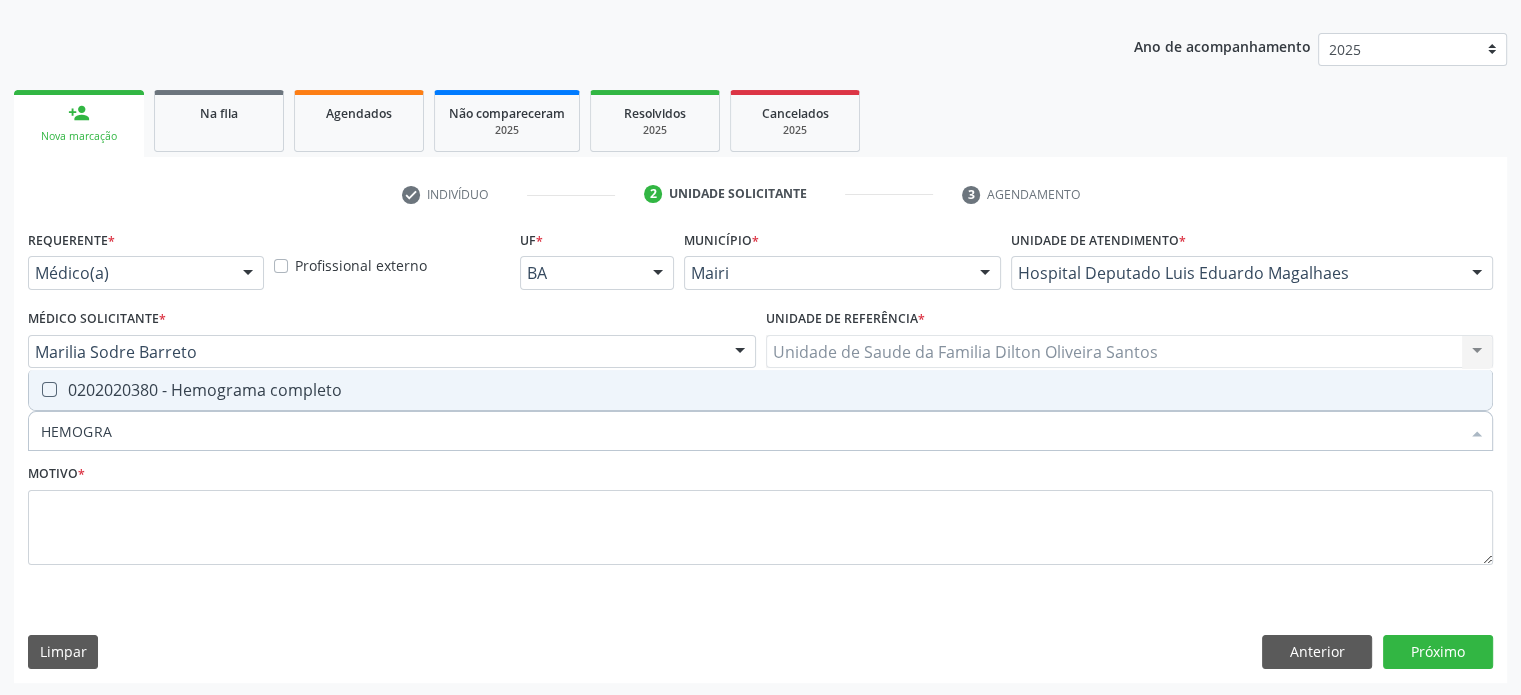 click on "0202020380 - Hemograma completo" at bounding box center (760, 390) 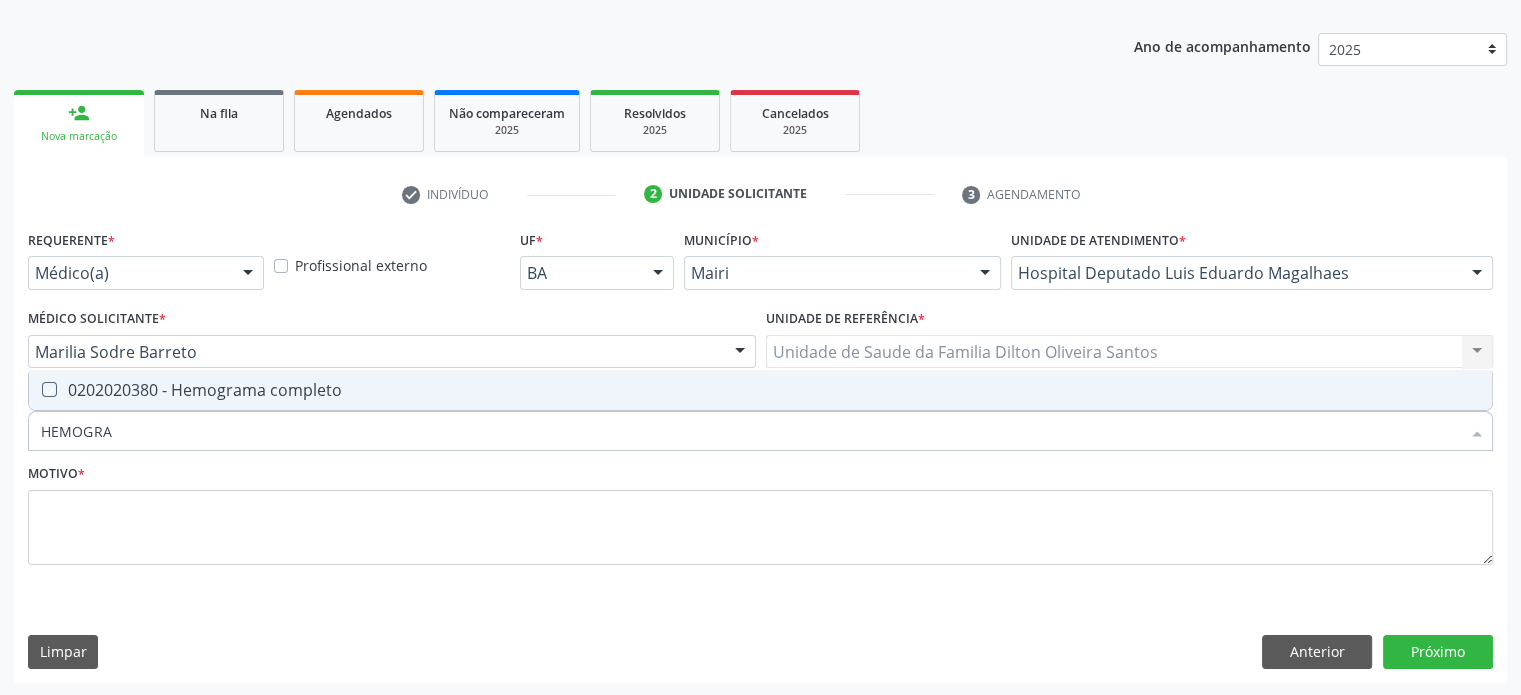 checkbox on "true" 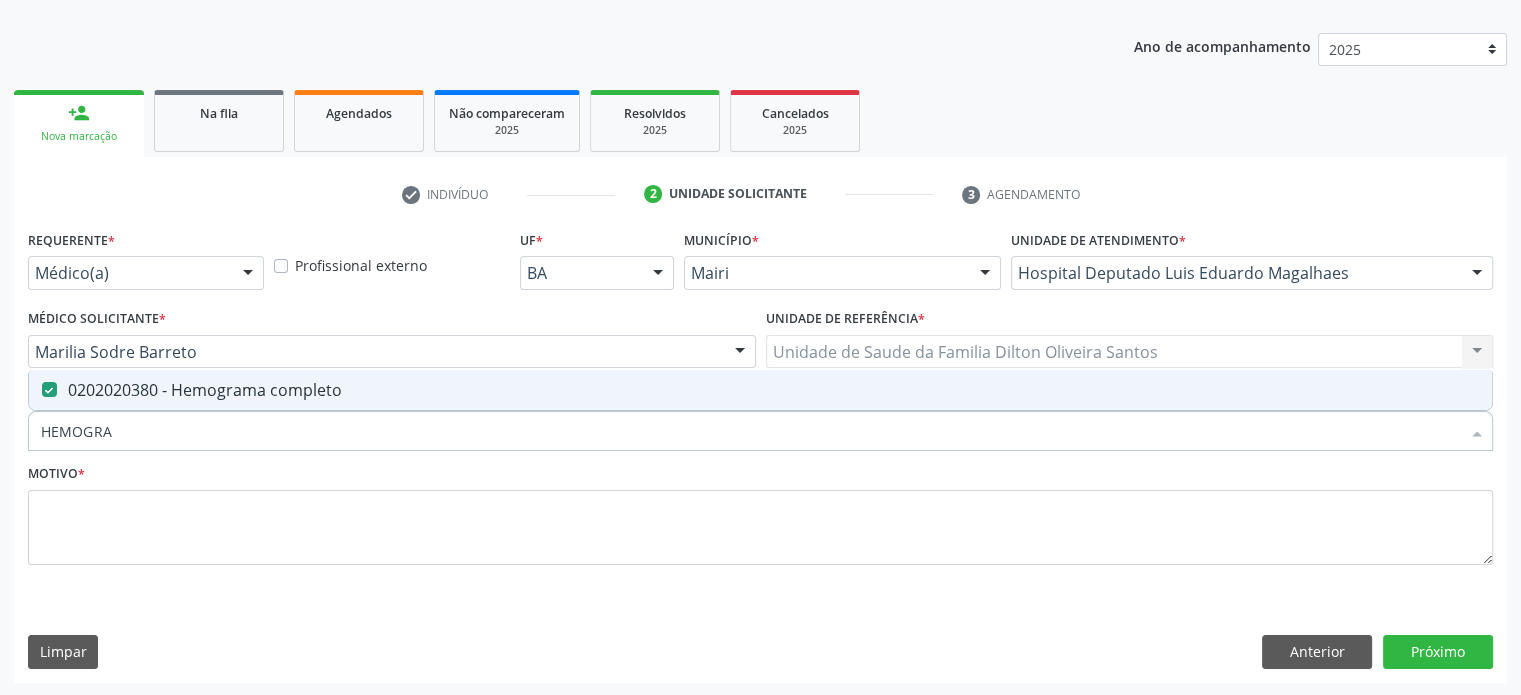 drag, startPoint x: 152, startPoint y: 425, endPoint x: 8, endPoint y: 427, distance: 144.01389 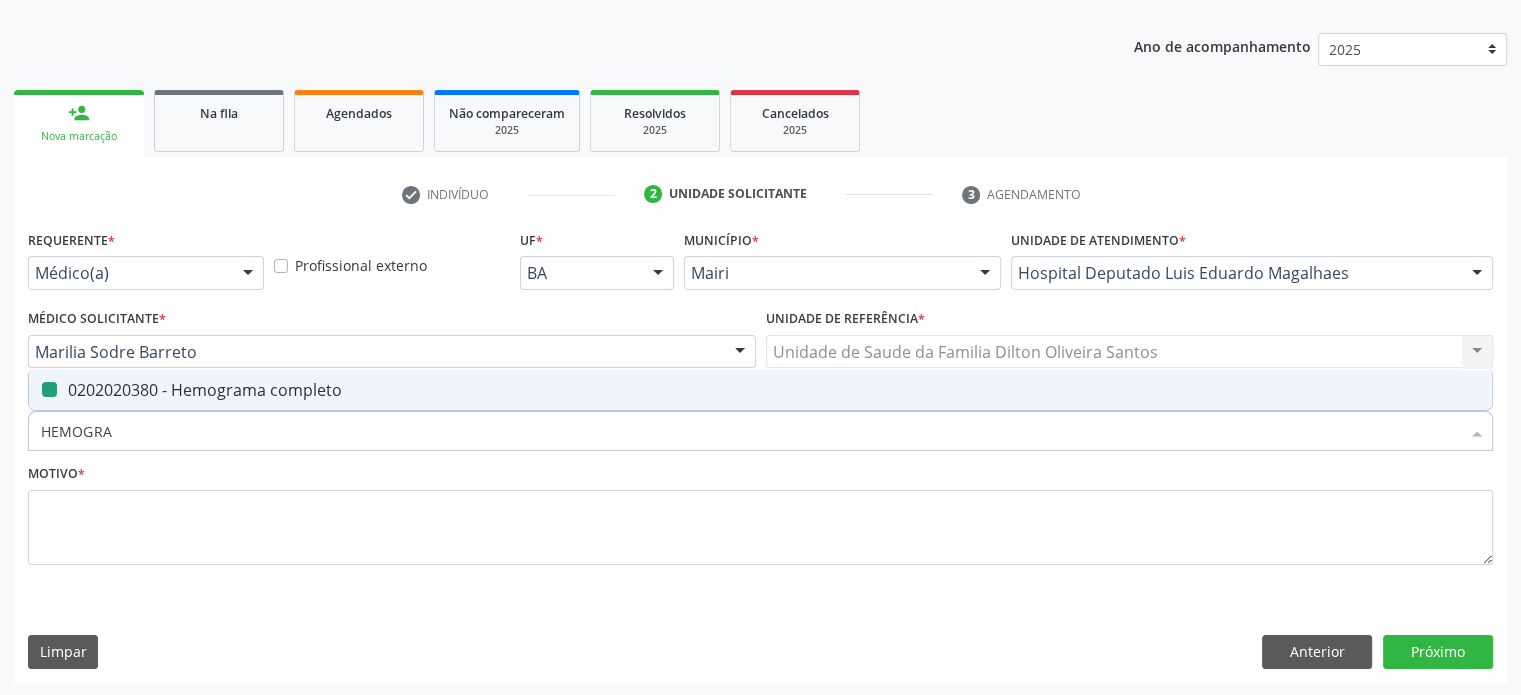 type on "U" 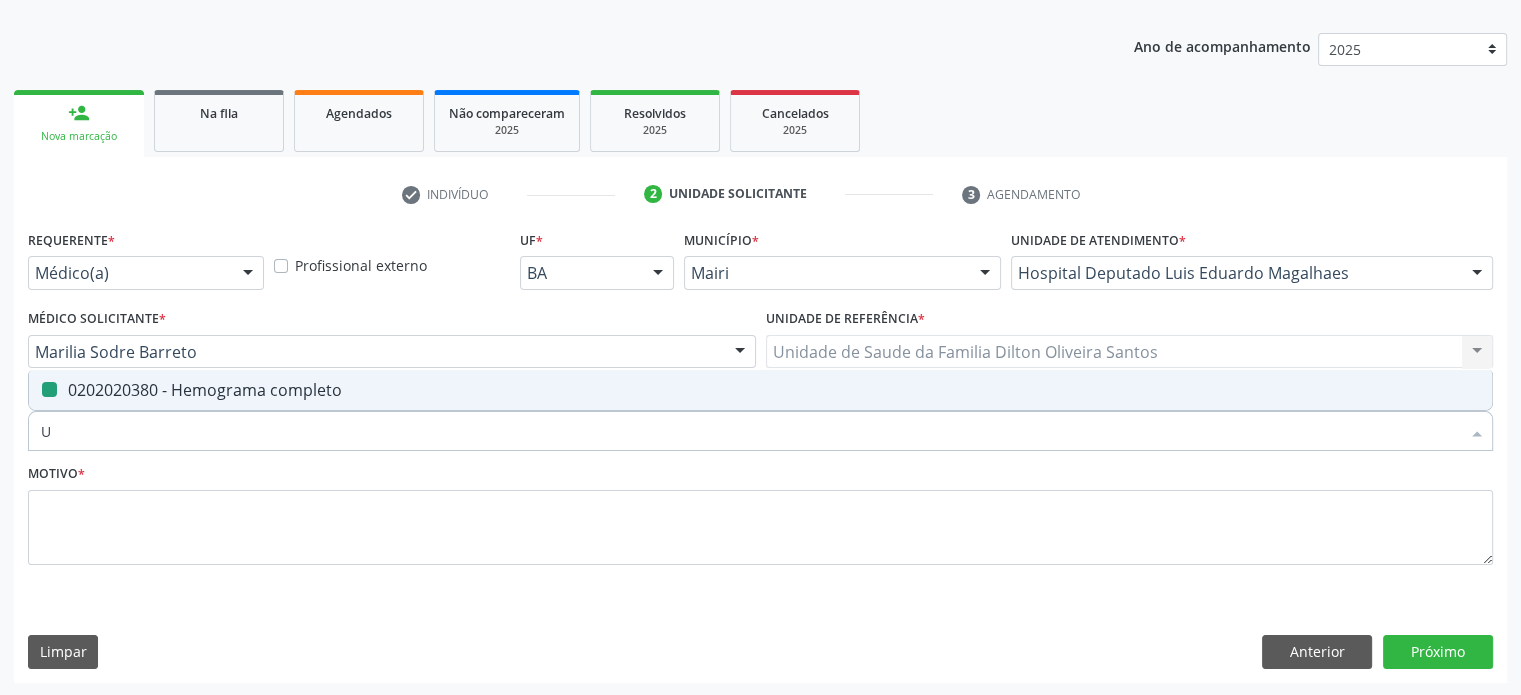 checkbox on "false" 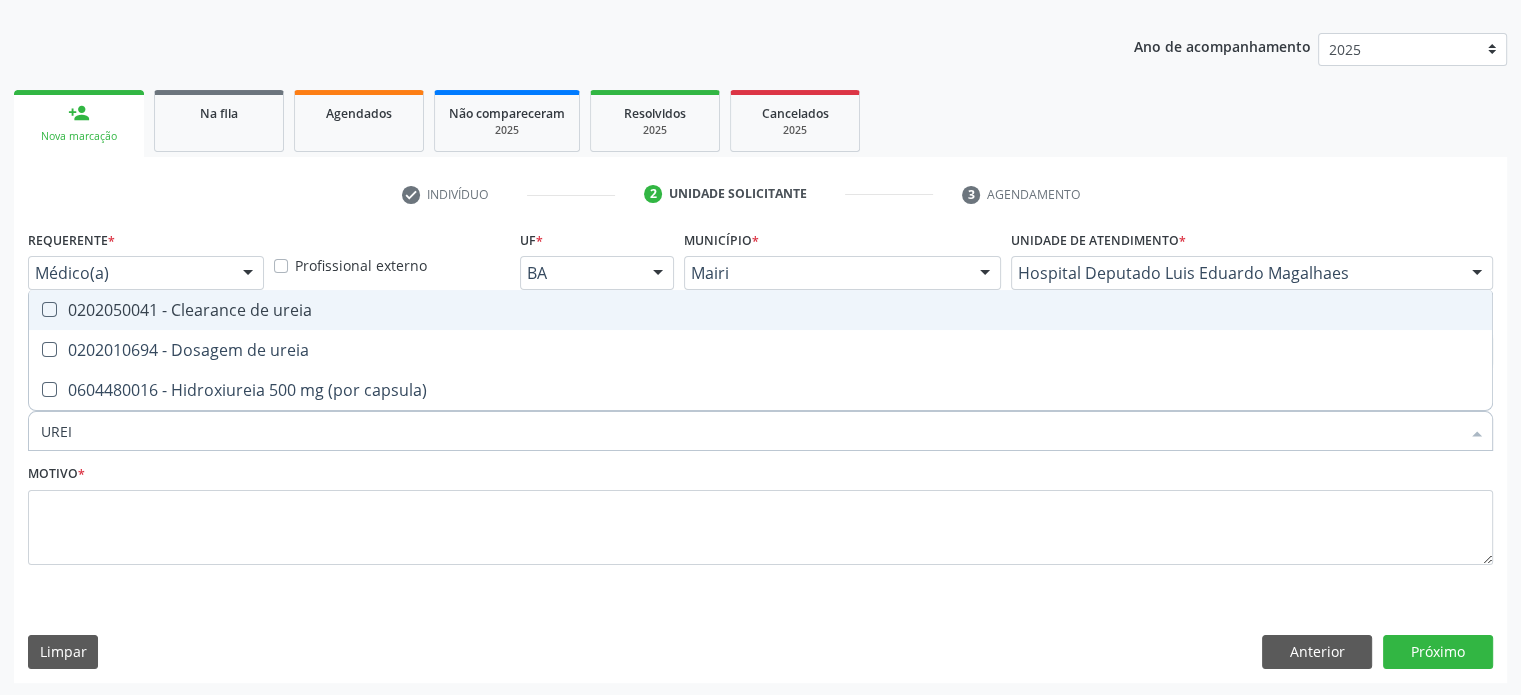 type on "UREIA" 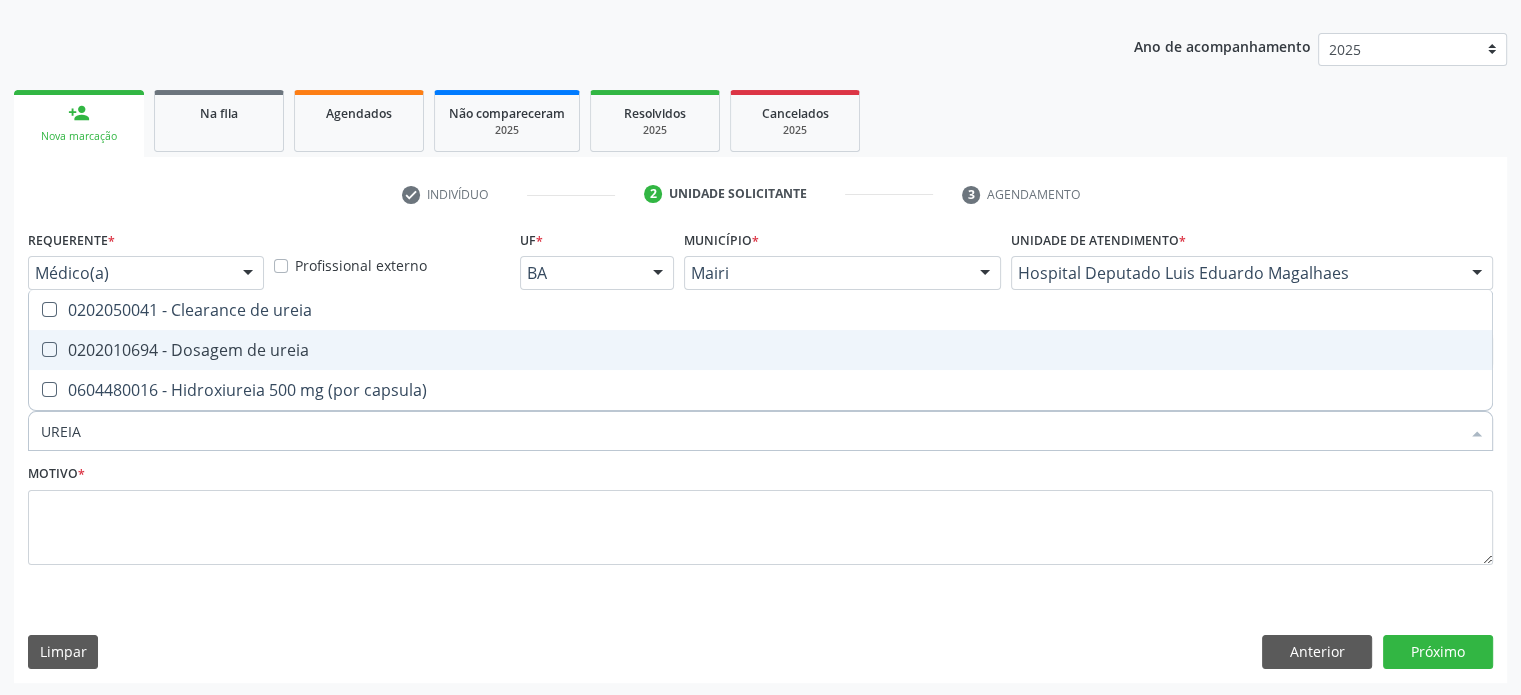 click on "0202010694 - Dosagem de ureia" at bounding box center [760, 350] 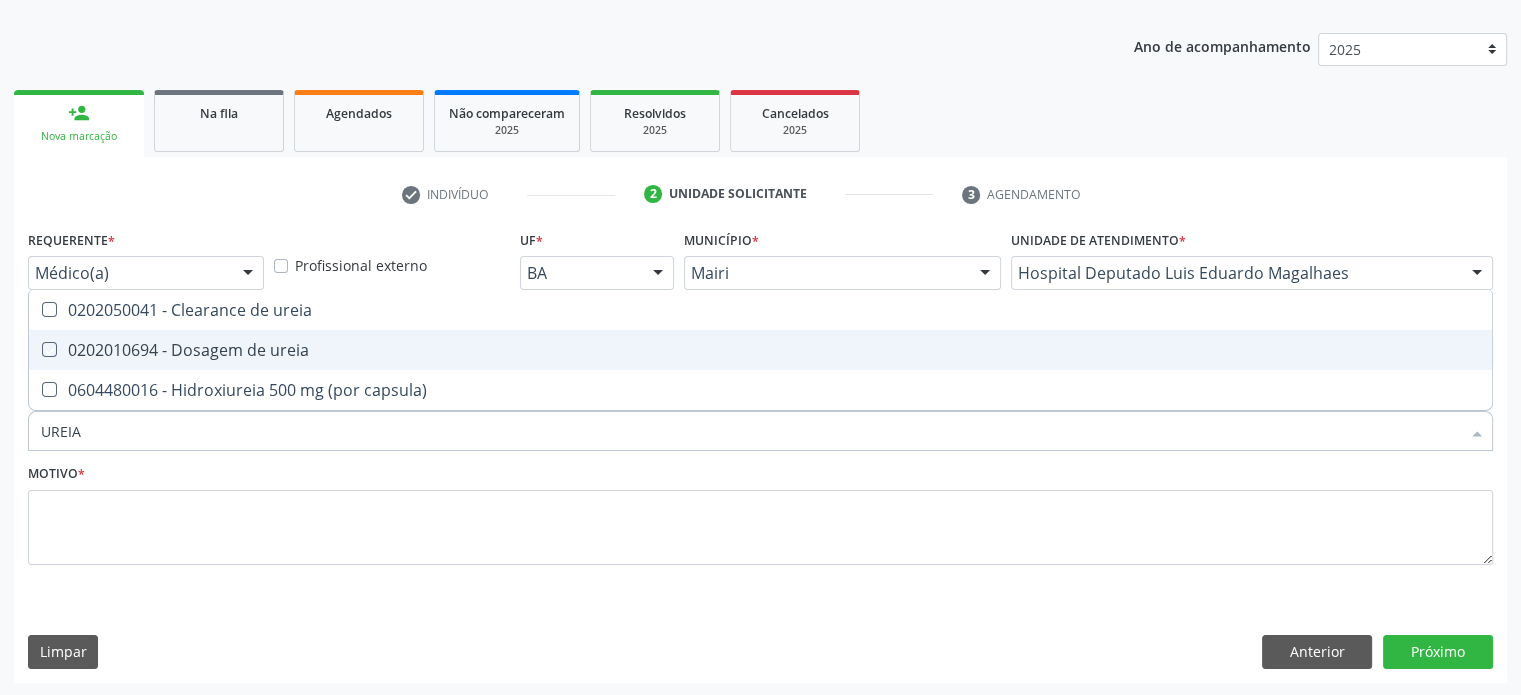 checkbox on "true" 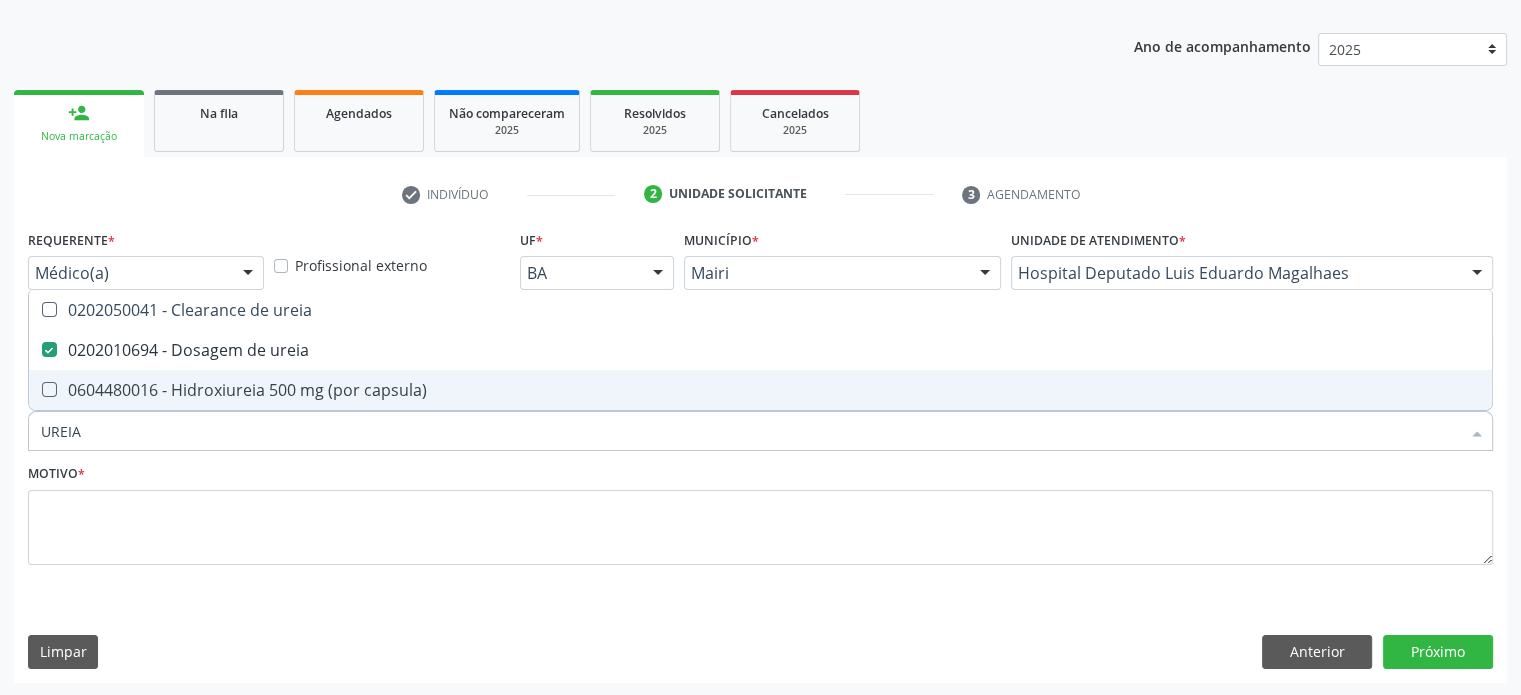 drag, startPoint x: 93, startPoint y: 435, endPoint x: 8, endPoint y: 435, distance: 85 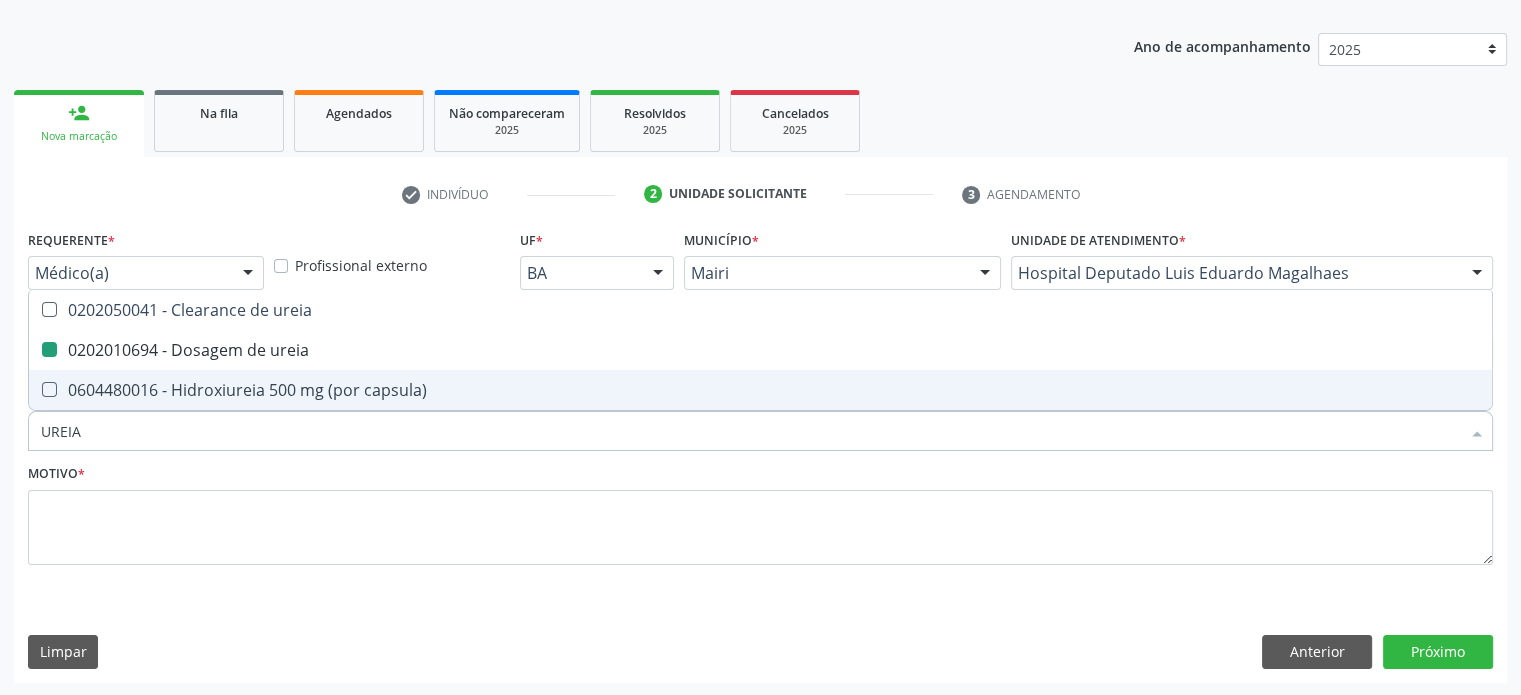 type on "C" 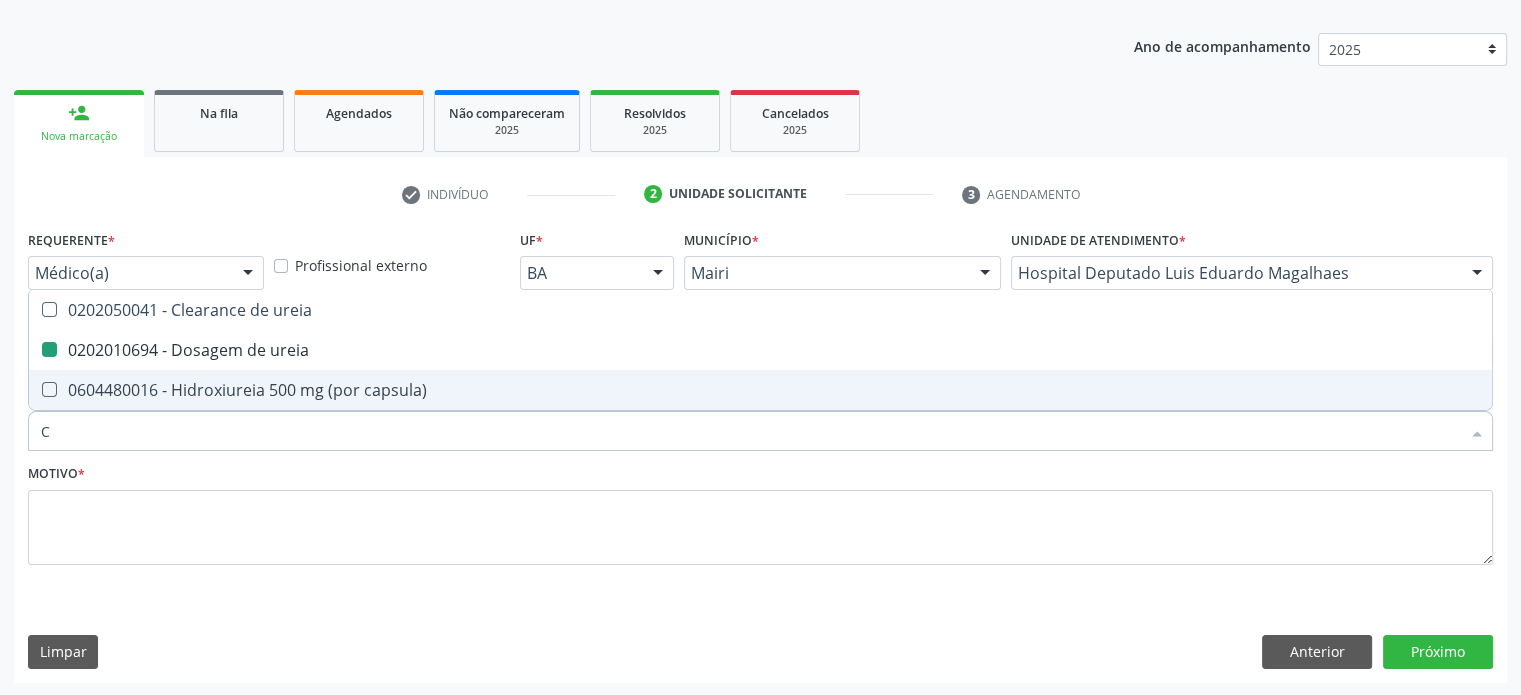 checkbox on "false" 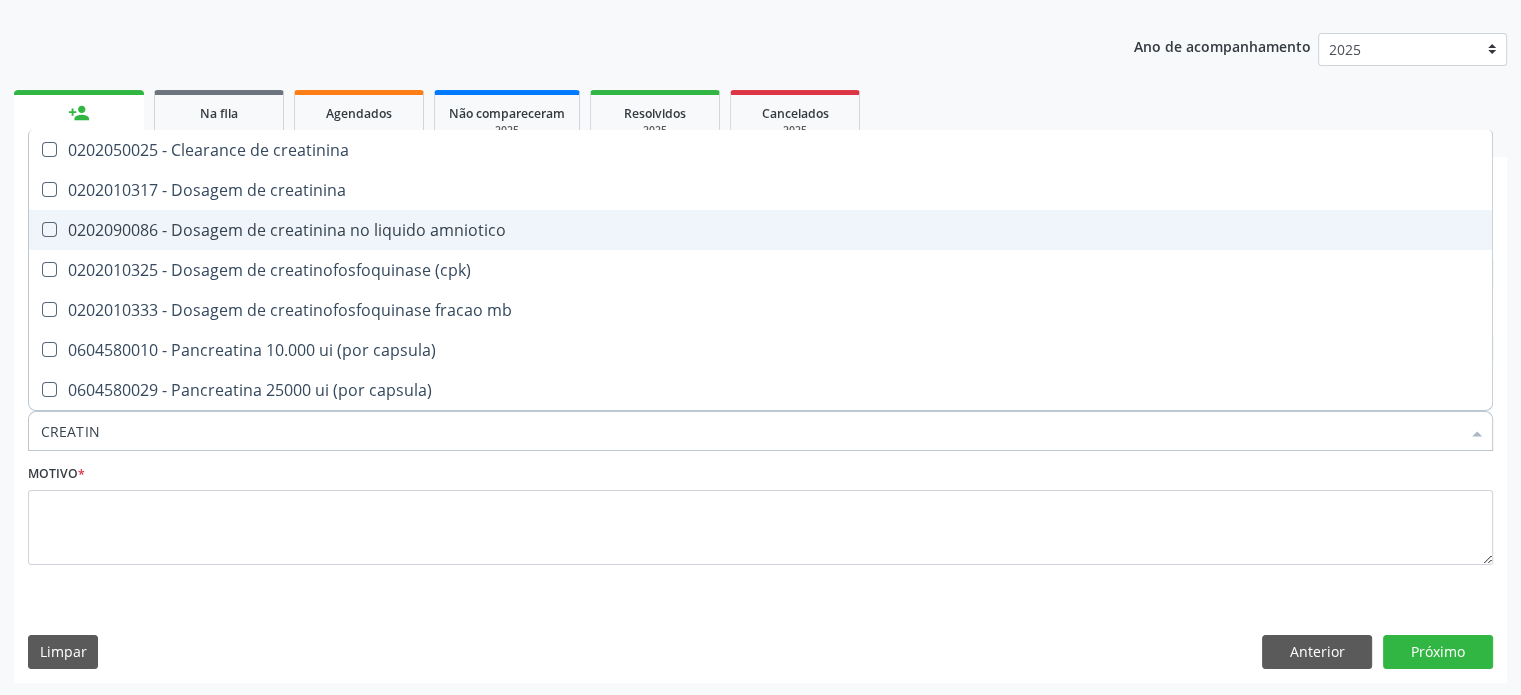 type on "CREATINI" 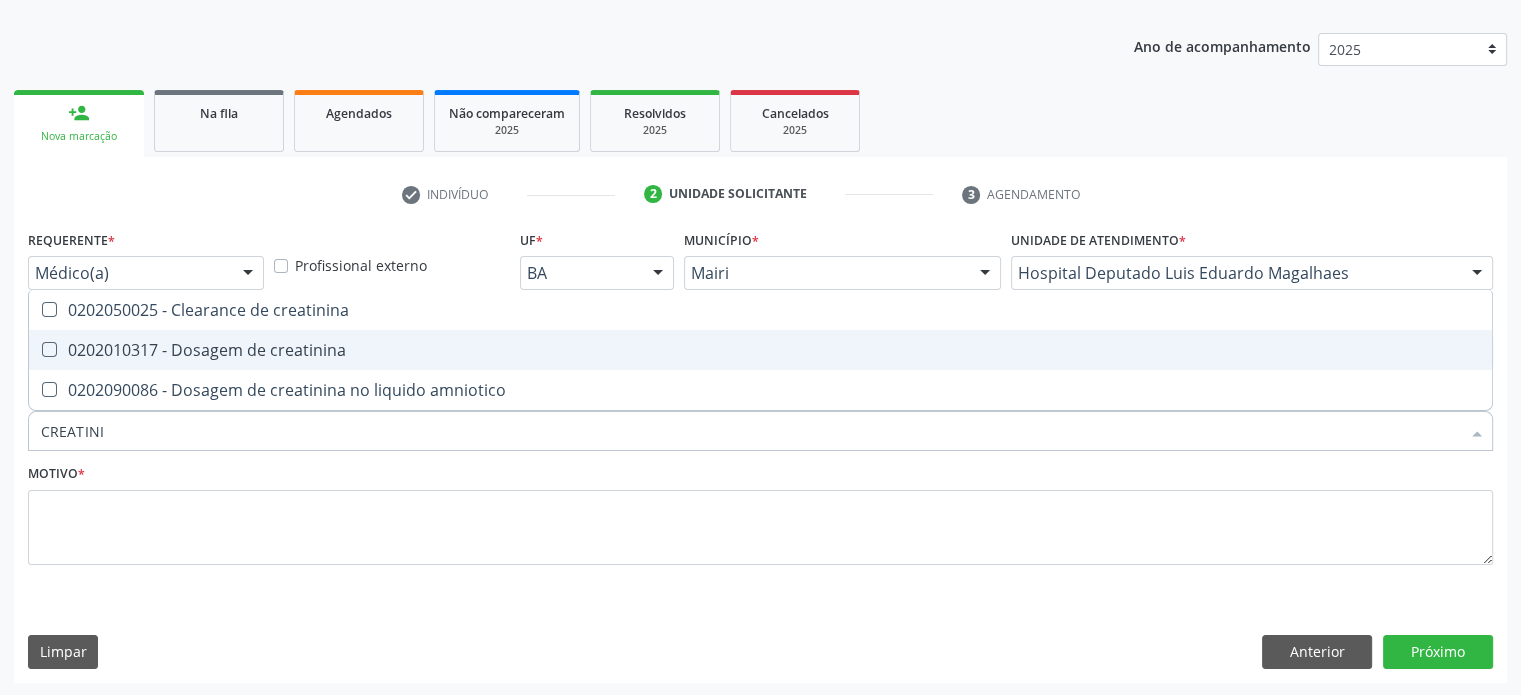 click on "0202010317 - Dosagem de creatinina" at bounding box center (760, 350) 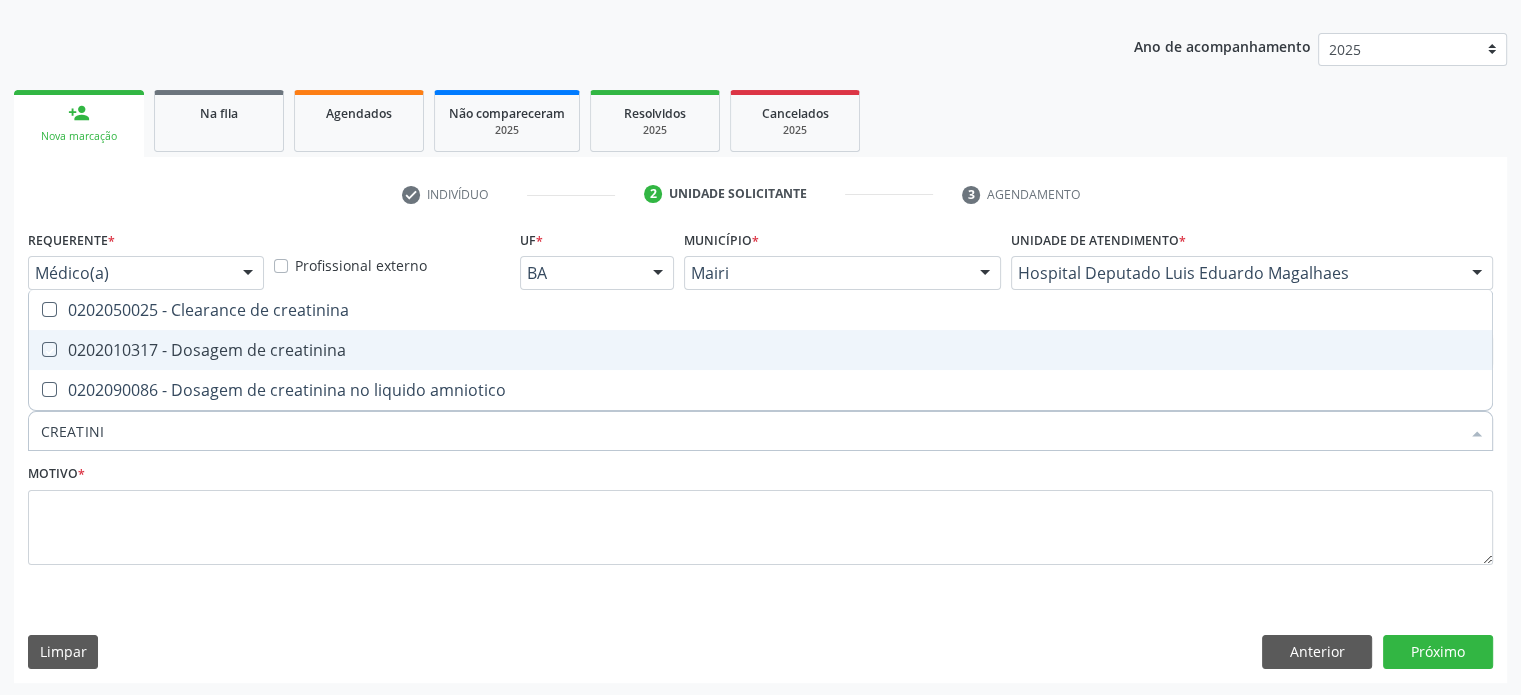 checkbox on "true" 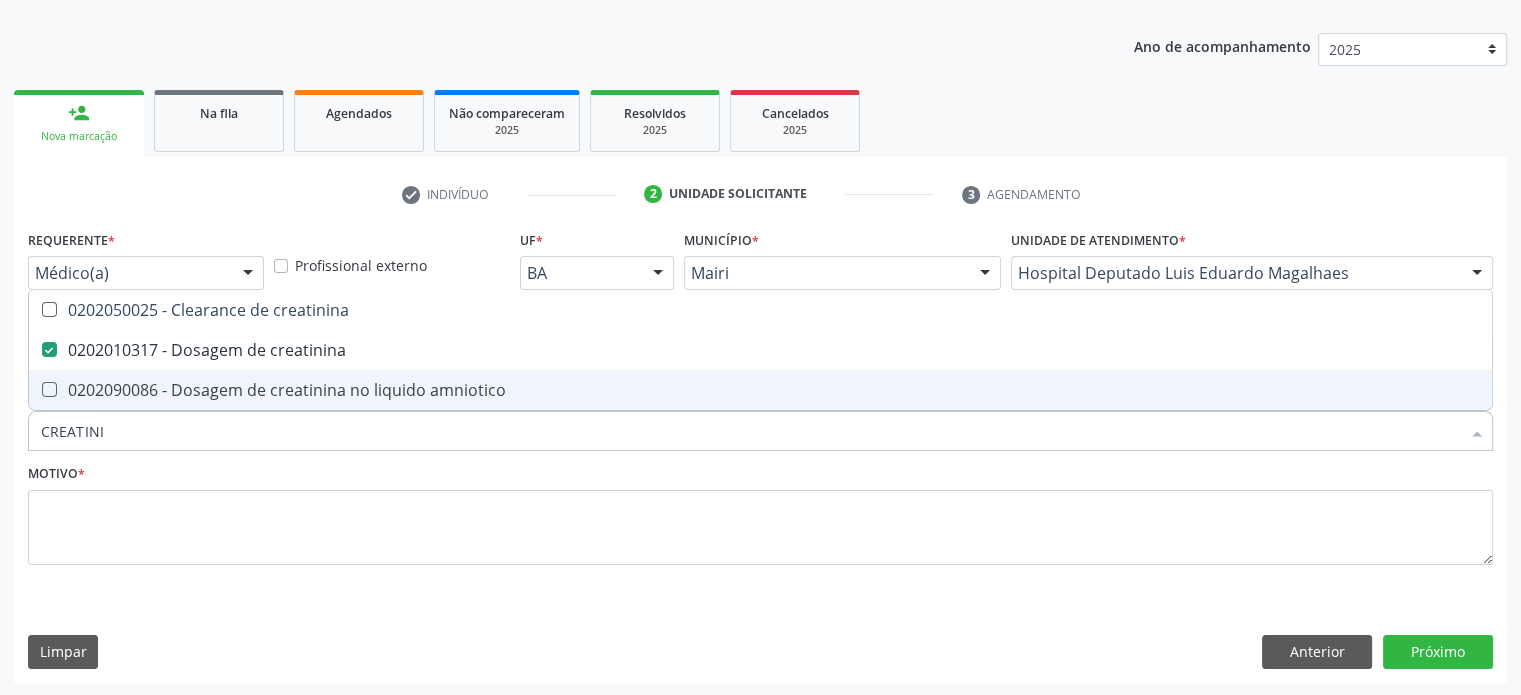 drag, startPoint x: 160, startPoint y: 443, endPoint x: 16, endPoint y: 433, distance: 144.3468 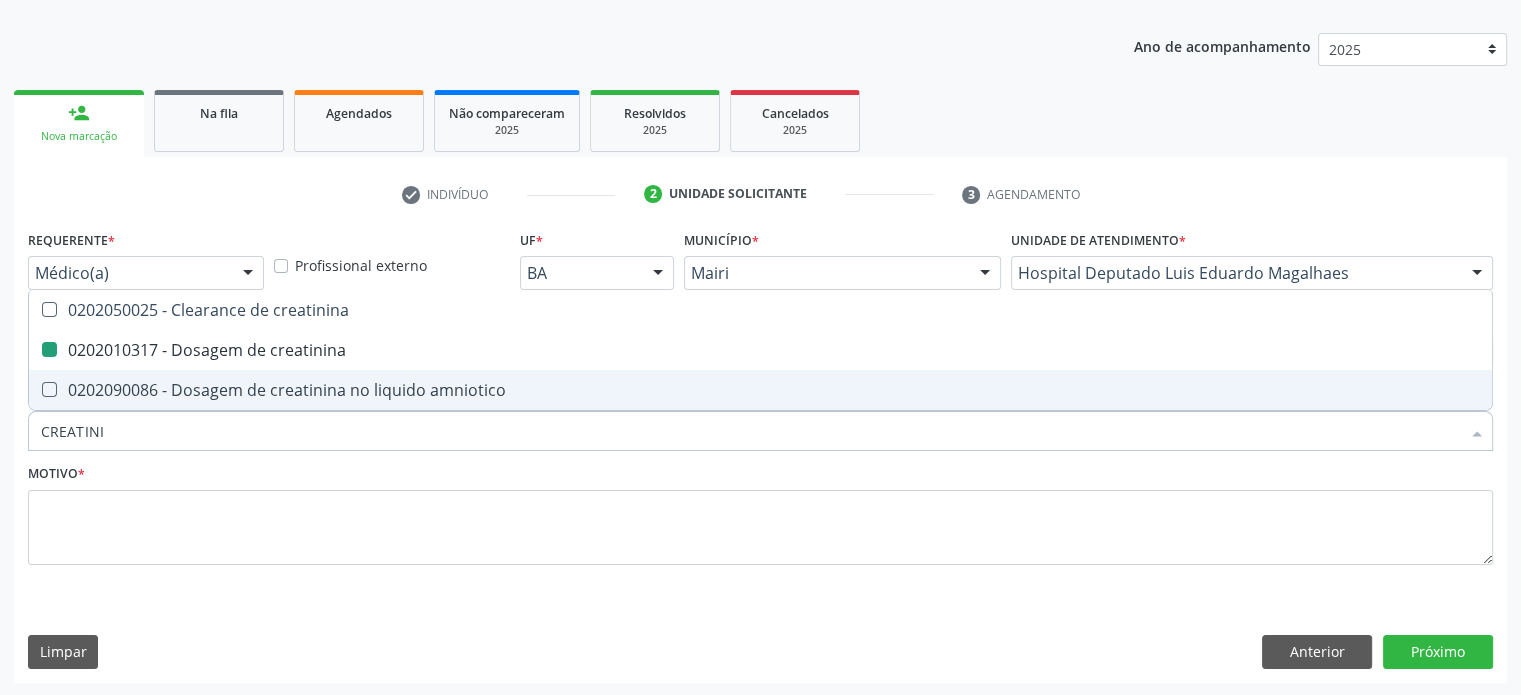 type on "T" 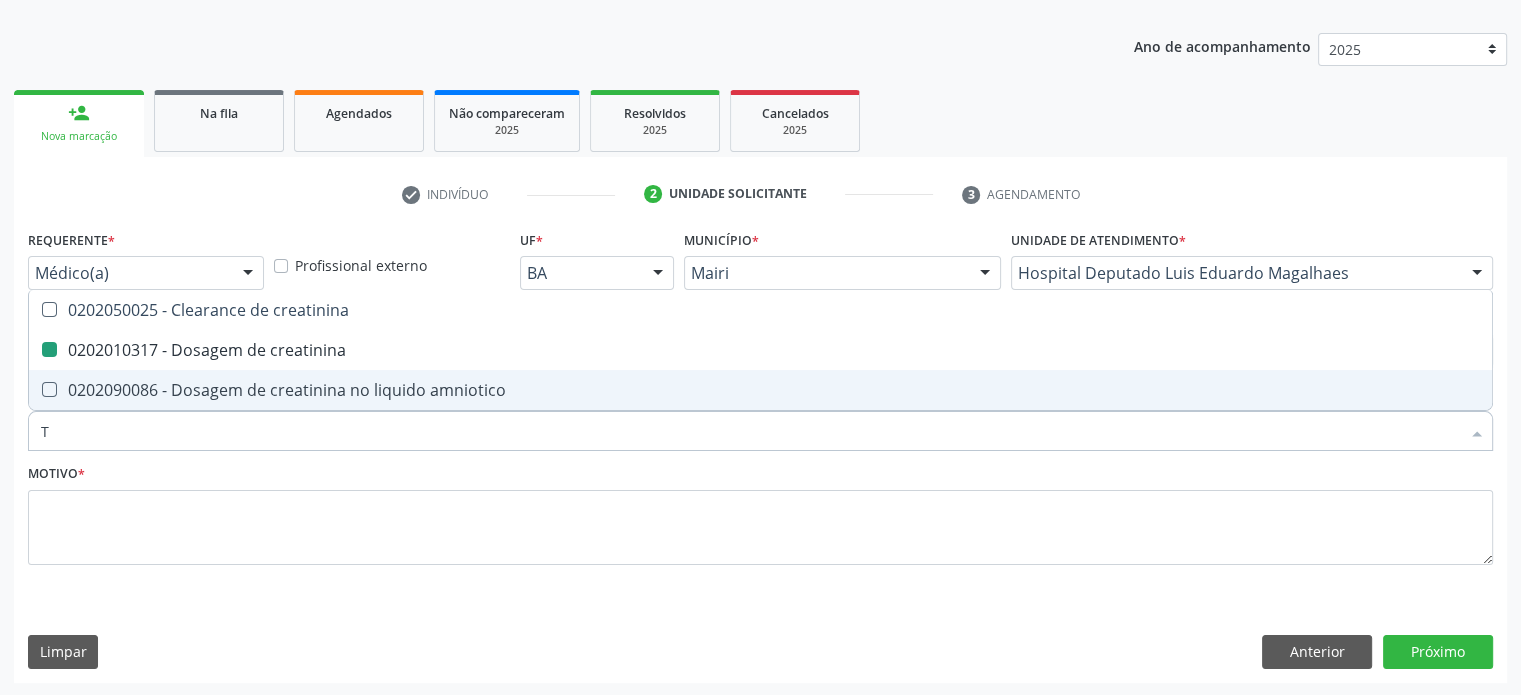 checkbox on "false" 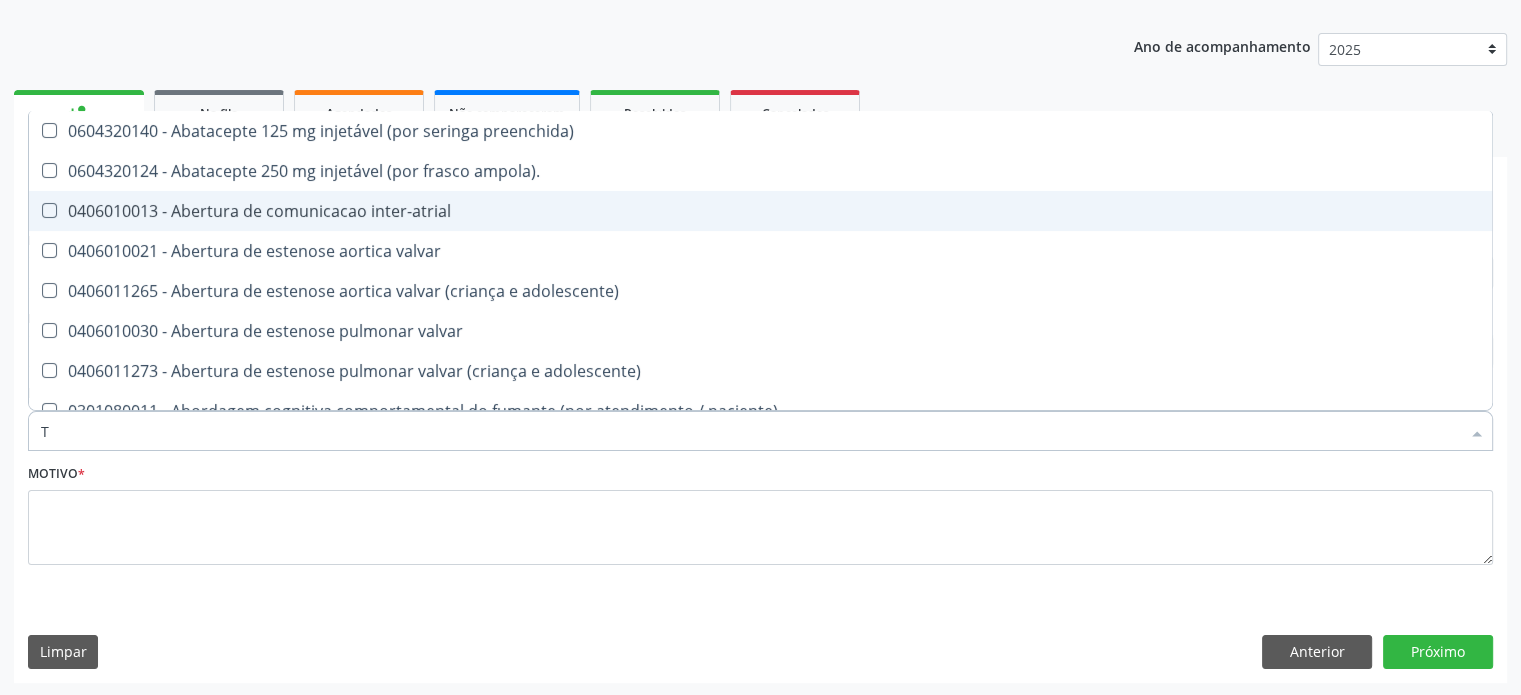 type on "TG" 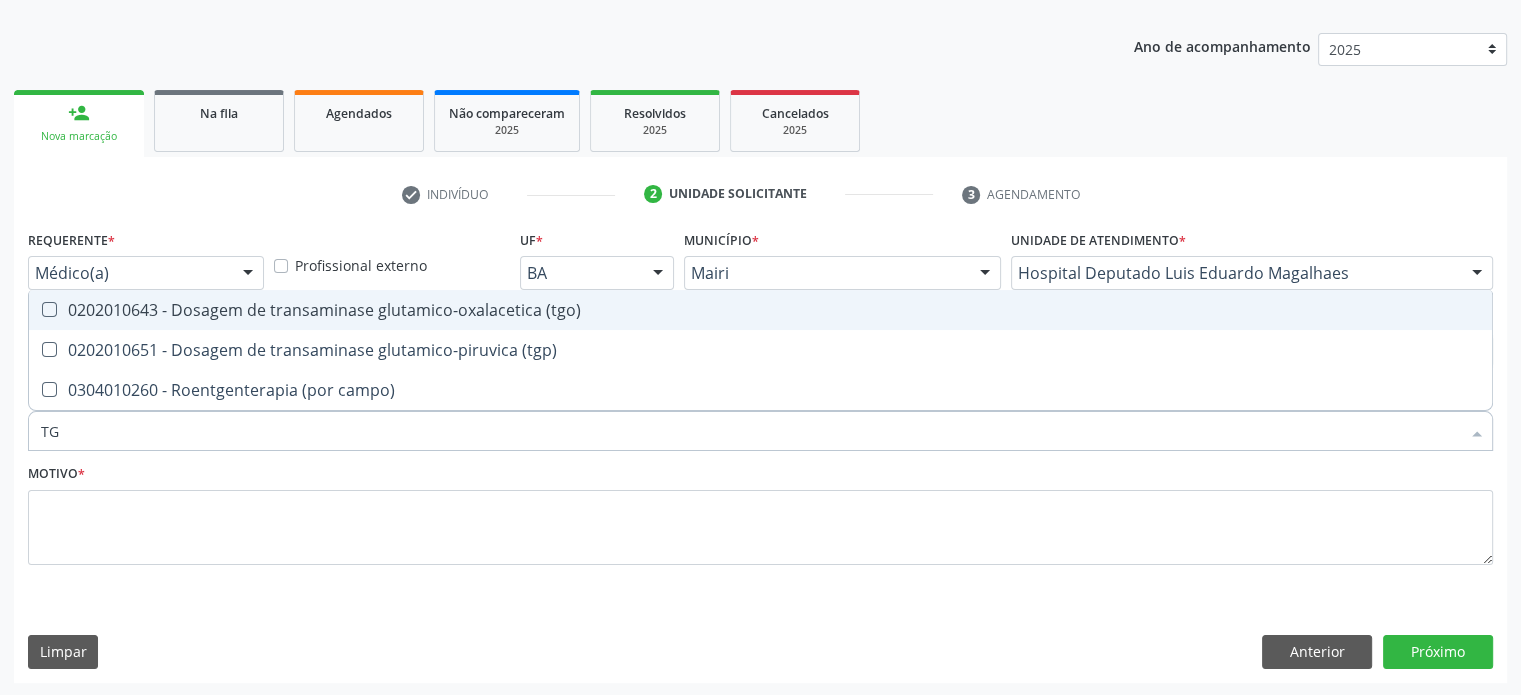 click on "0202010643 - Dosagem de transaminase glutamico-oxalacetica (tgo)" at bounding box center (760, 310) 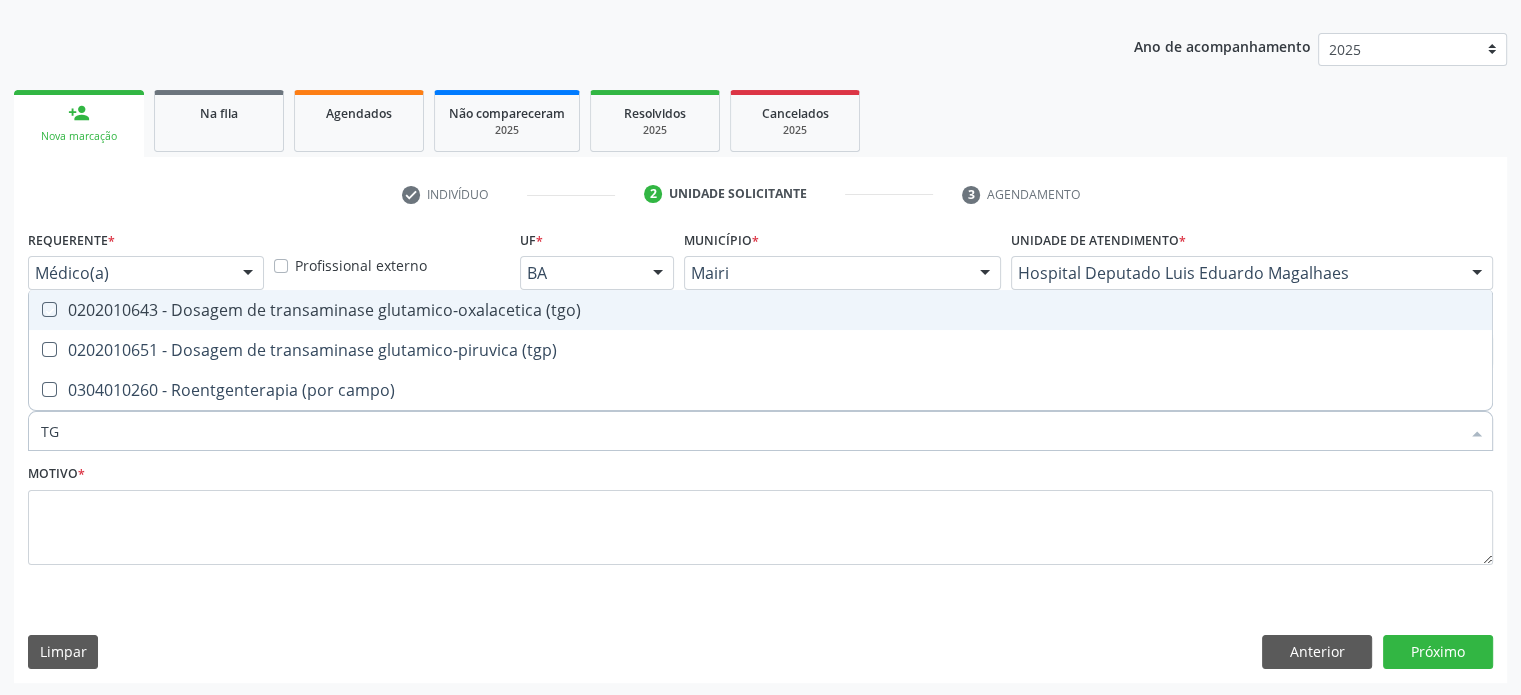checkbox on "true" 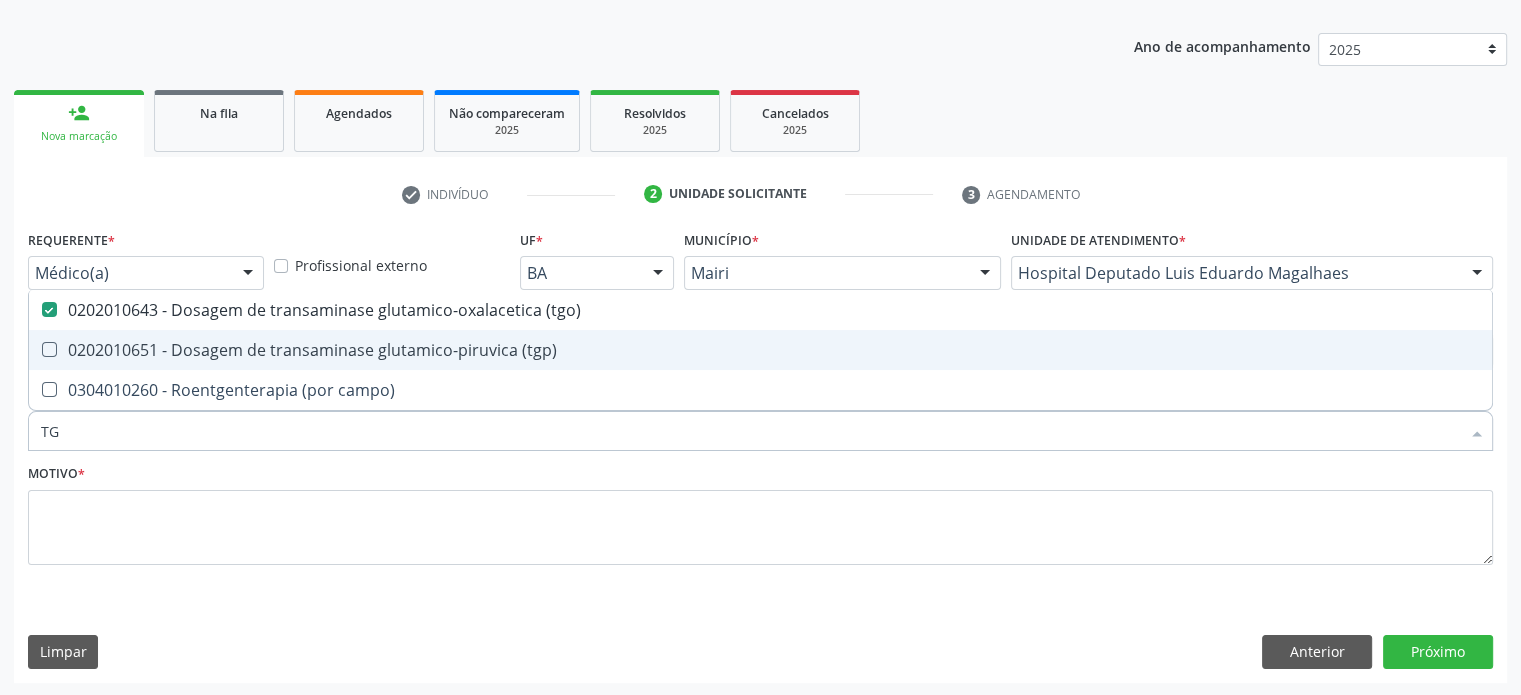 click on "0202010651 - Dosagem de transaminase glutamico-piruvica (tgp)" at bounding box center (760, 350) 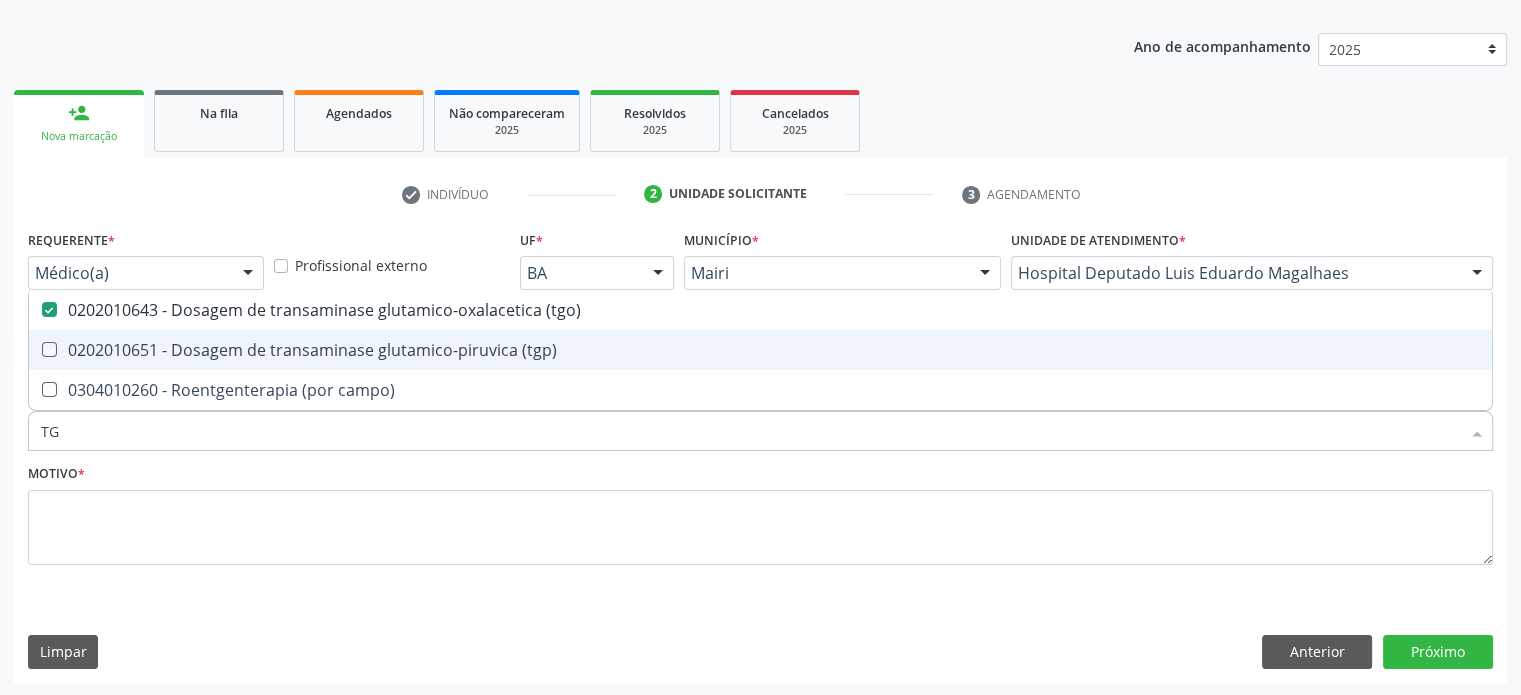 checkbox on "true" 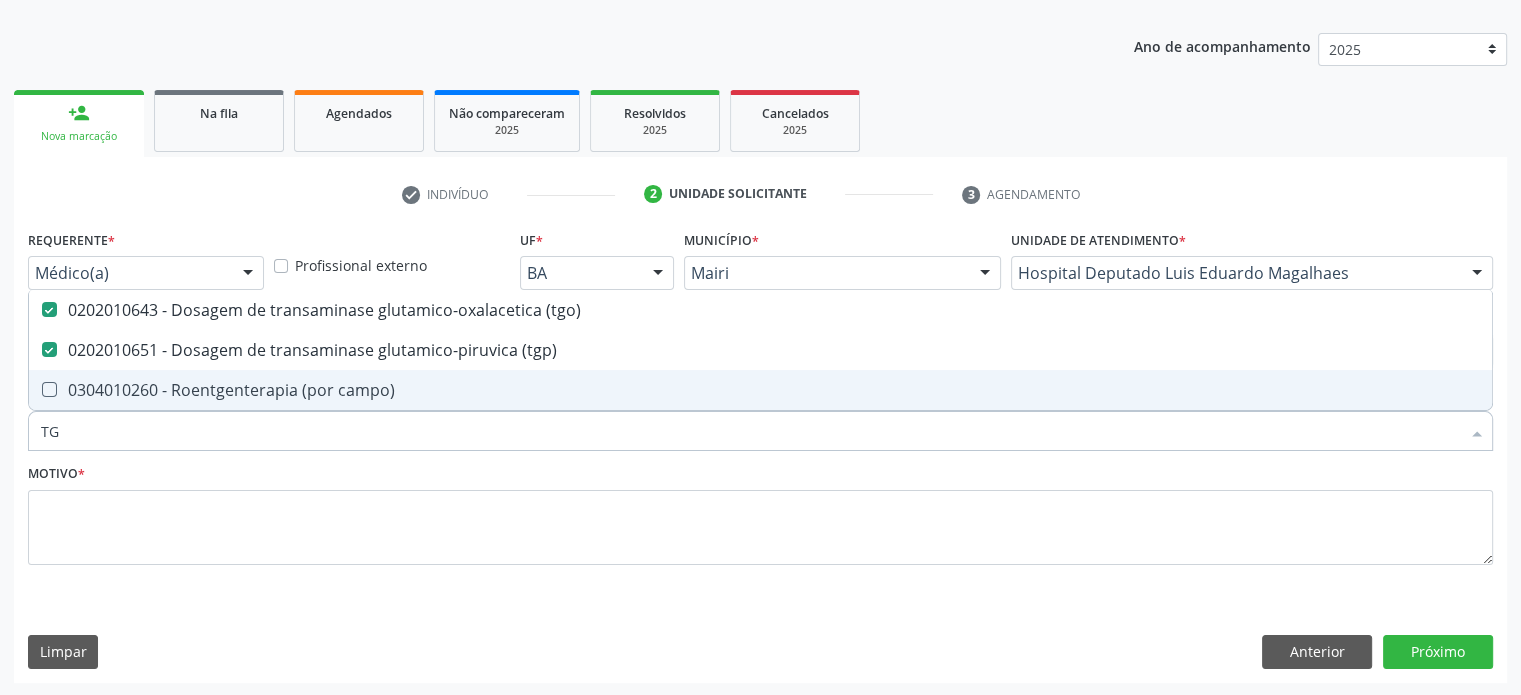drag, startPoint x: 145, startPoint y: 428, endPoint x: 19, endPoint y: 439, distance: 126.47925 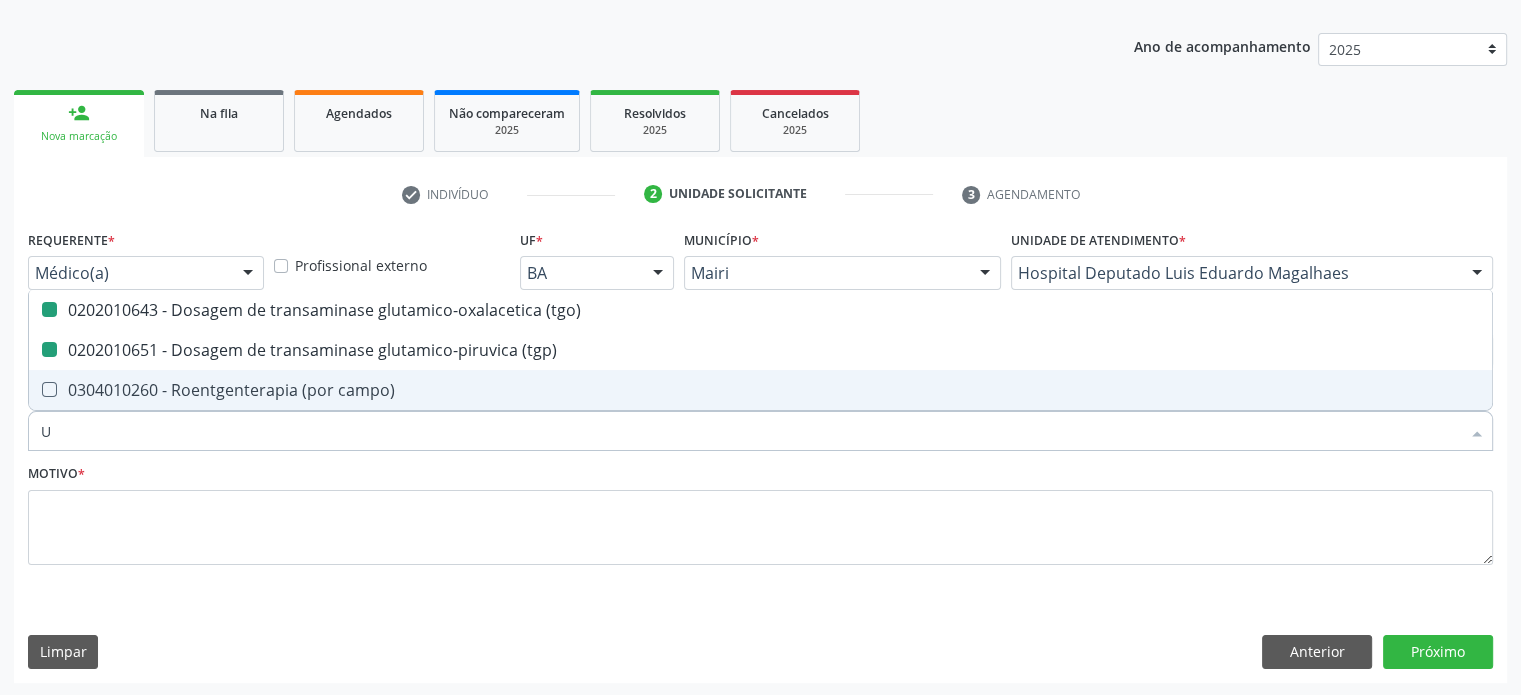 type on "UR" 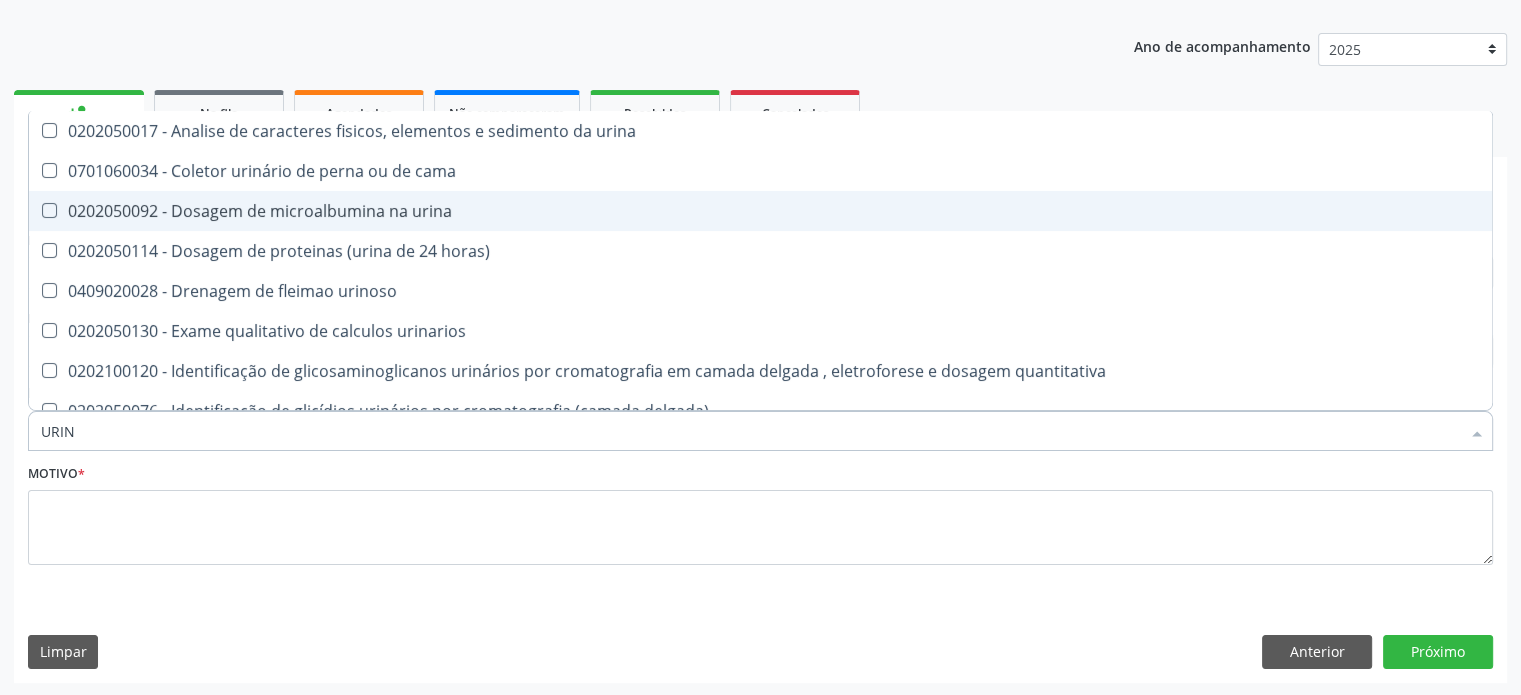 type on "URINA" 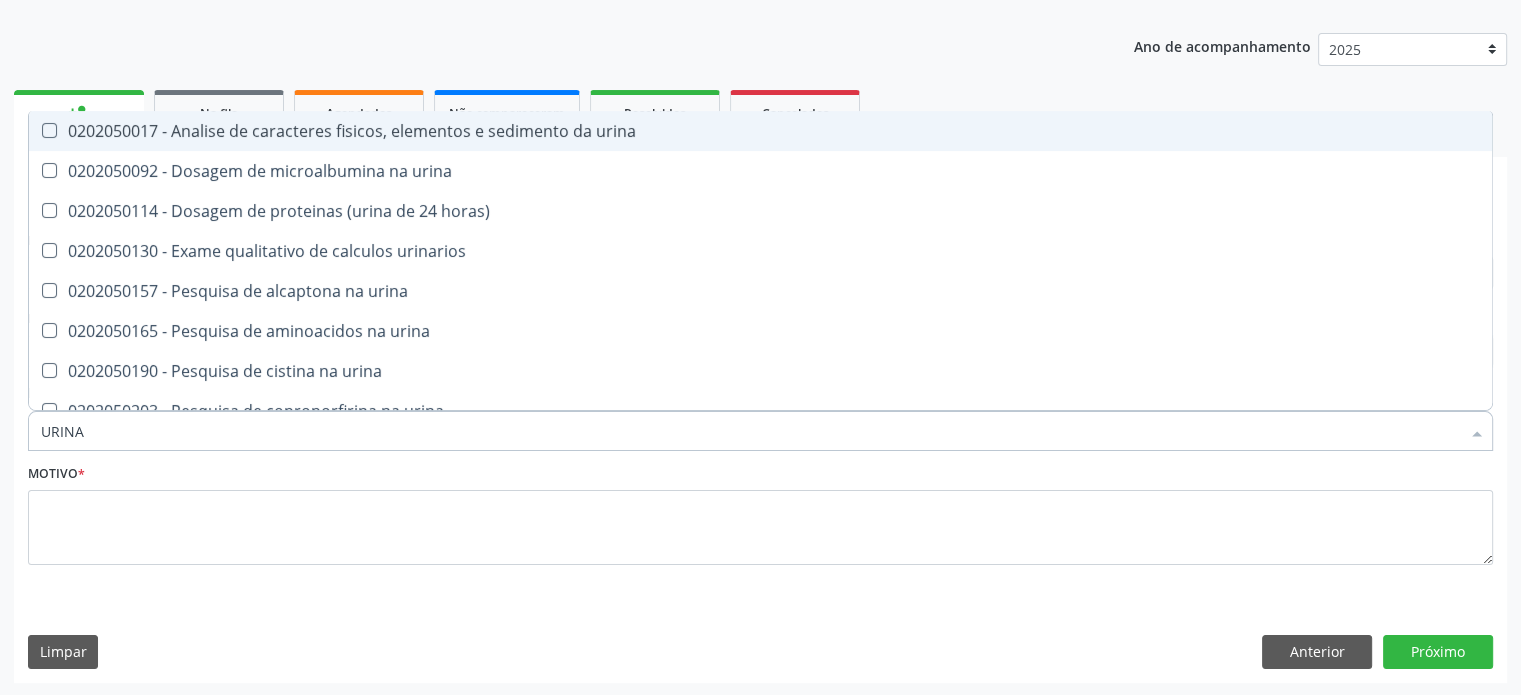 click on "0202050017 - Analise de caracteres fisicos, elementos e sedimento da urina" at bounding box center (760, 131) 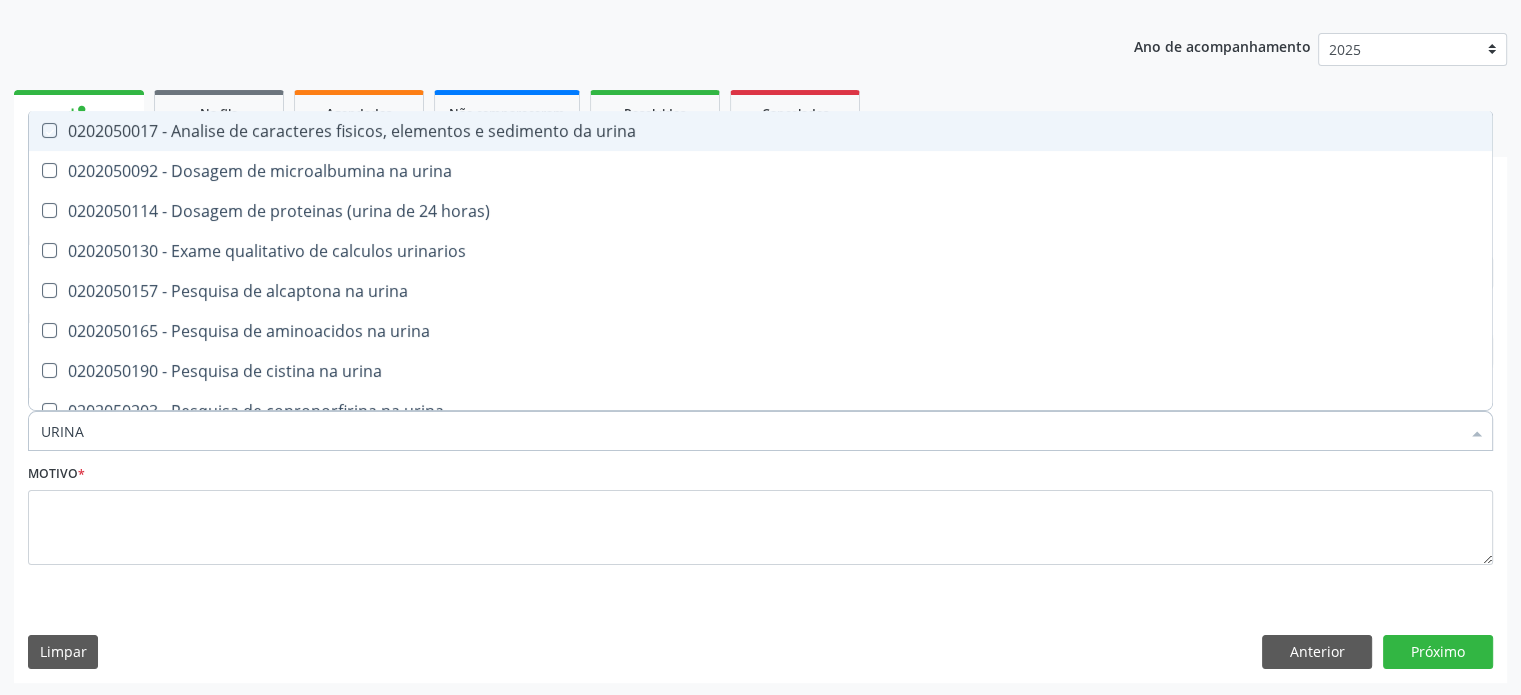 checkbox on "true" 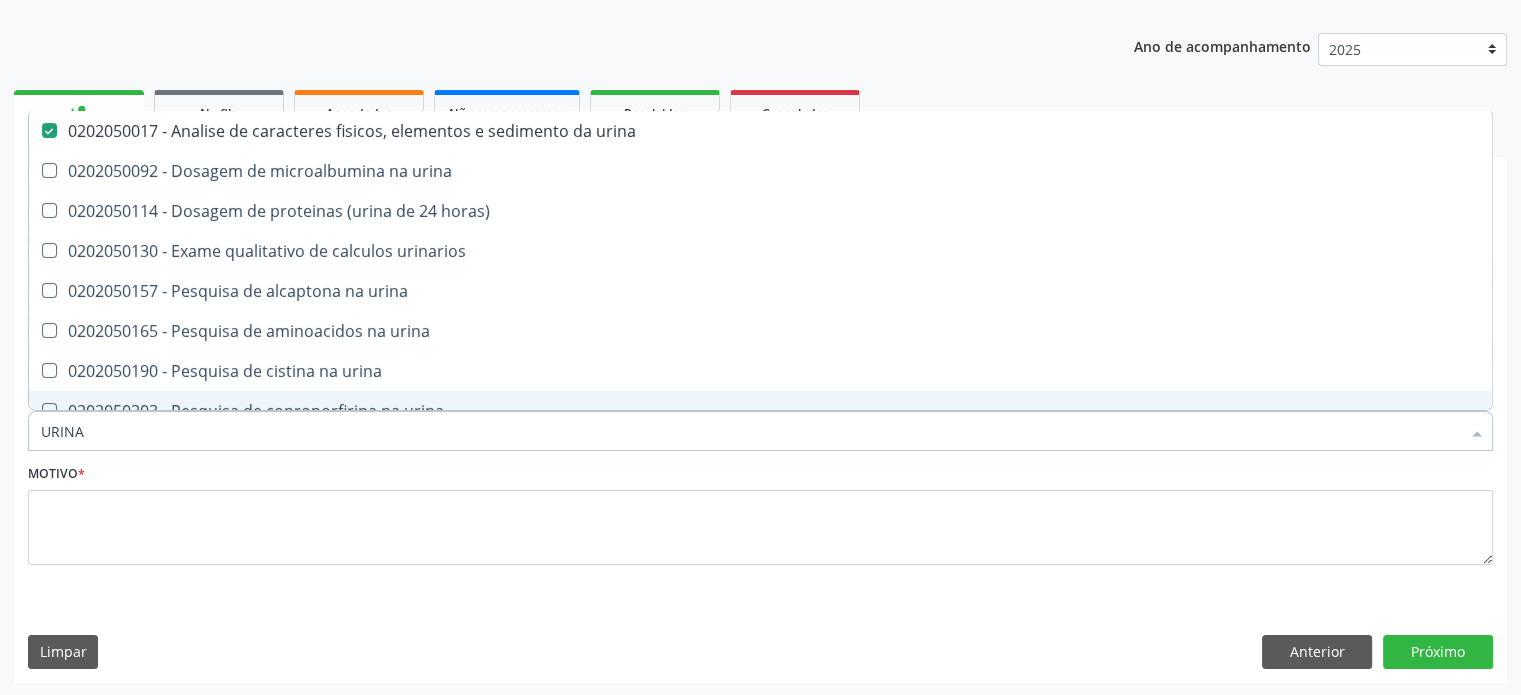 drag, startPoint x: 132, startPoint y: 435, endPoint x: 12, endPoint y: 434, distance: 120.004166 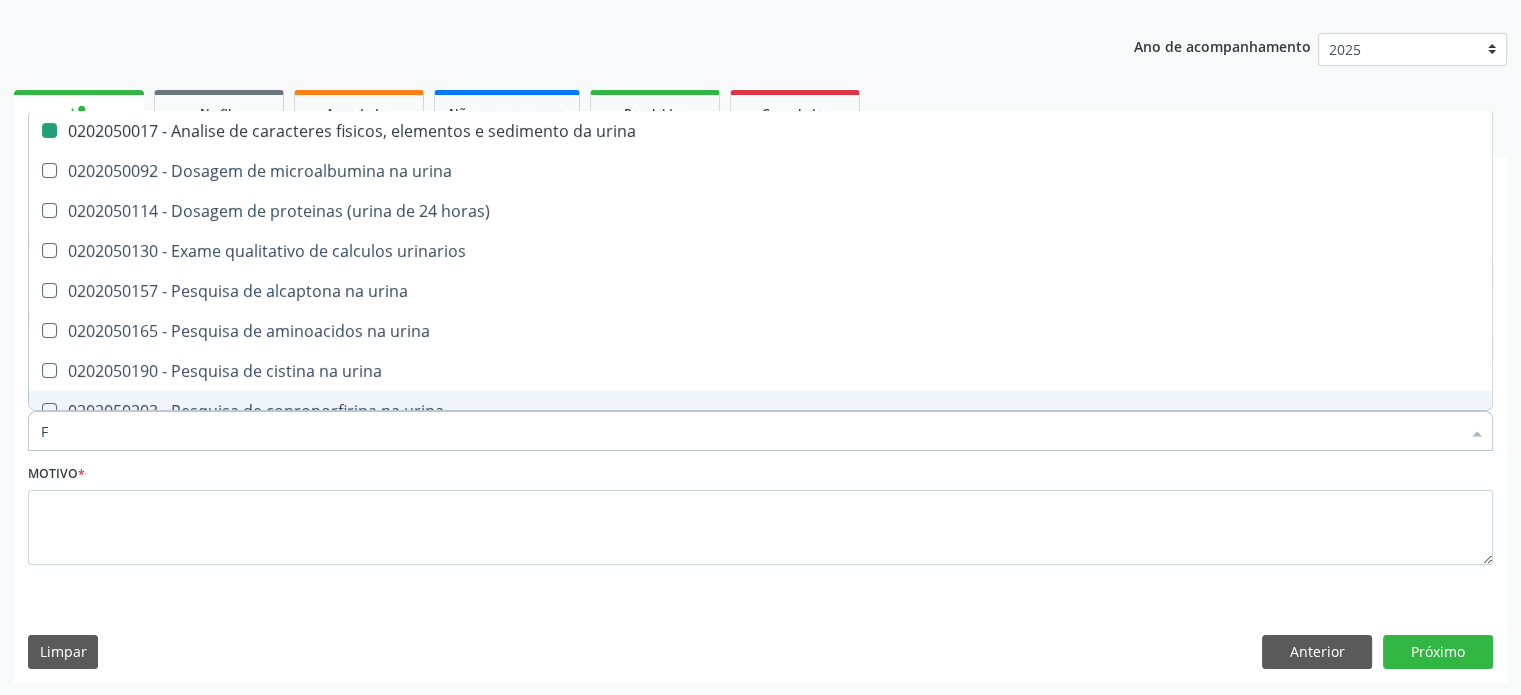 type on "FE" 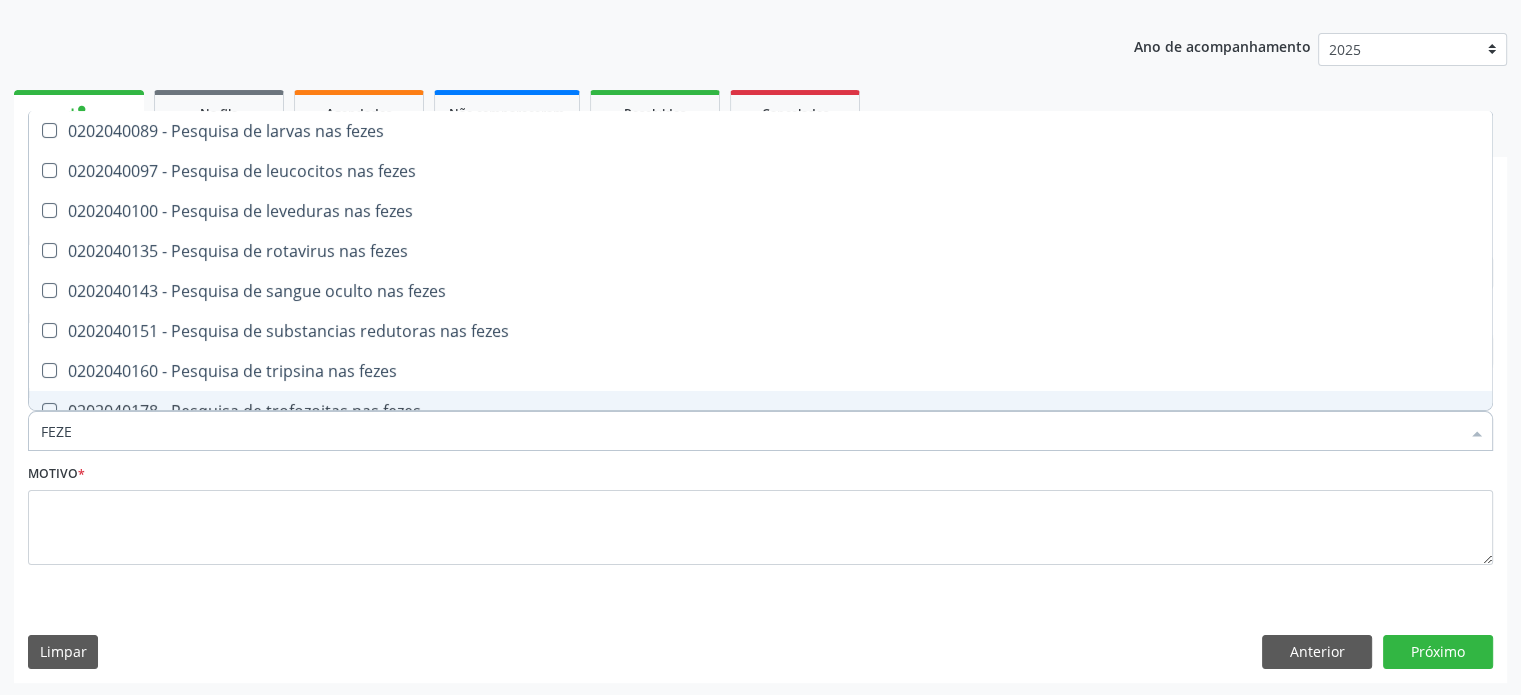 type on "FEZES" 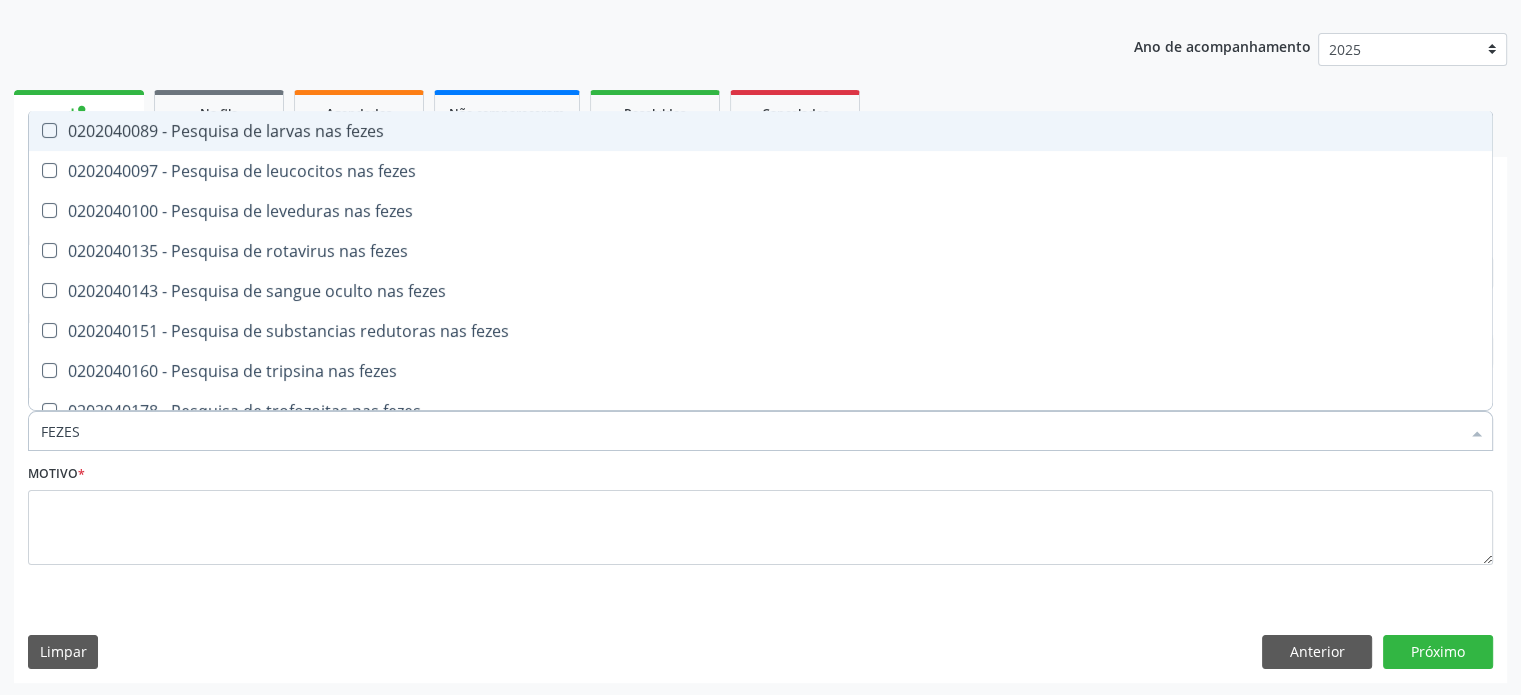 click on "0202040089 - Pesquisa de larvas nas fezes" at bounding box center [760, 131] 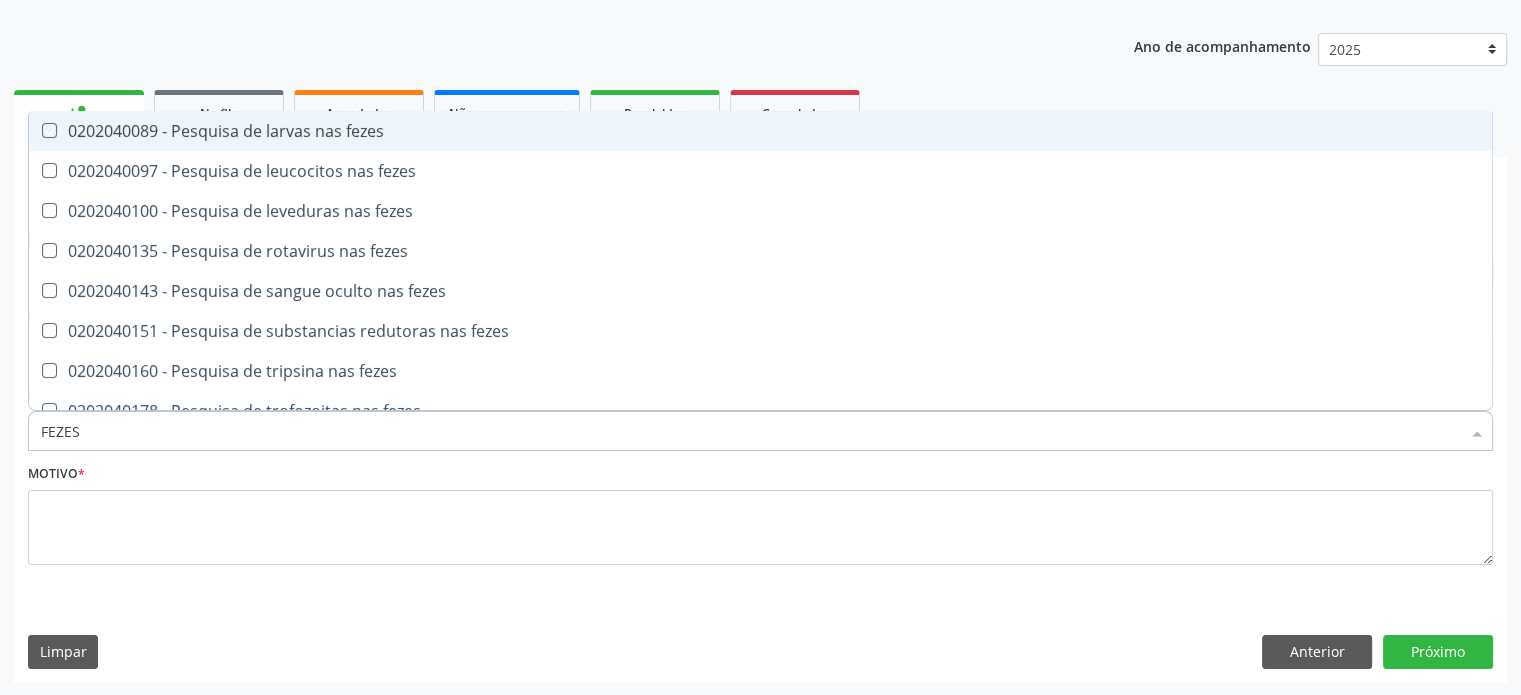 checkbox on "true" 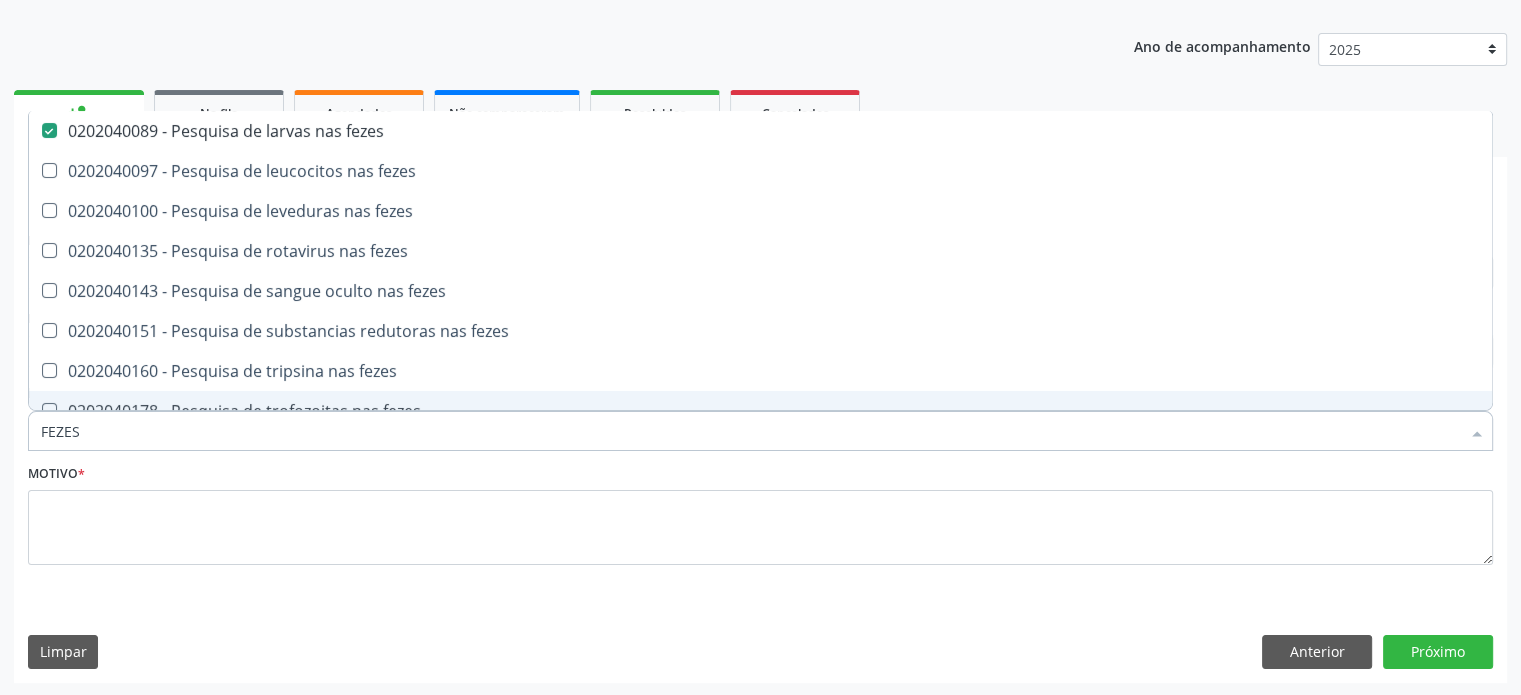 drag, startPoint x: 109, startPoint y: 431, endPoint x: 0, endPoint y: 435, distance: 109.07337 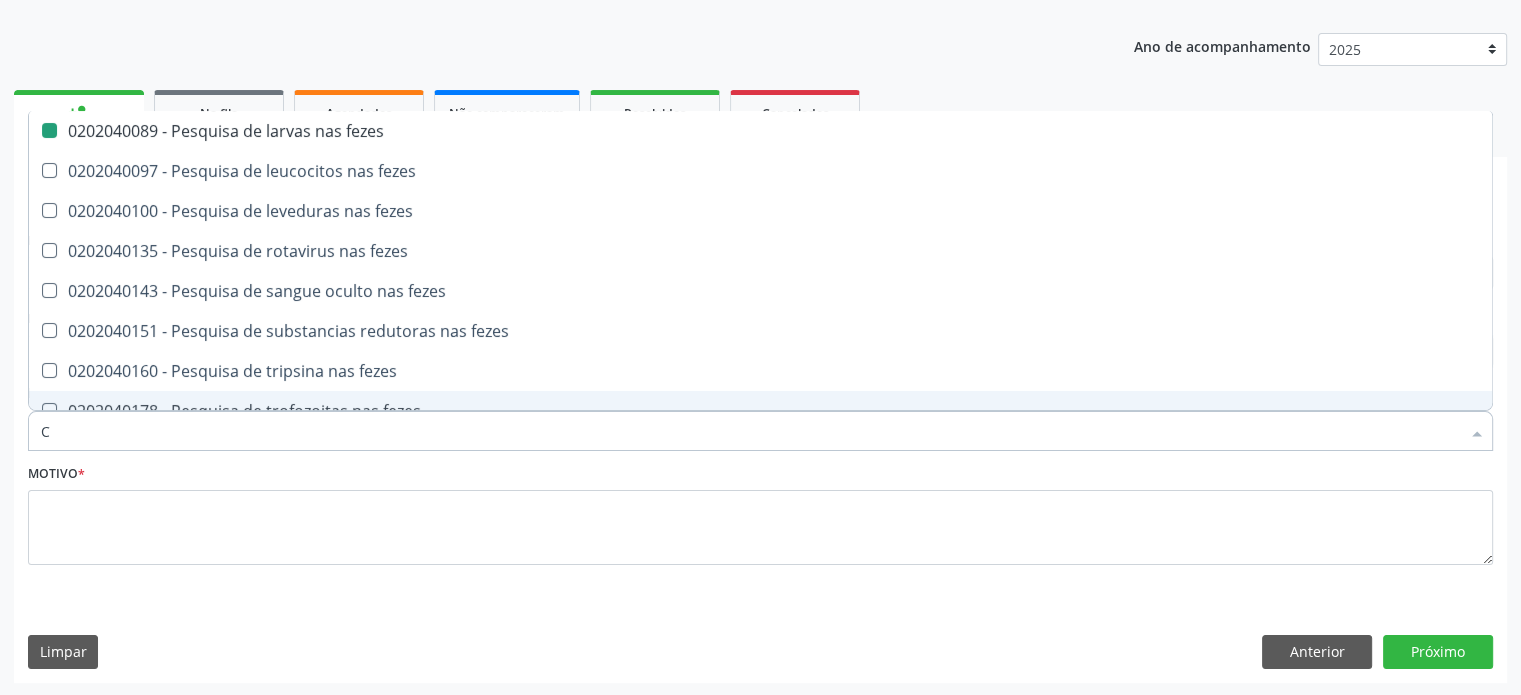 type on "CO" 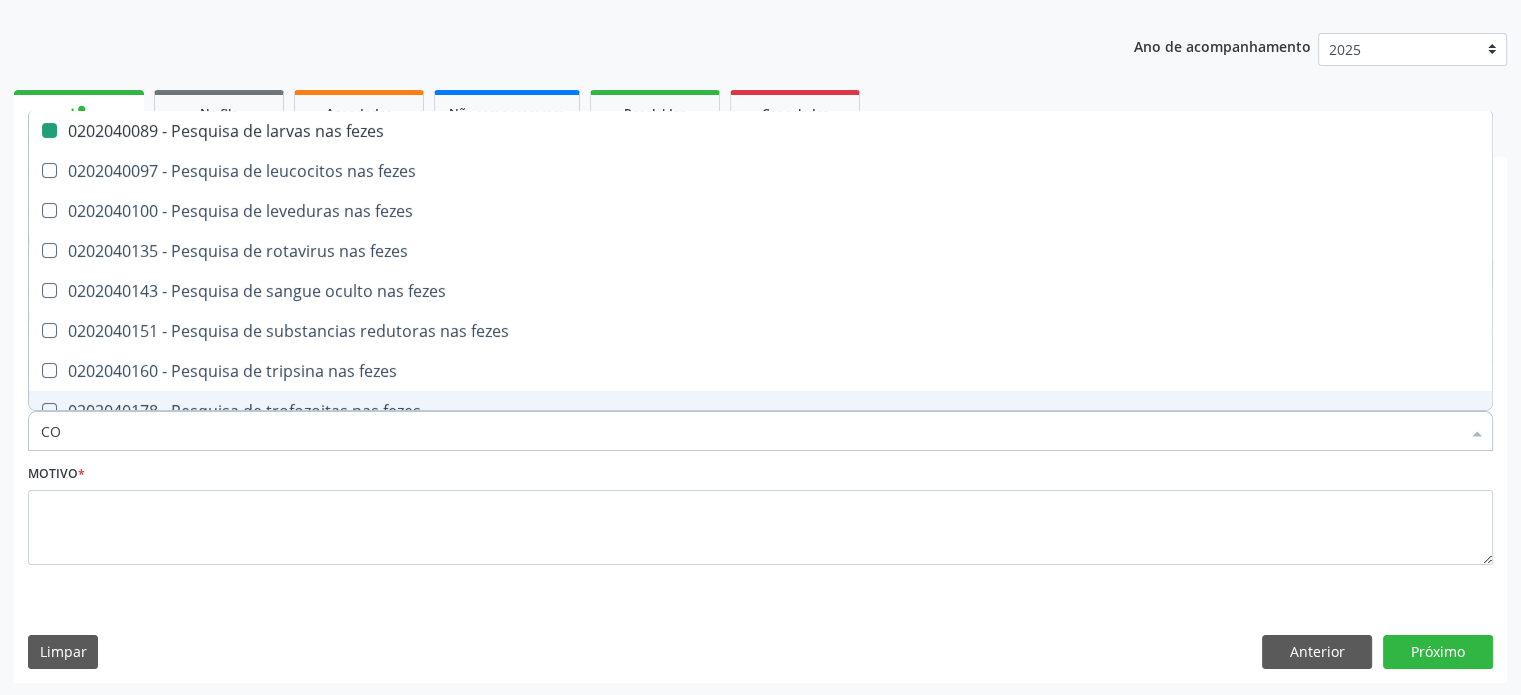 checkbox on "false" 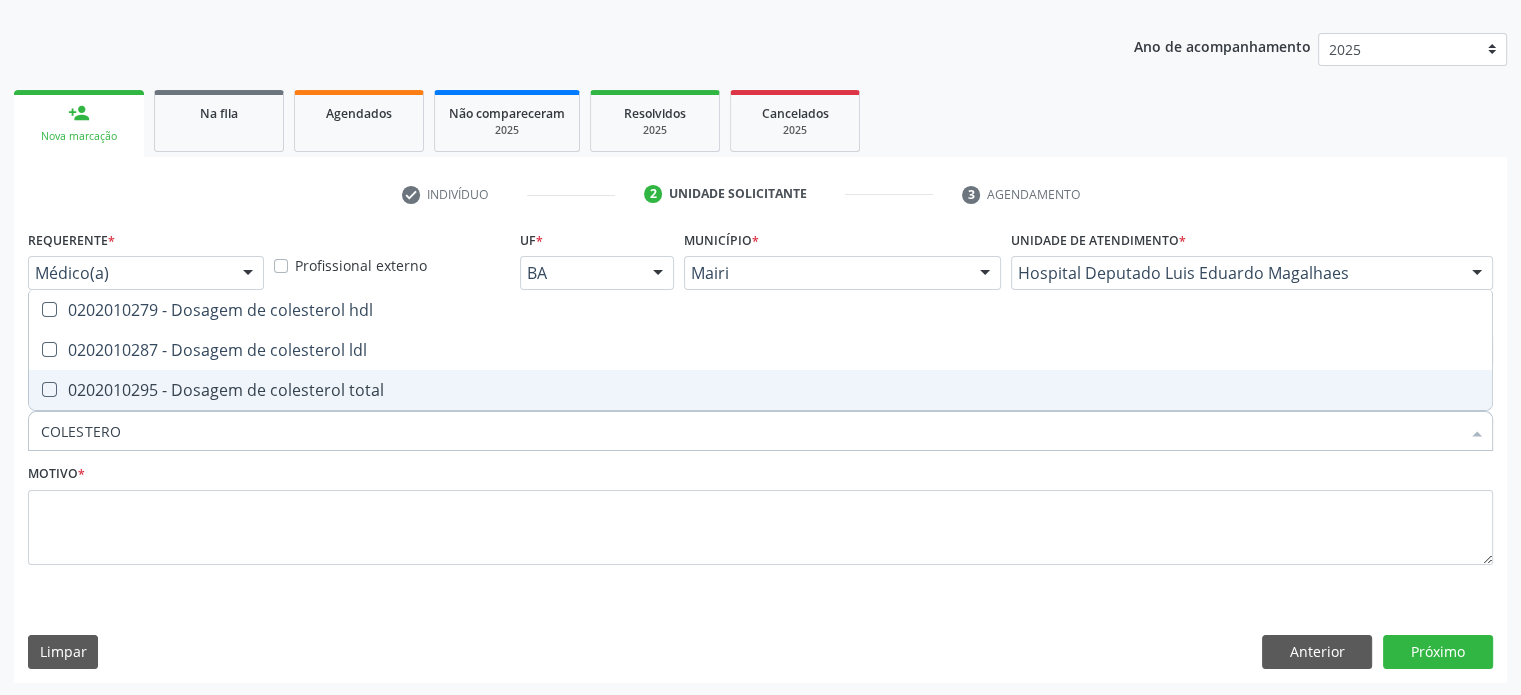 type on "COLESTEROL" 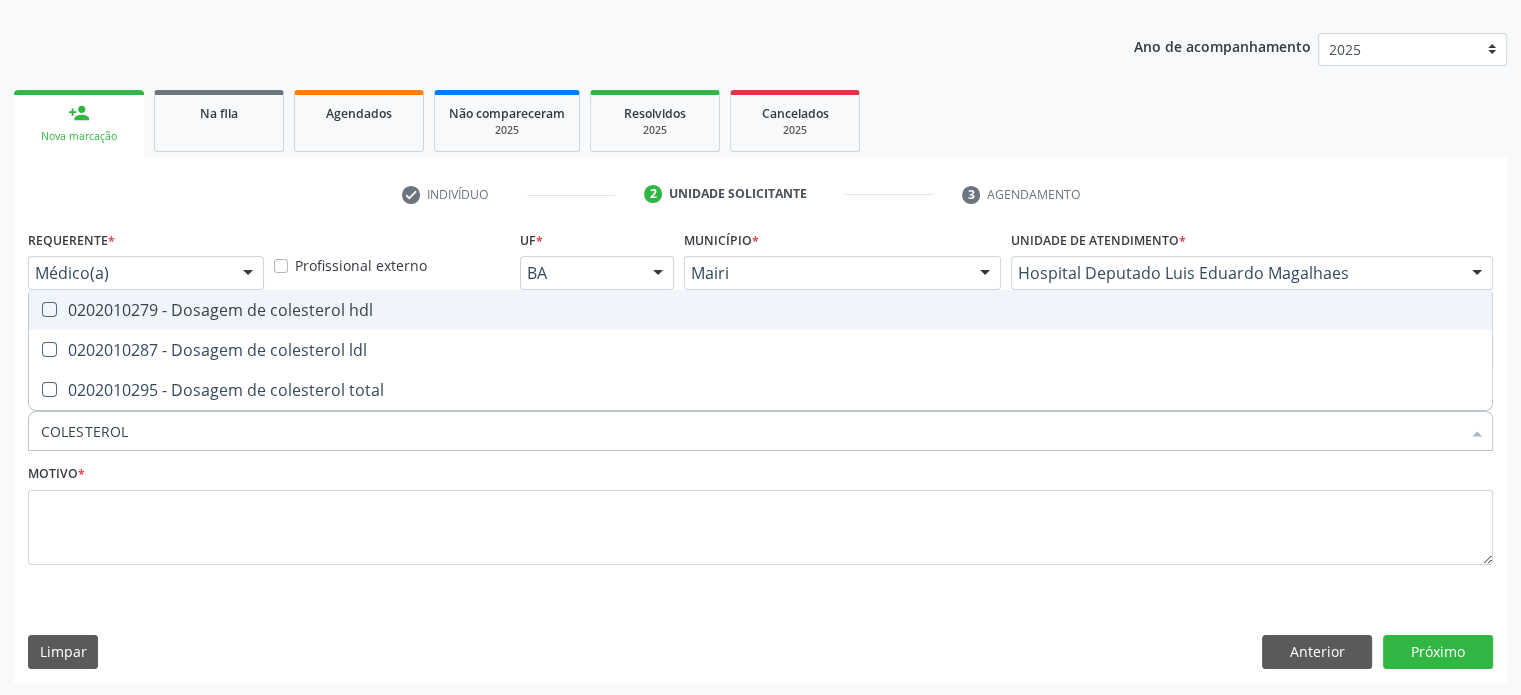 click at bounding box center (49, 309) 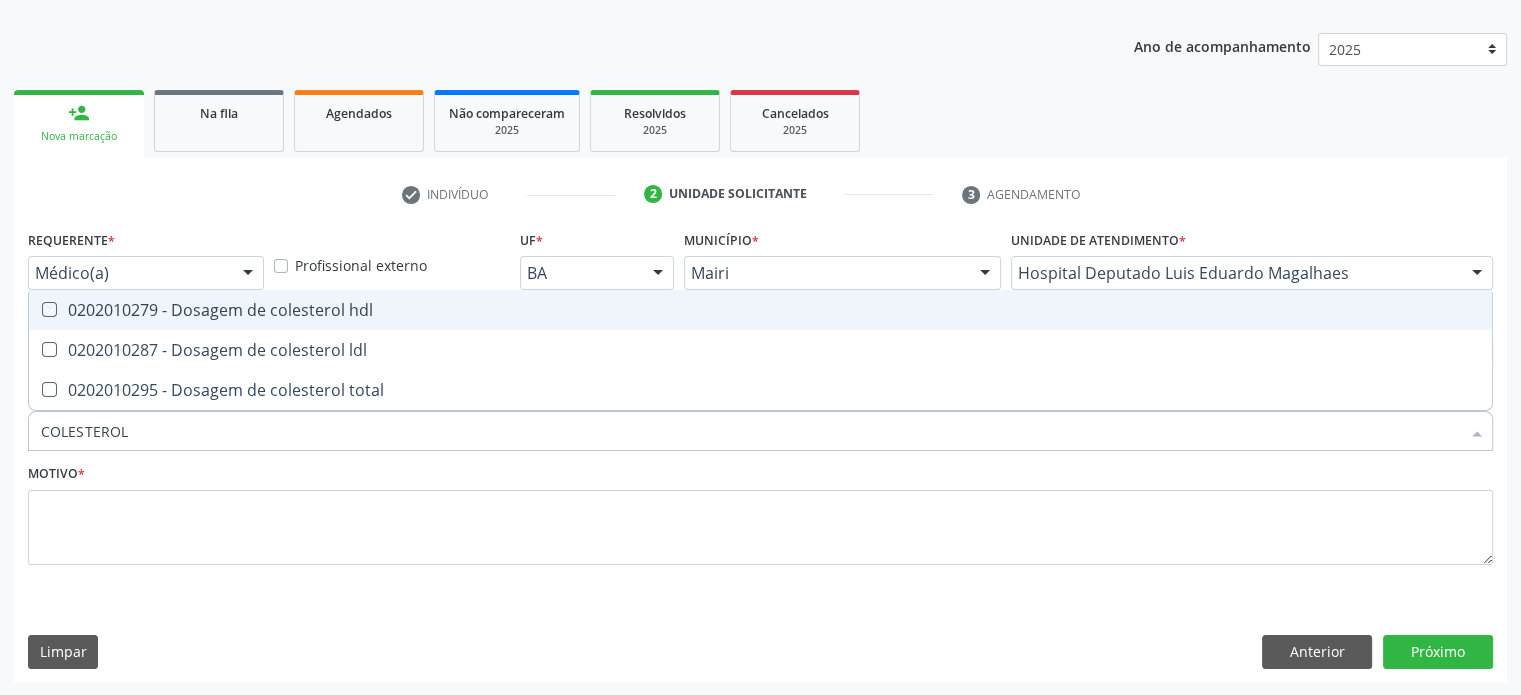 click at bounding box center [35, 309] 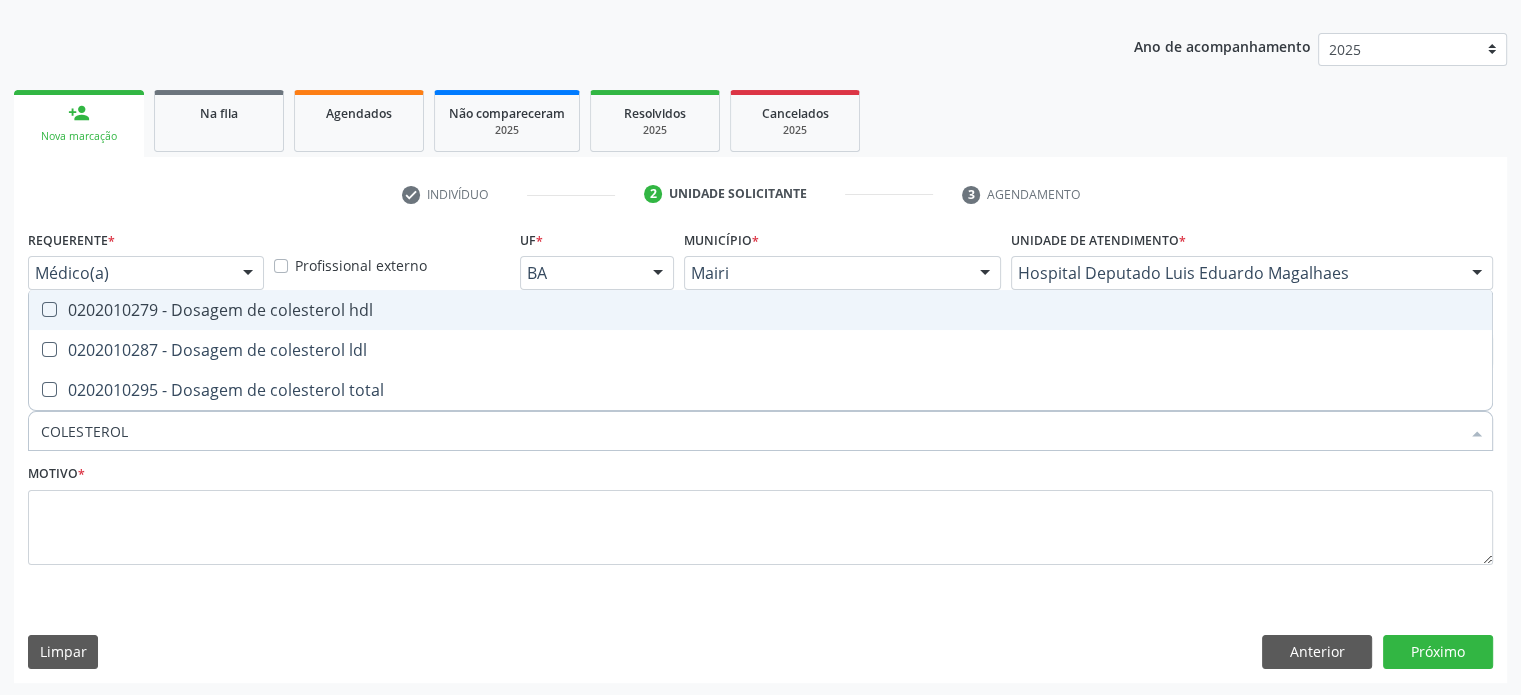 checkbox on "true" 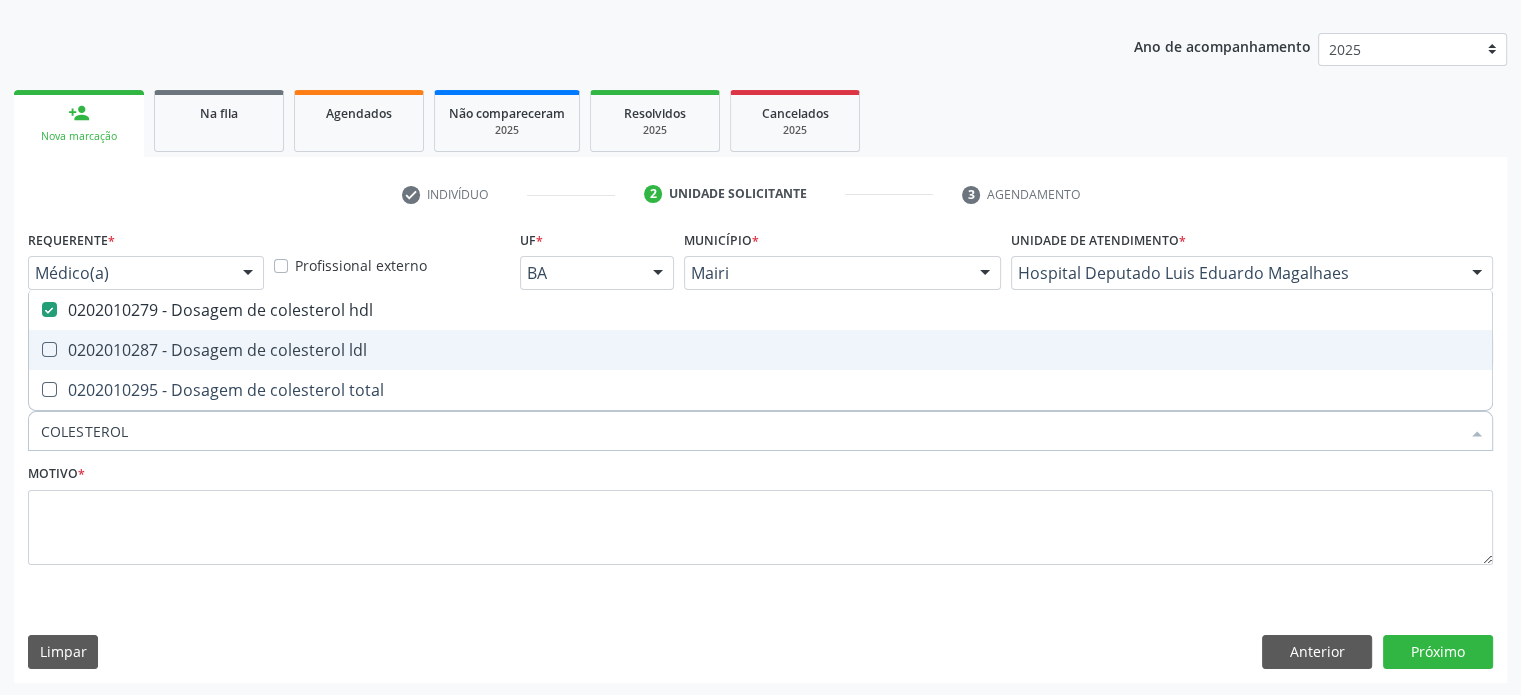 click at bounding box center (49, 349) 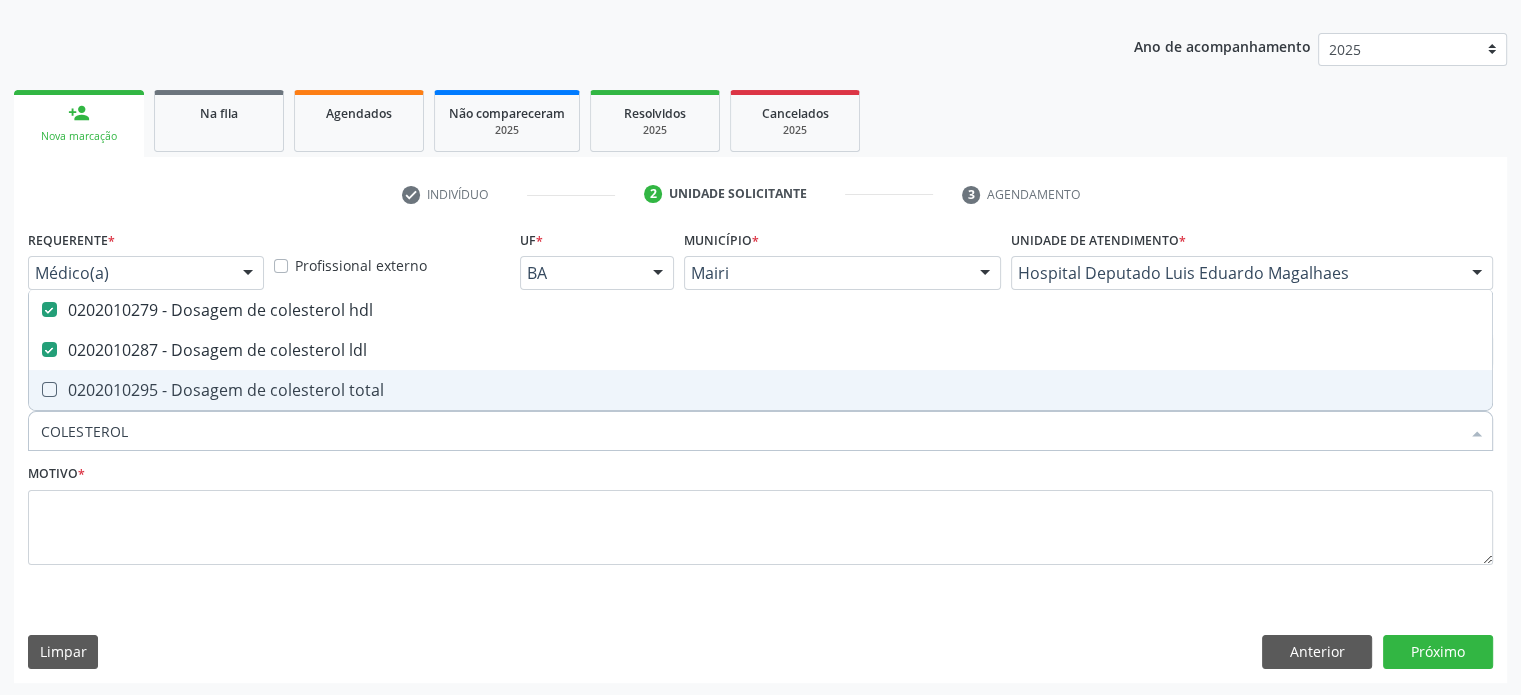 click at bounding box center (49, 389) 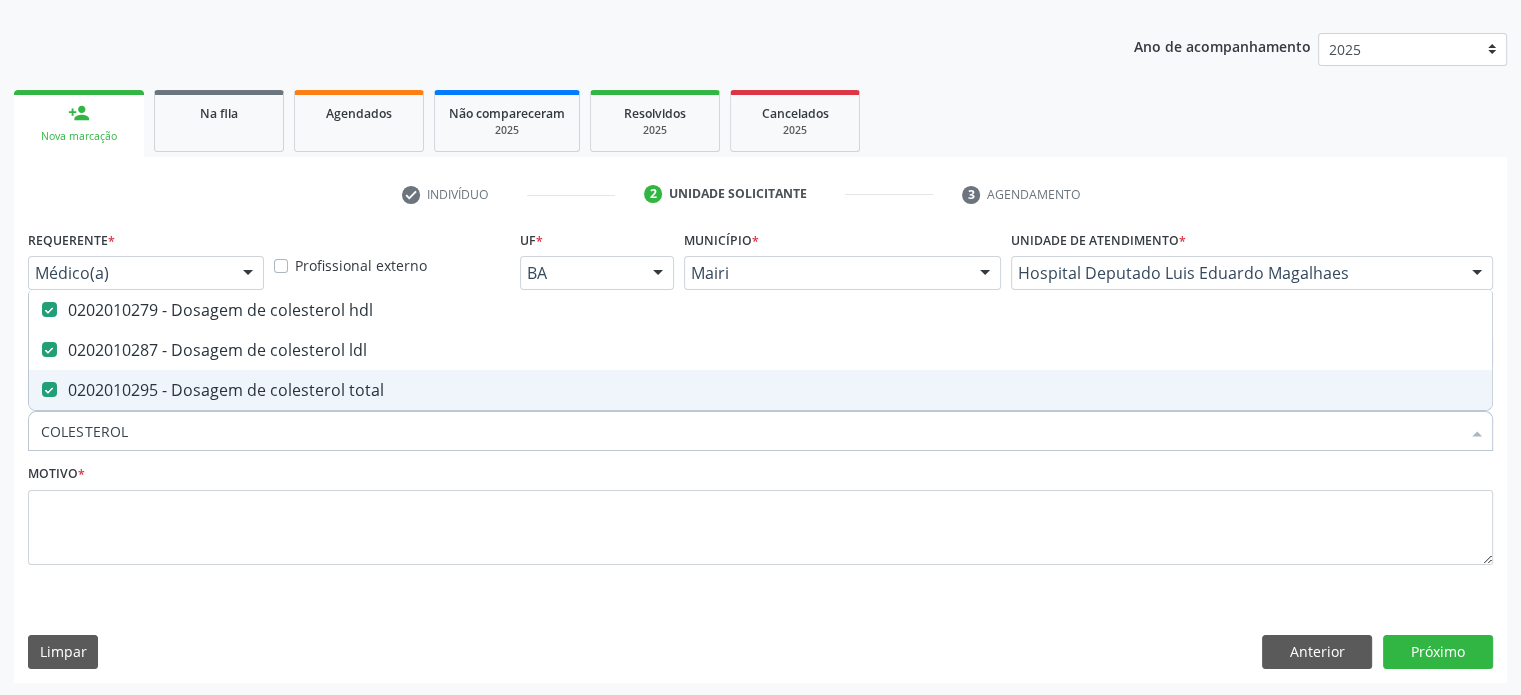 drag, startPoint x: 145, startPoint y: 435, endPoint x: 5, endPoint y: 444, distance: 140.28899 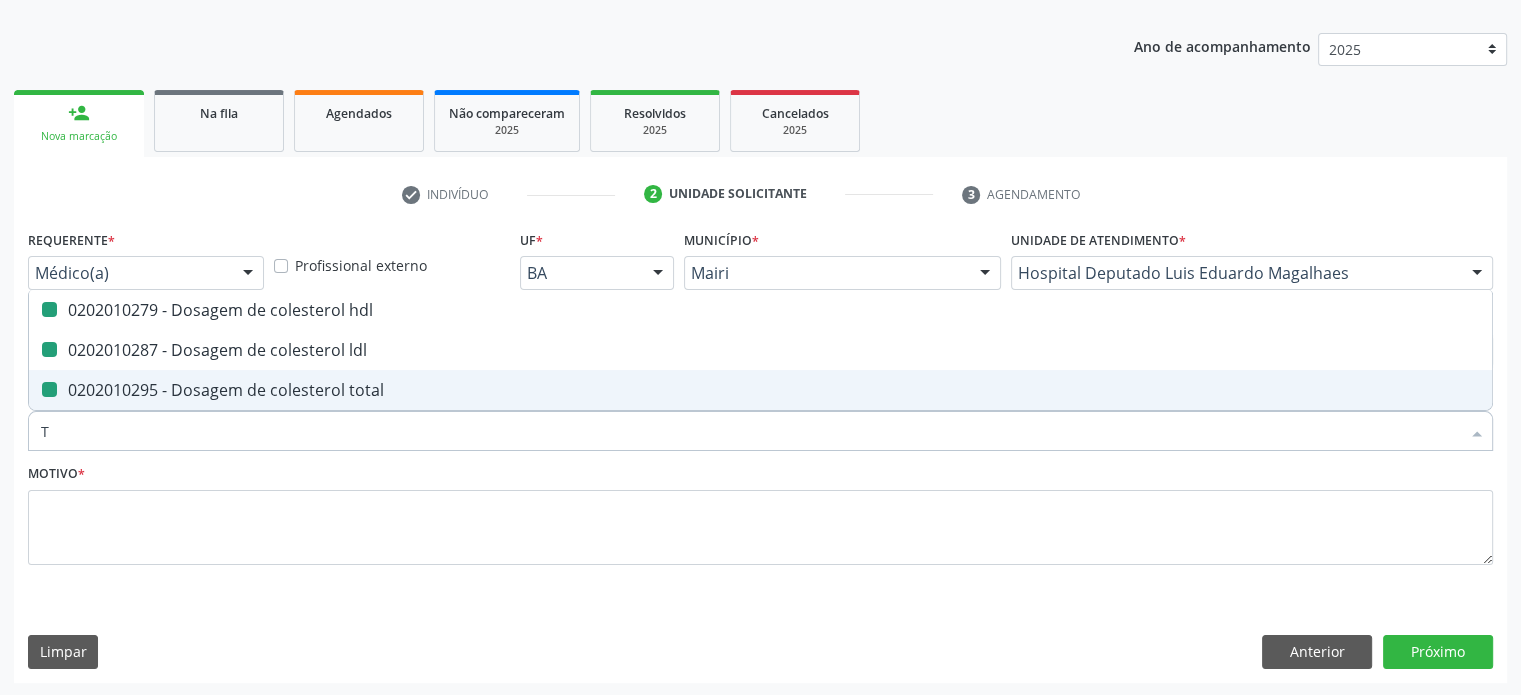 type on "TR" 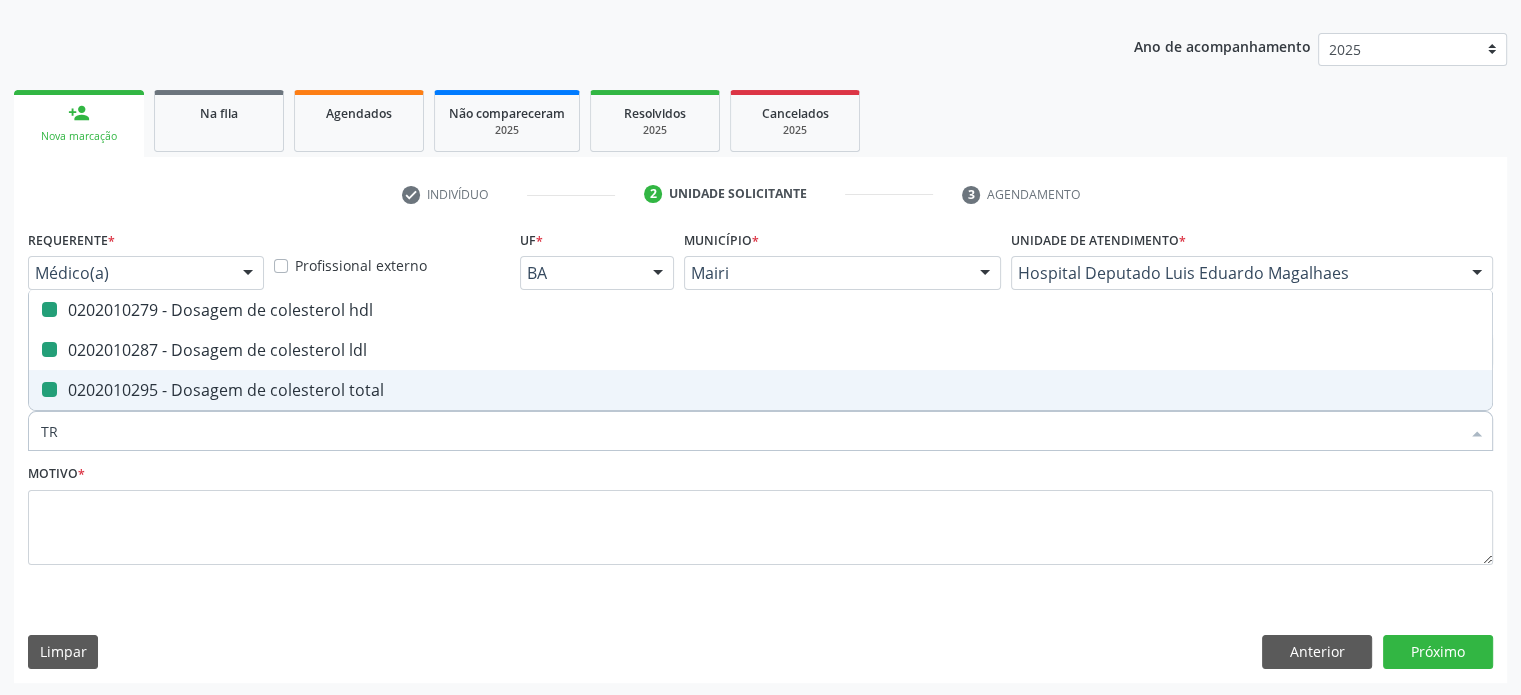 checkbox on "false" 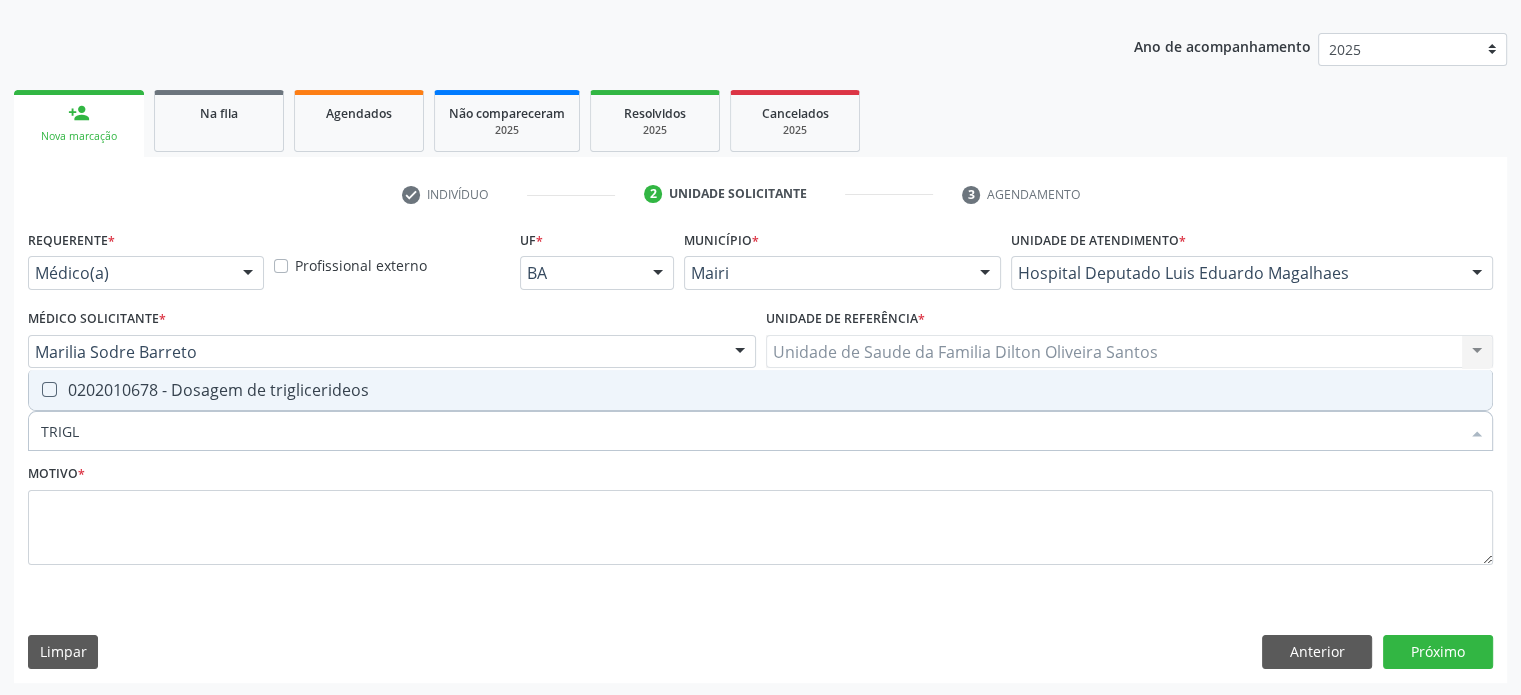 type on "TRIGLI" 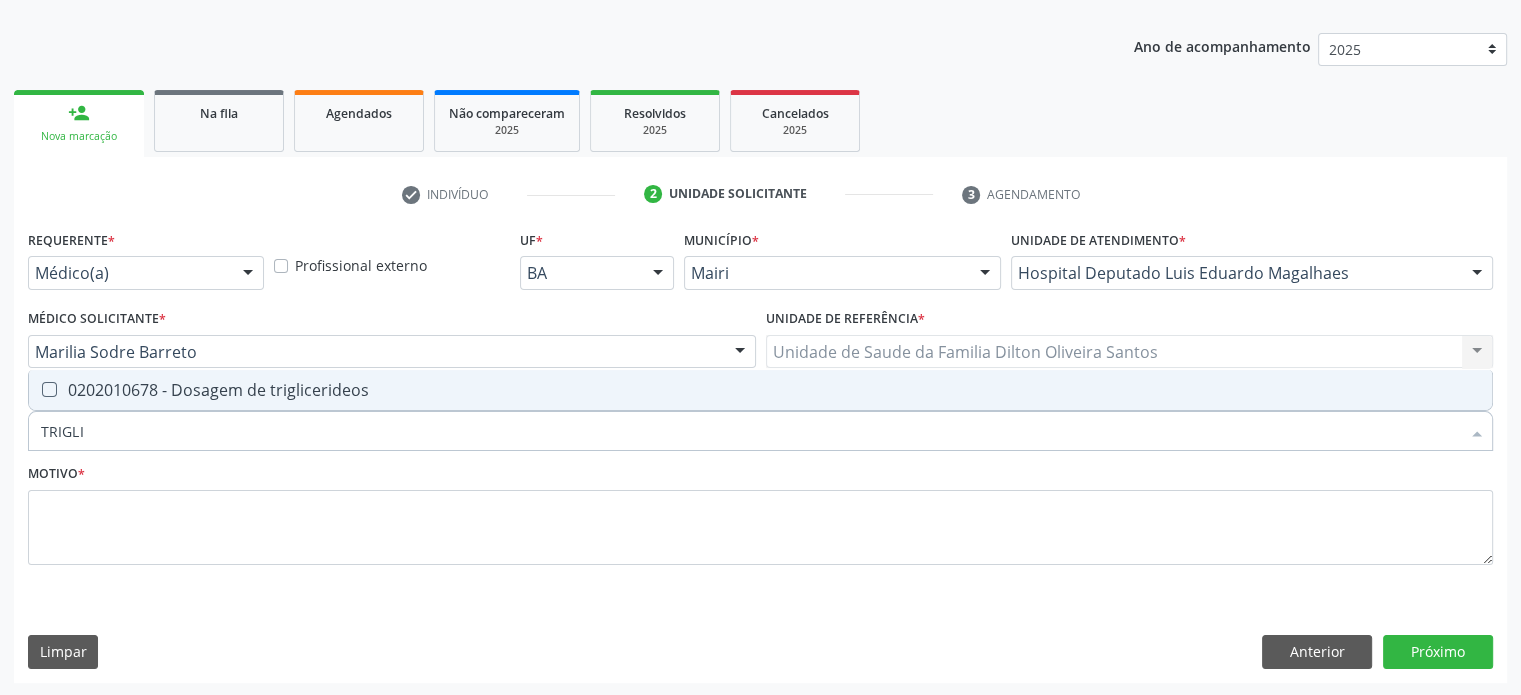 click on "0202010678 - Dosagem de triglicerideos" at bounding box center [760, 390] 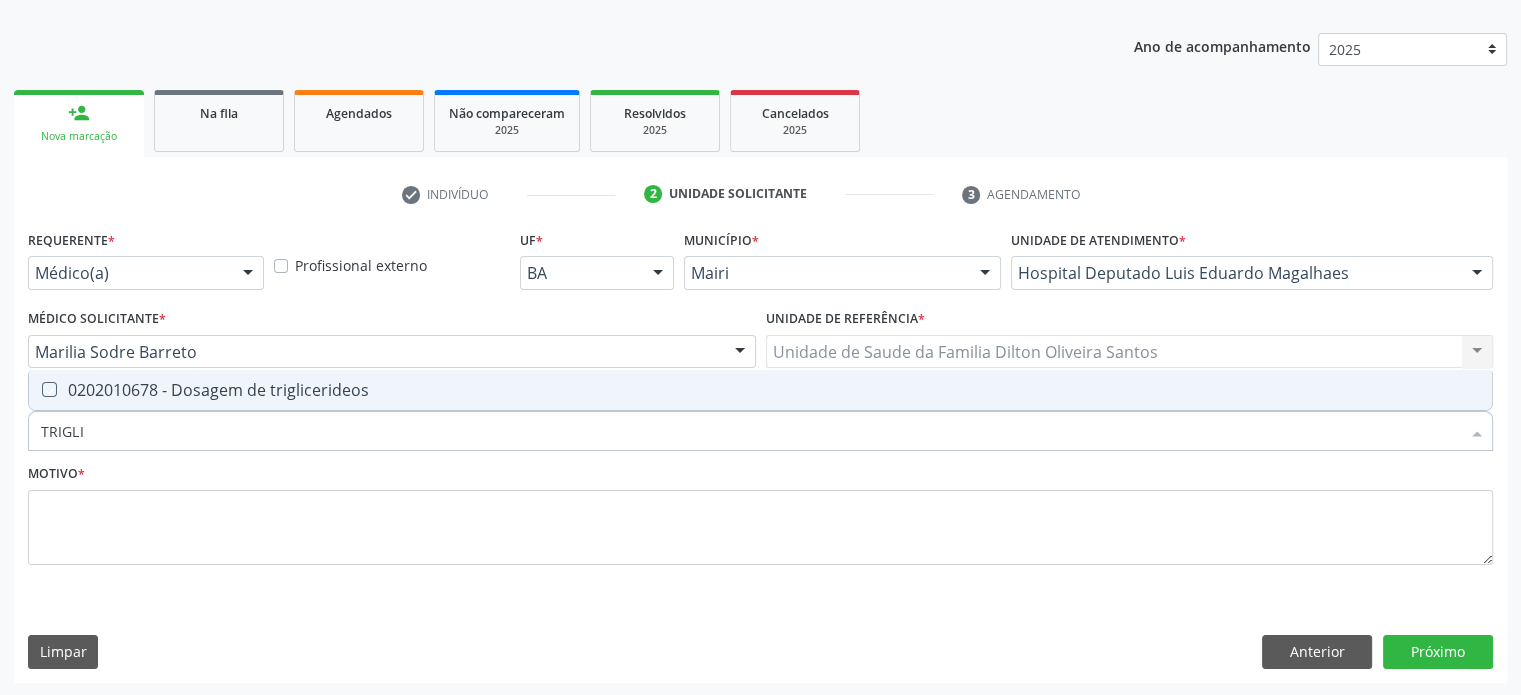 checkbox on "true" 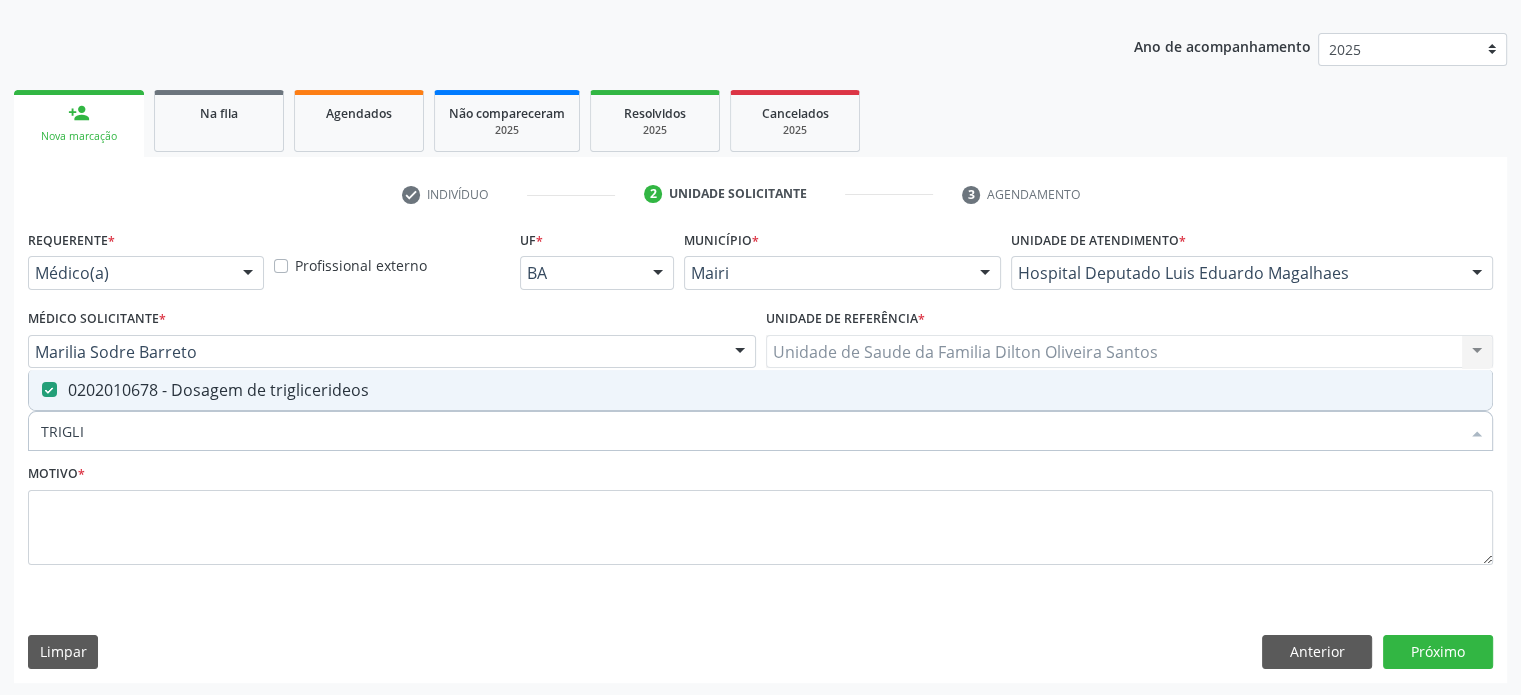 drag, startPoint x: 117, startPoint y: 439, endPoint x: 5, endPoint y: 438, distance: 112.00446 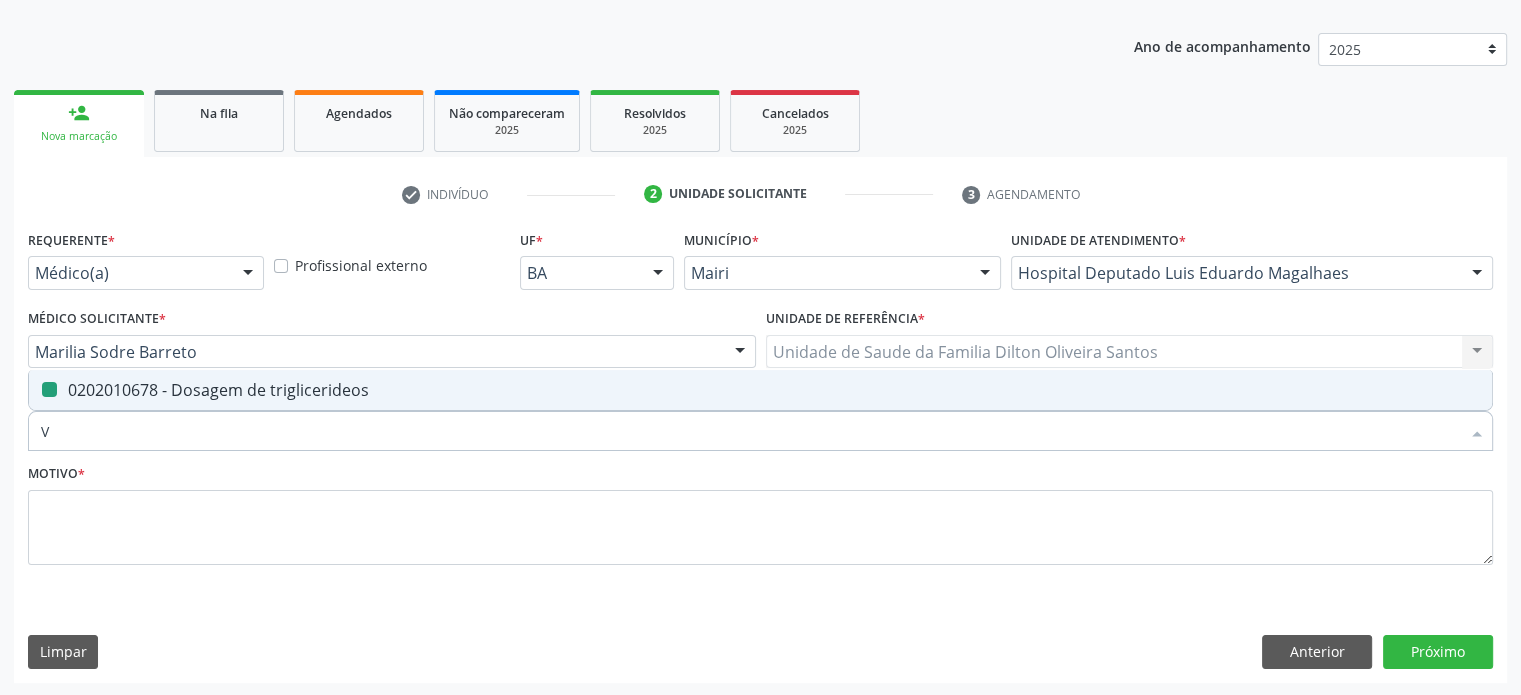 type on "VI" 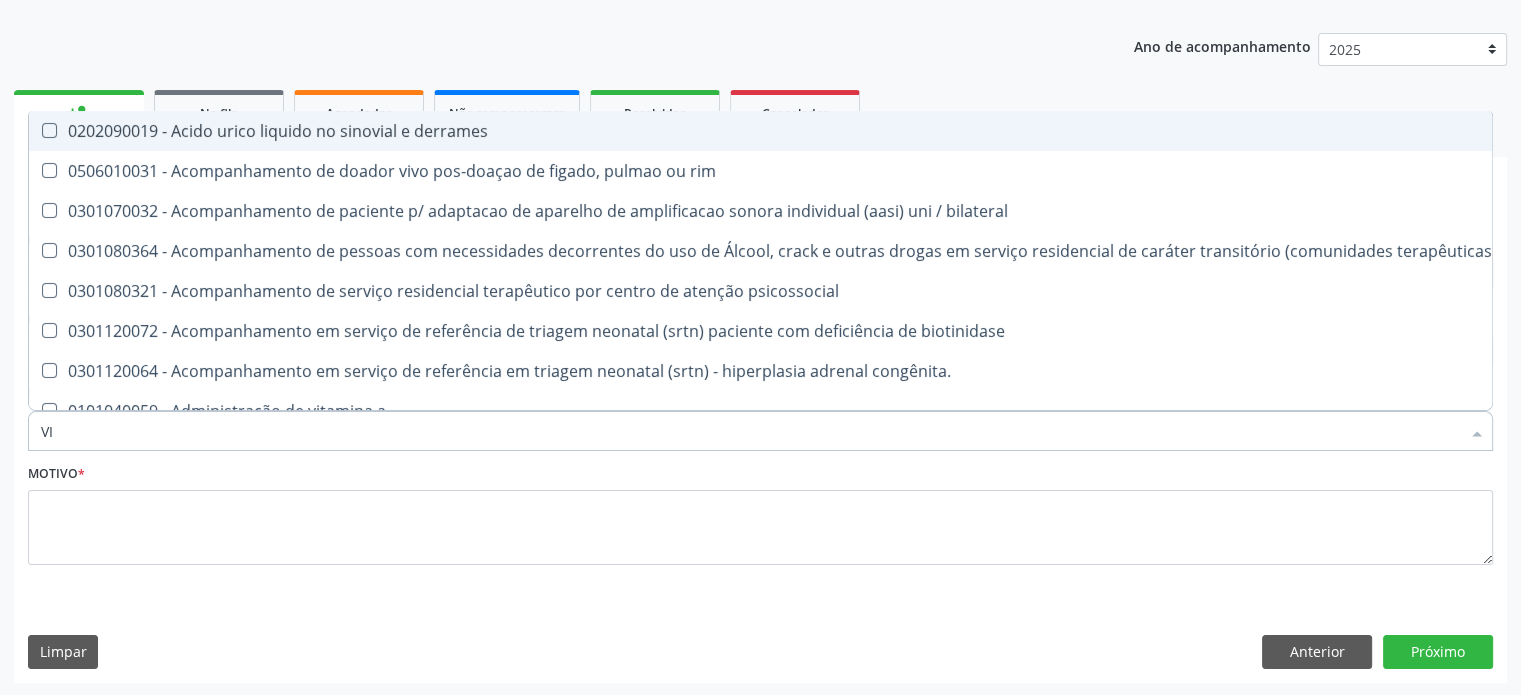 type on "VIT" 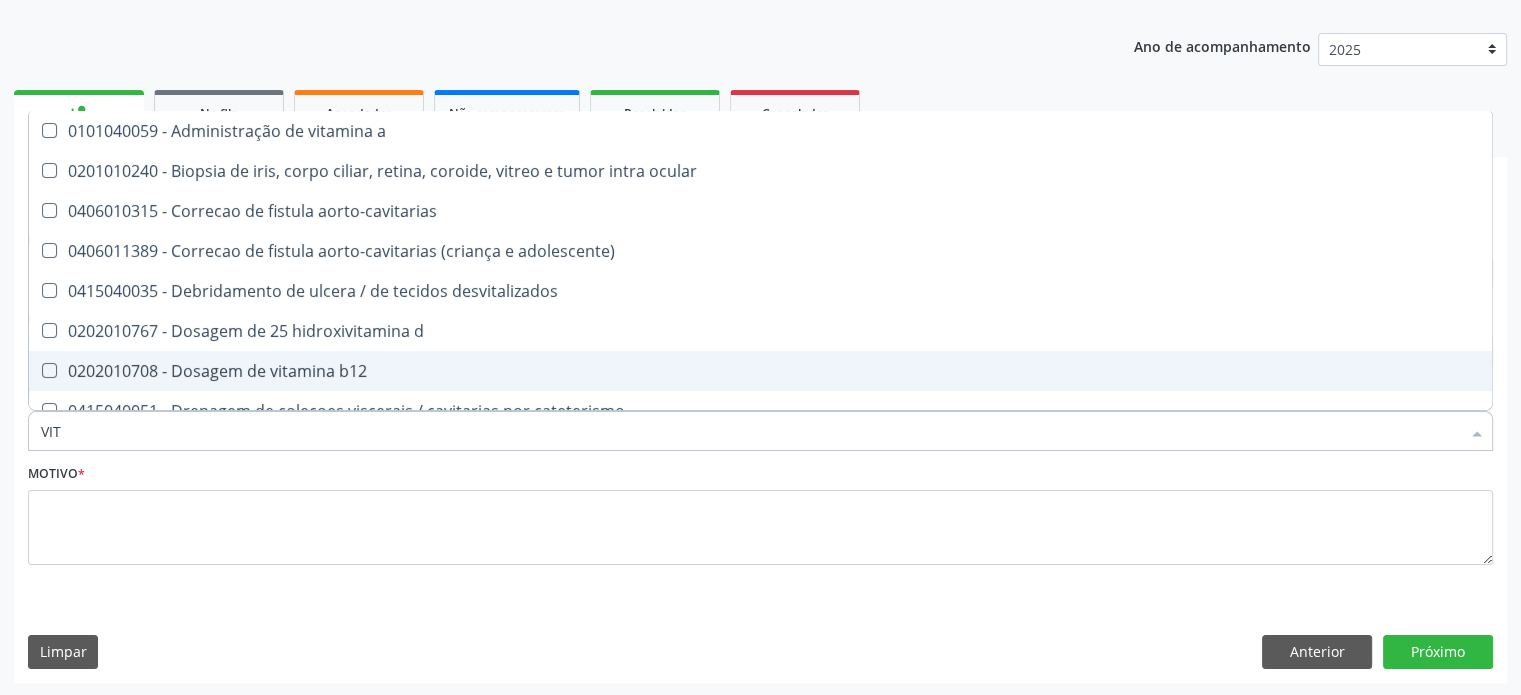 click on "0202010708 - Dosagem de vitamina b12" at bounding box center (760, 371) 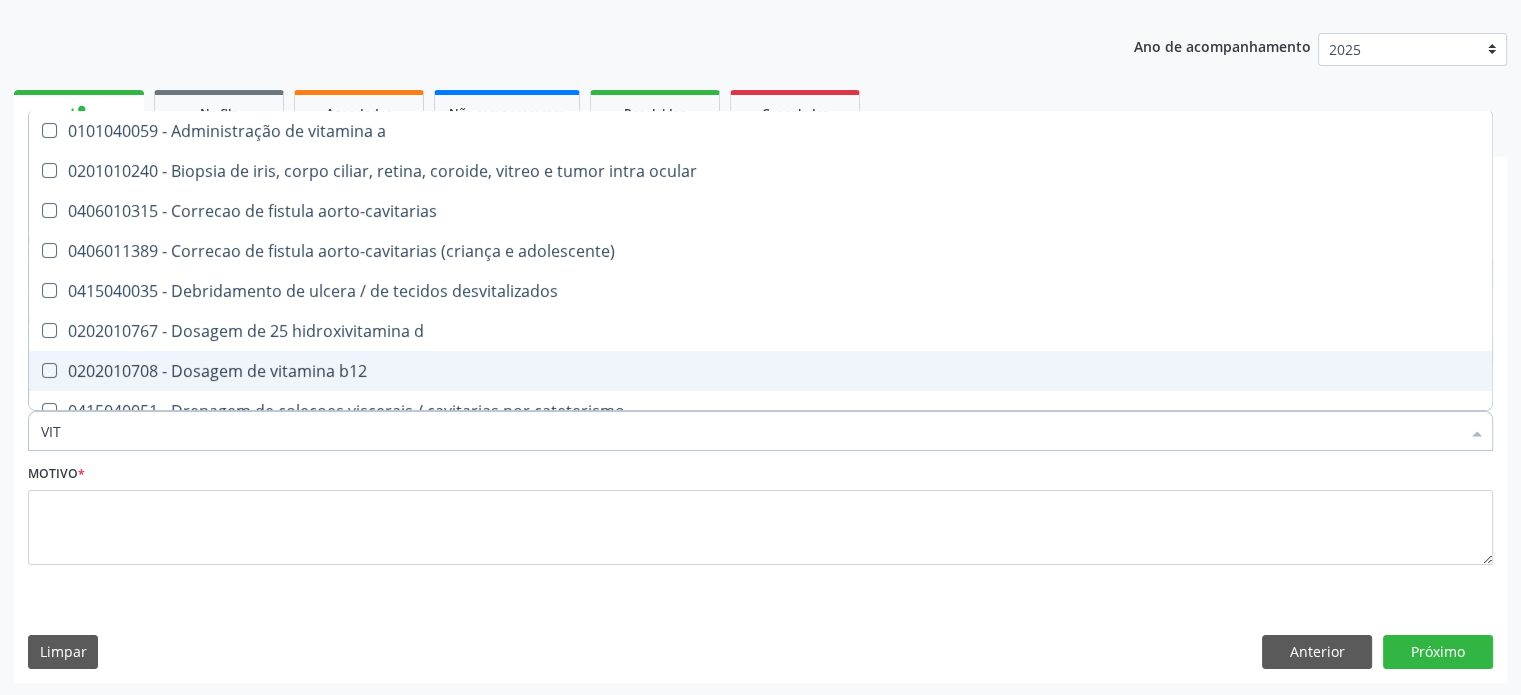 checkbox on "true" 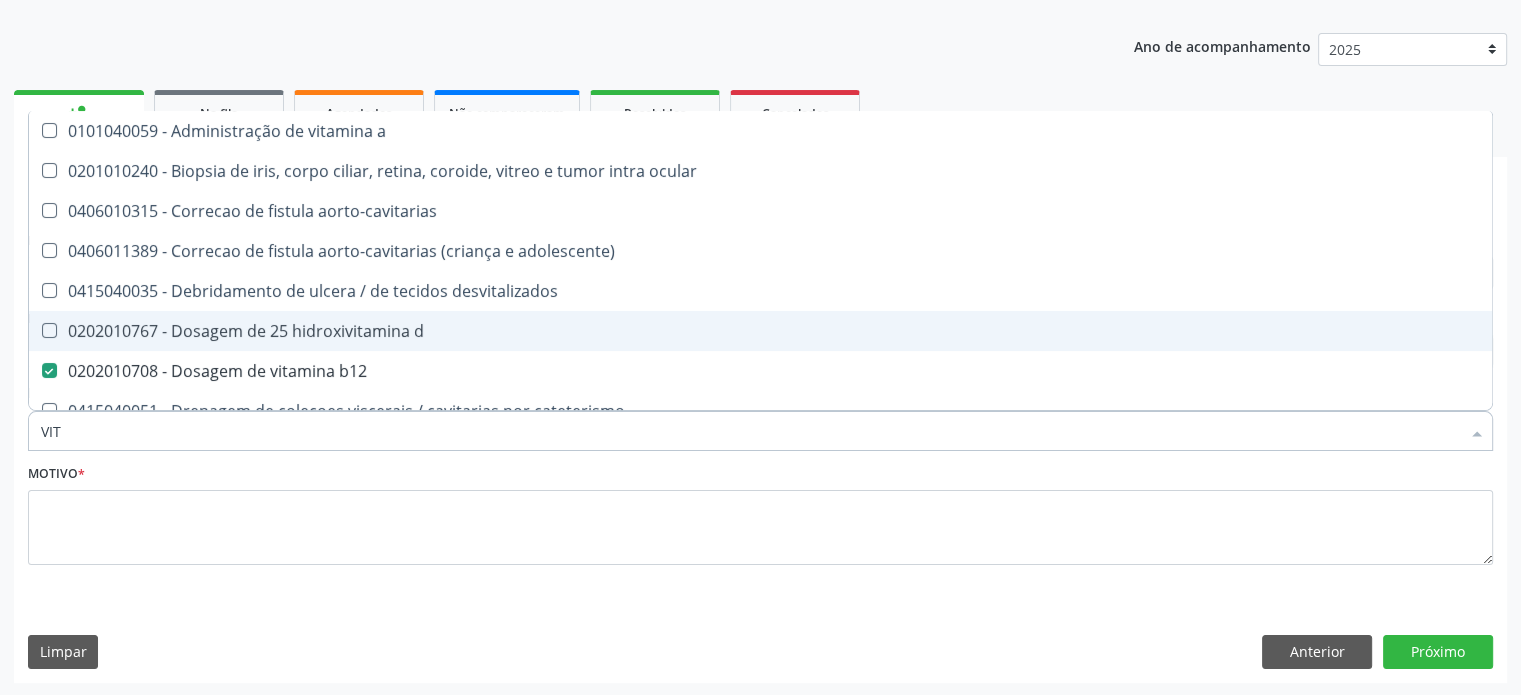 click on "0202010767 - Dosagem de 25 hidroxivitamina d" at bounding box center (760, 331) 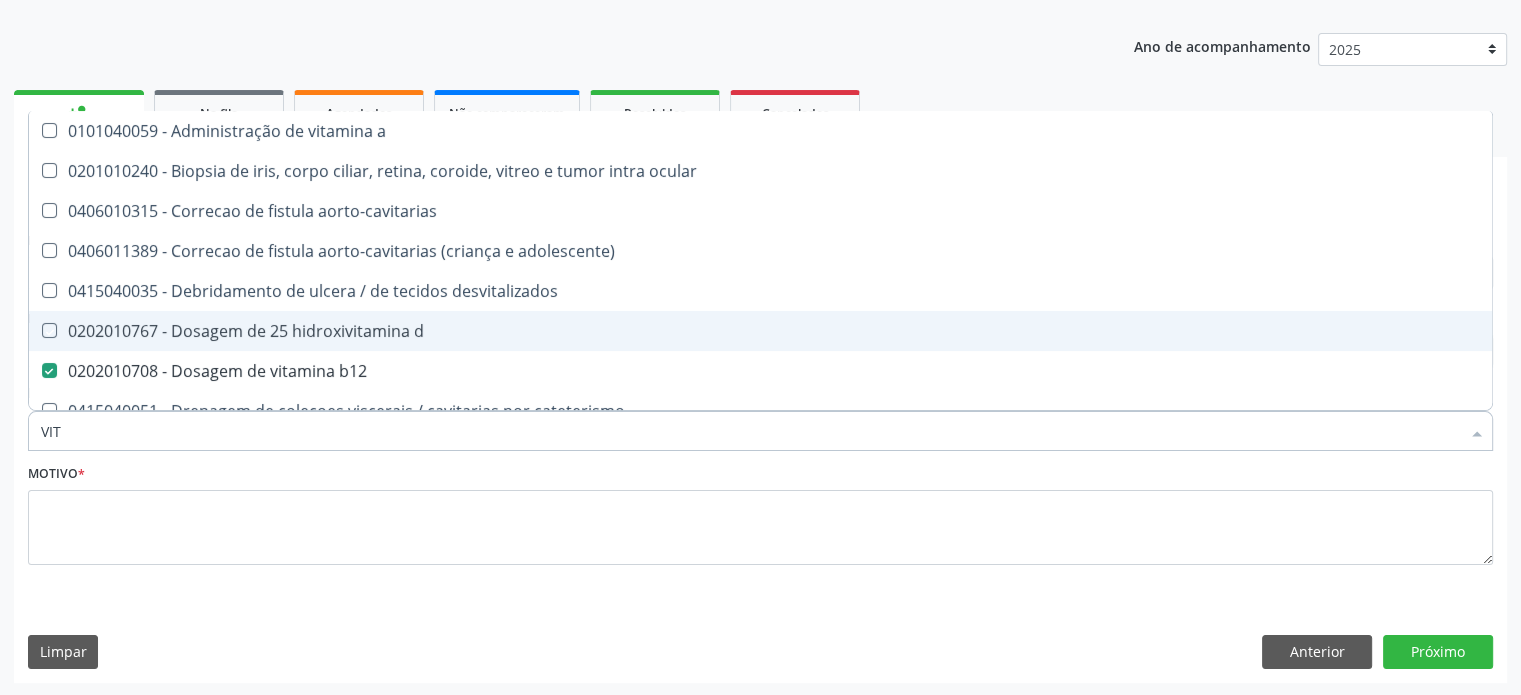 checkbox on "true" 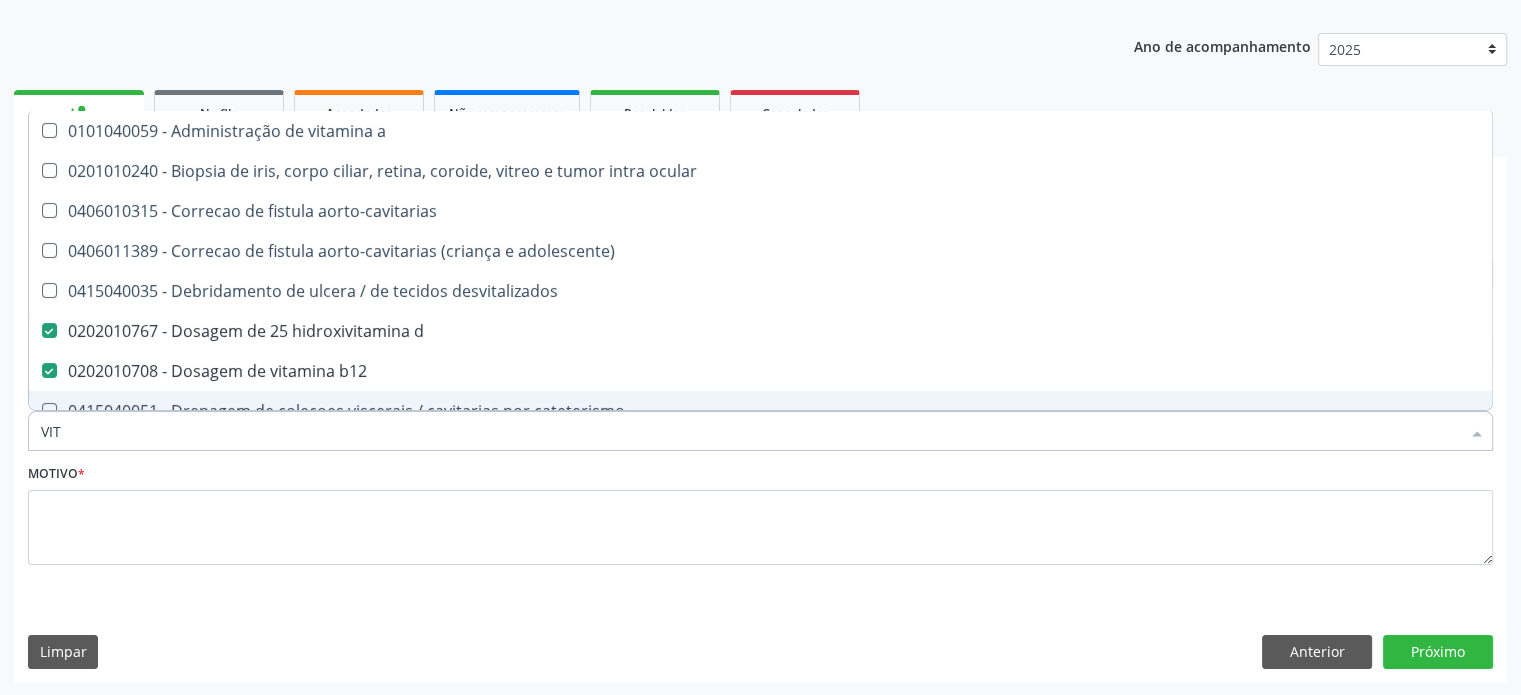 drag, startPoint x: 84, startPoint y: 431, endPoint x: 0, endPoint y: 432, distance: 84.00595 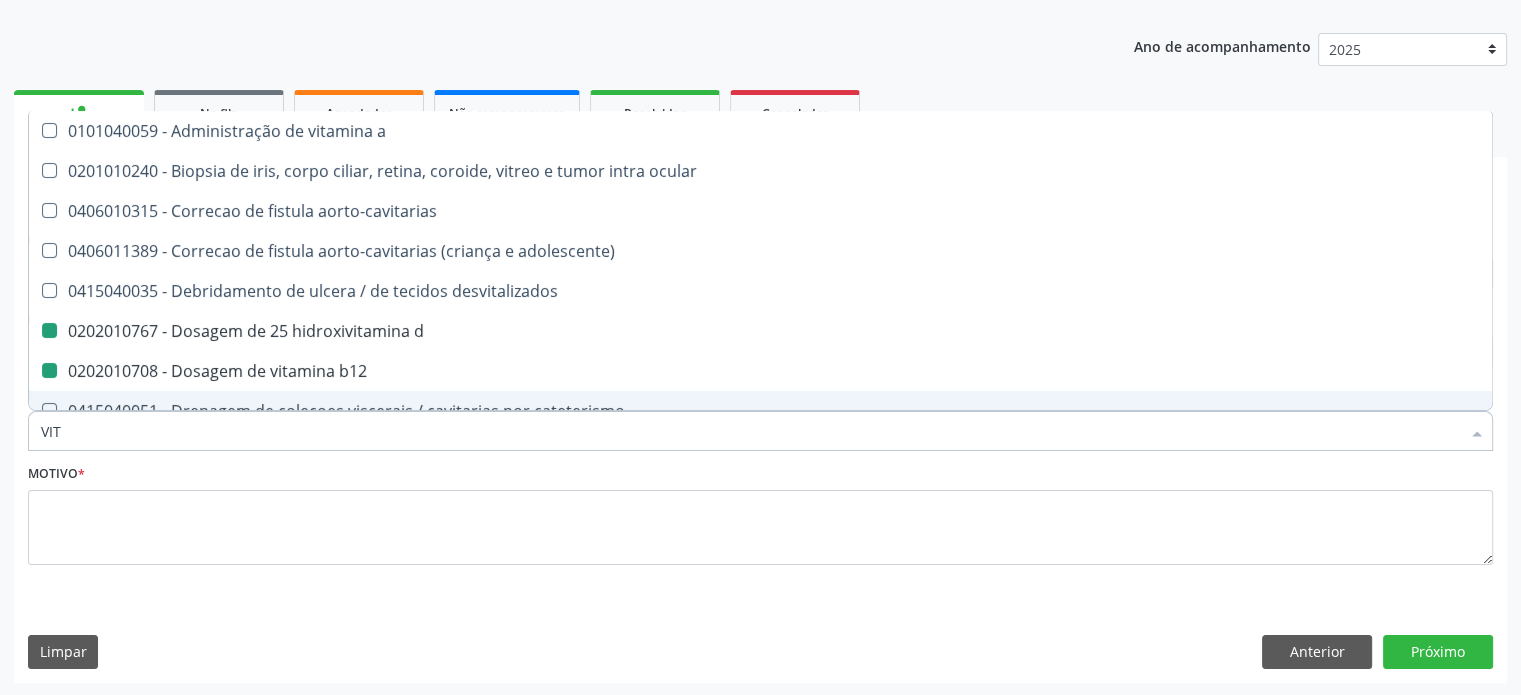 type on "P" 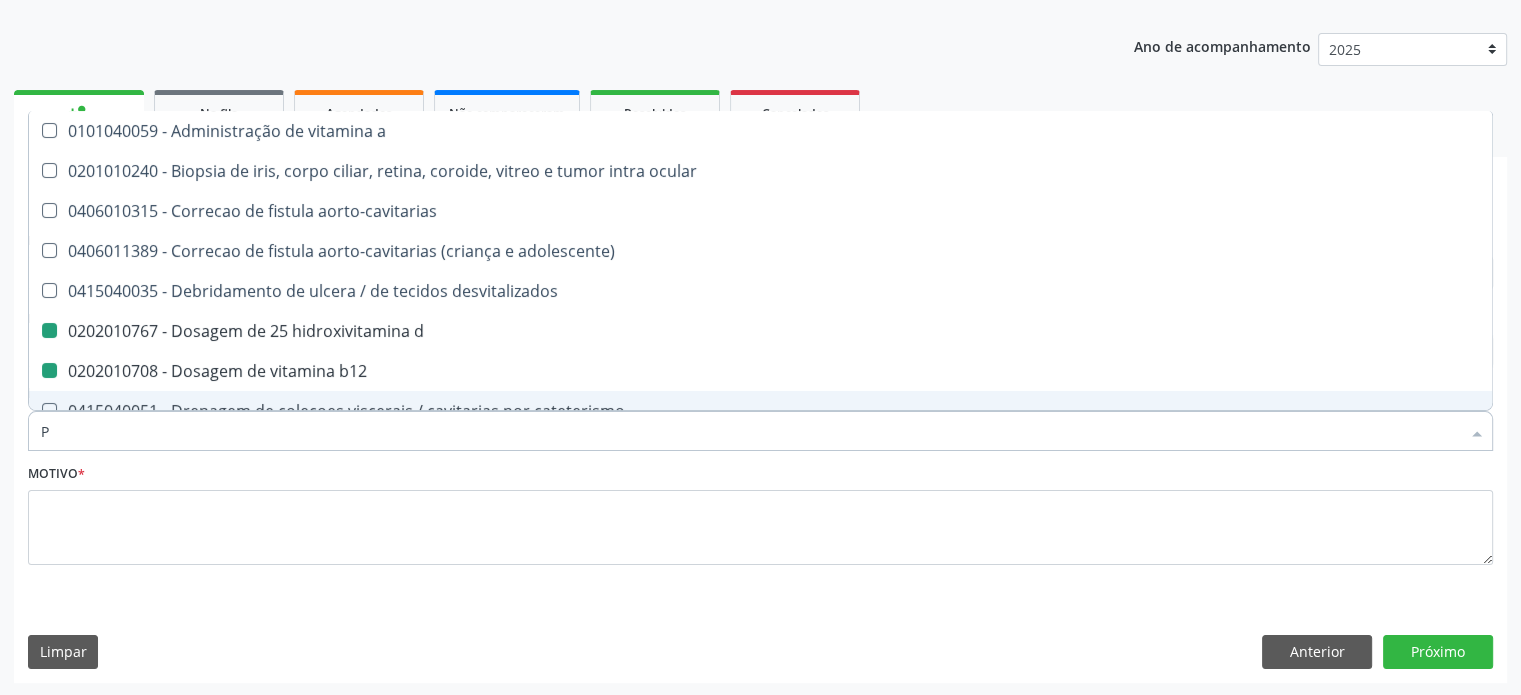 checkbox on "false" 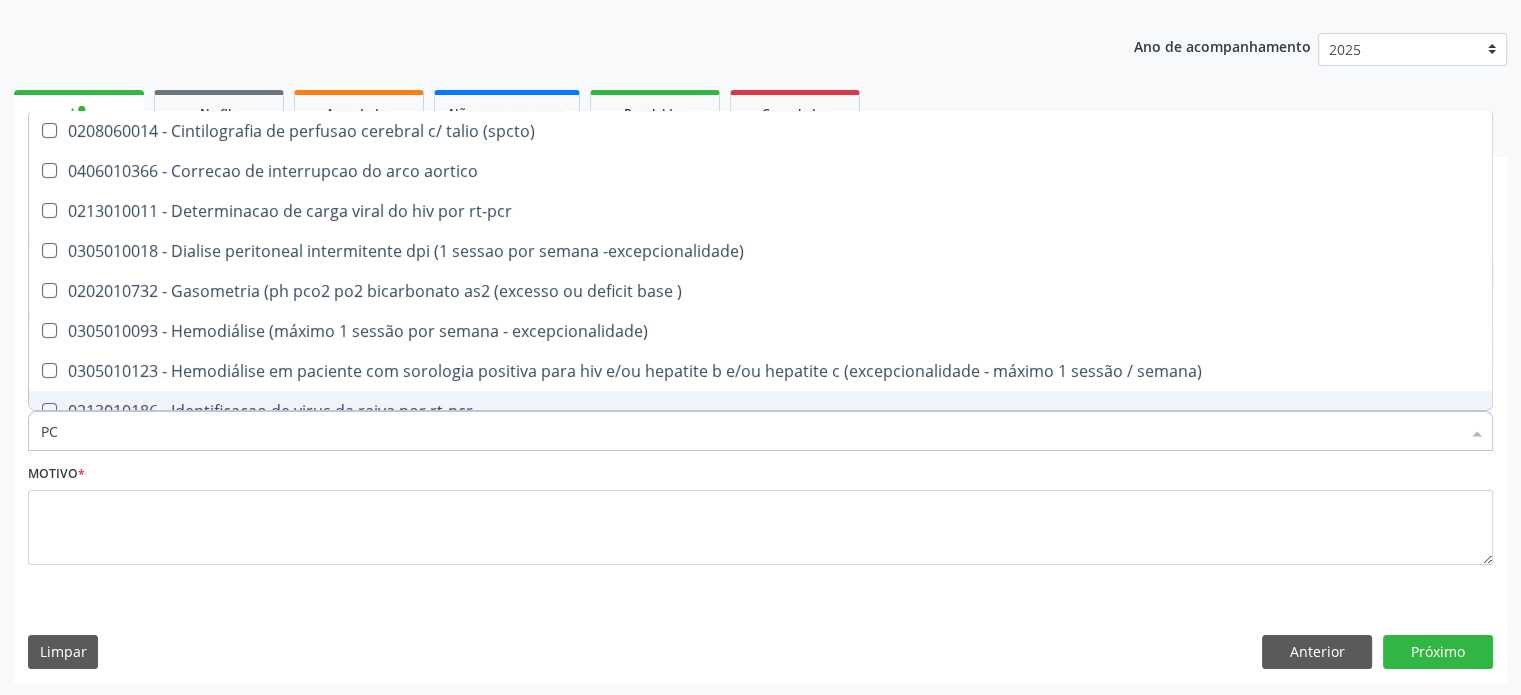 type on "PCR" 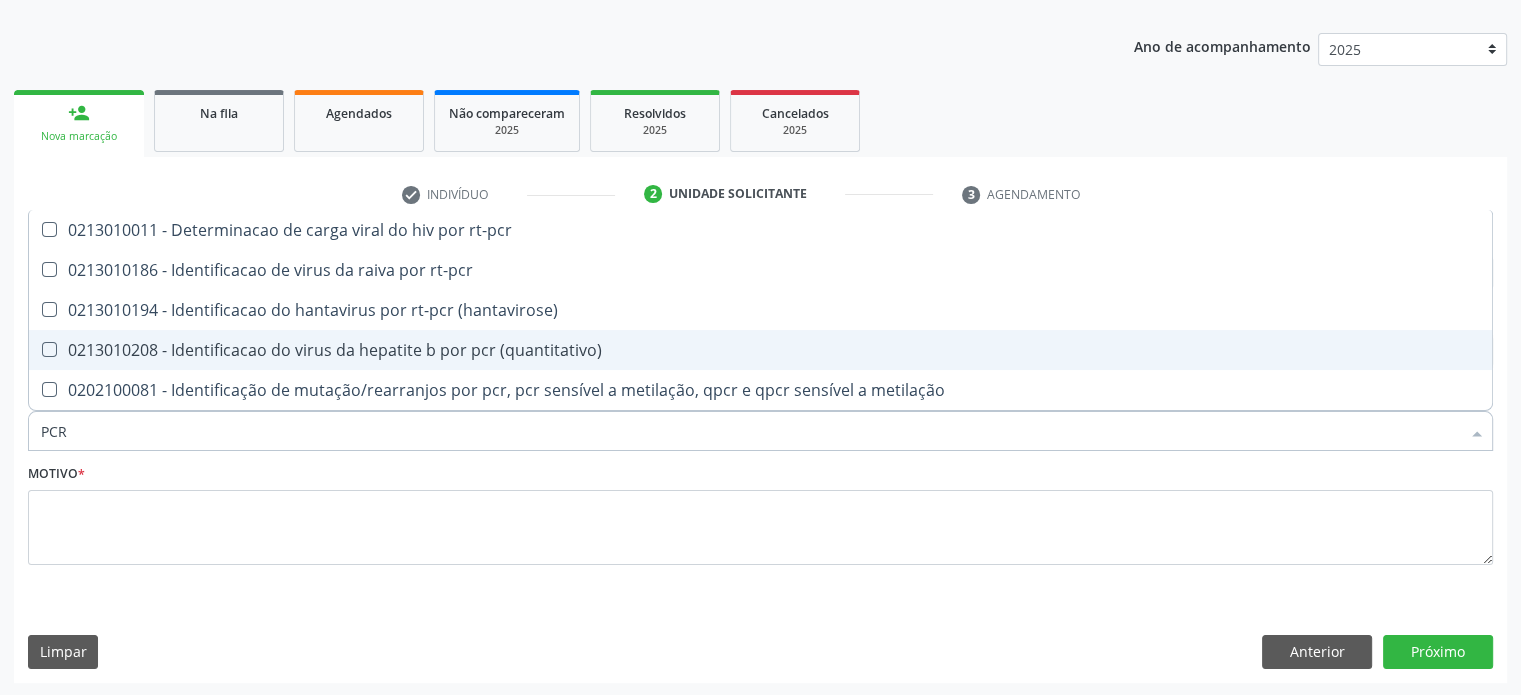 click on "0213010208 - Identificacao do virus da hepatite b por pcr (quantitativo)" at bounding box center (760, 350) 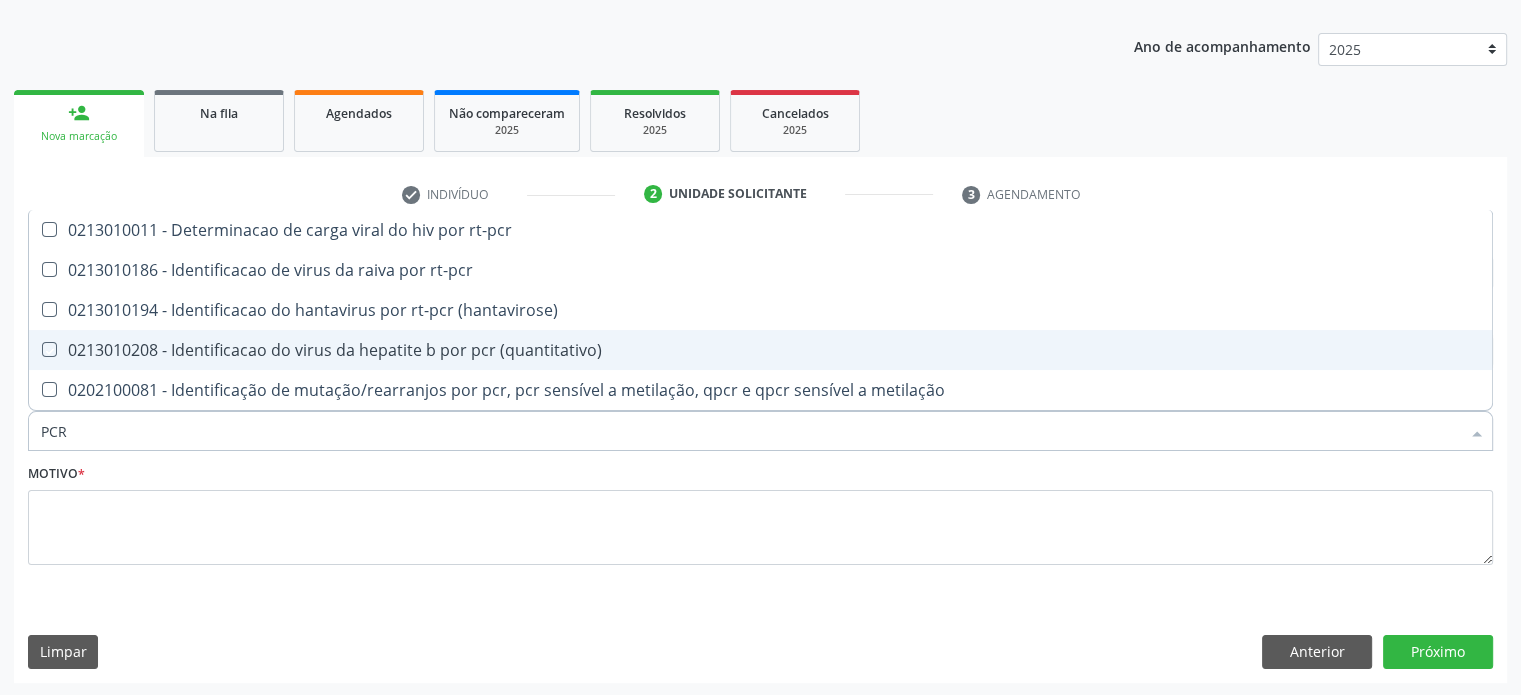 checkbox on "true" 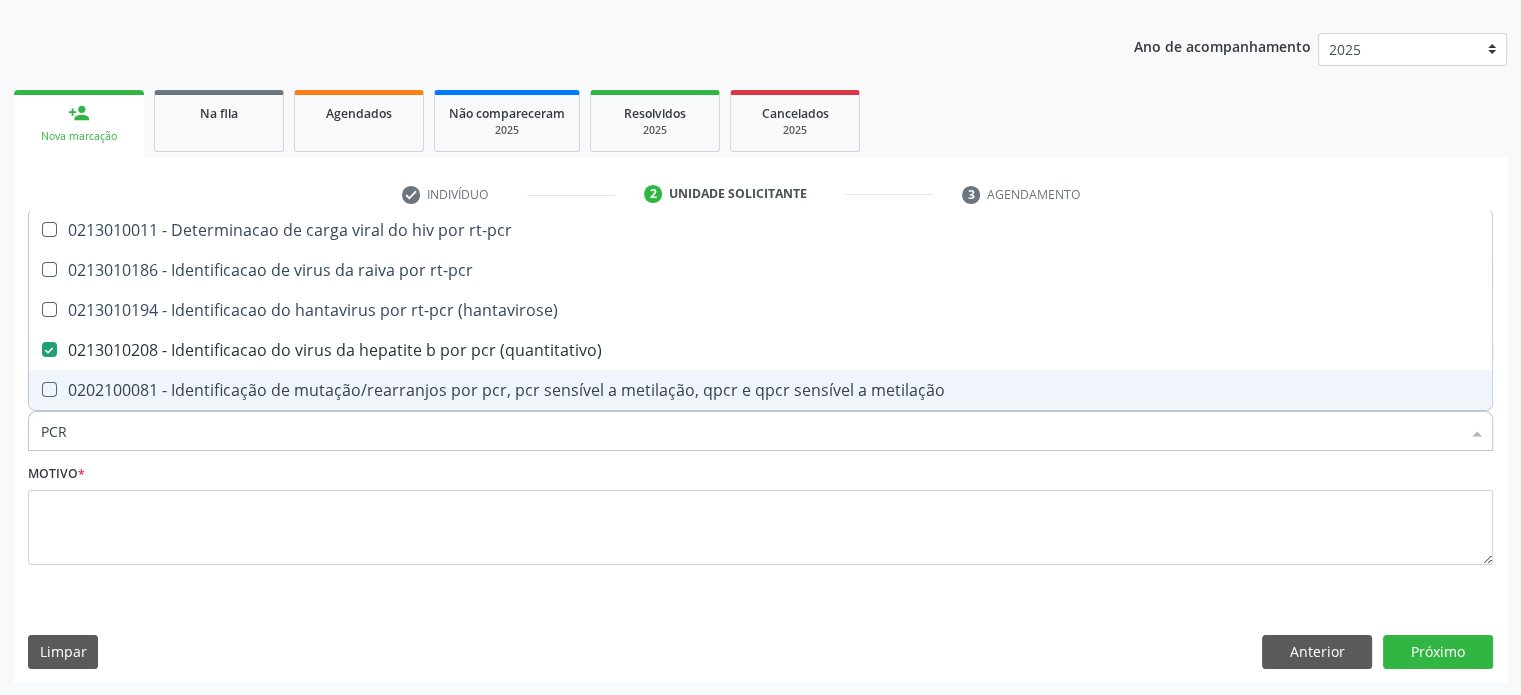 drag, startPoint x: 108, startPoint y: 426, endPoint x: 0, endPoint y: 427, distance: 108.00463 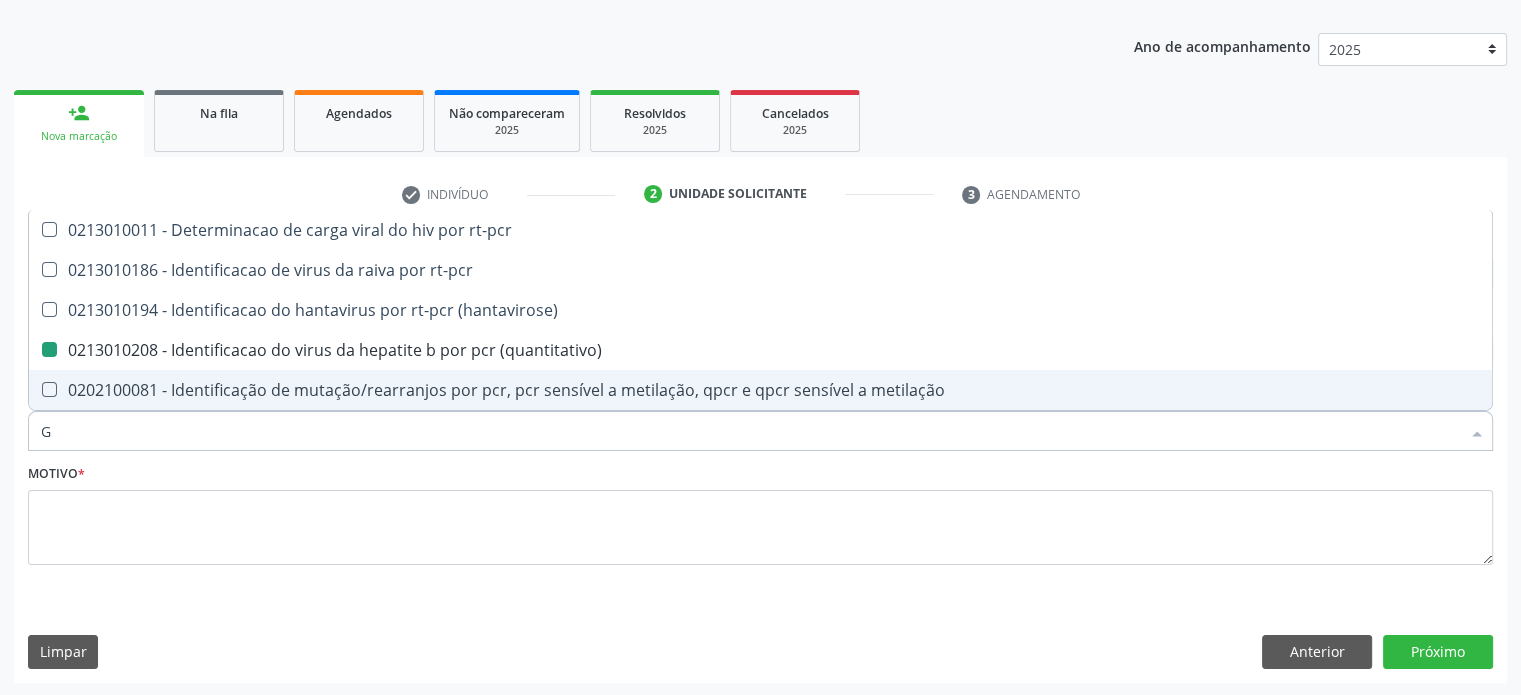 type on "GL" 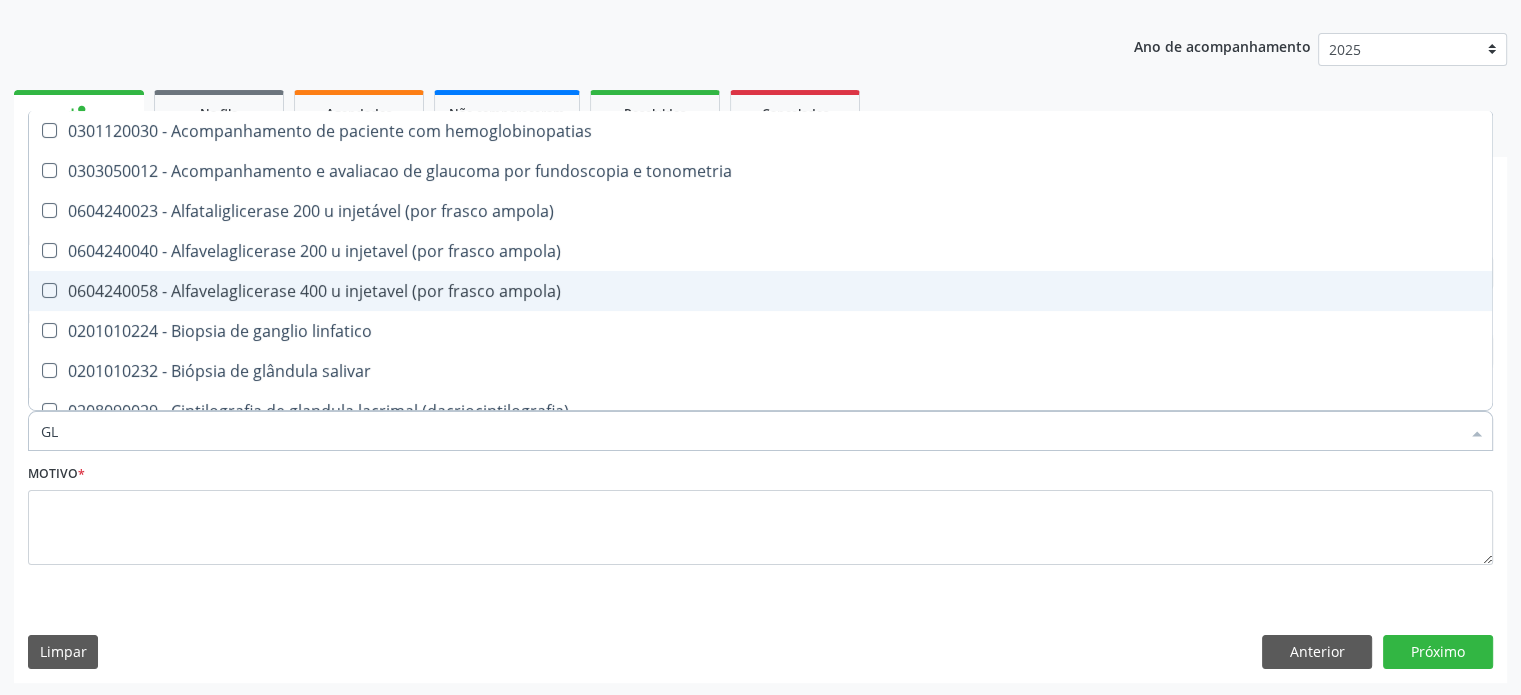 checkbox on "false" 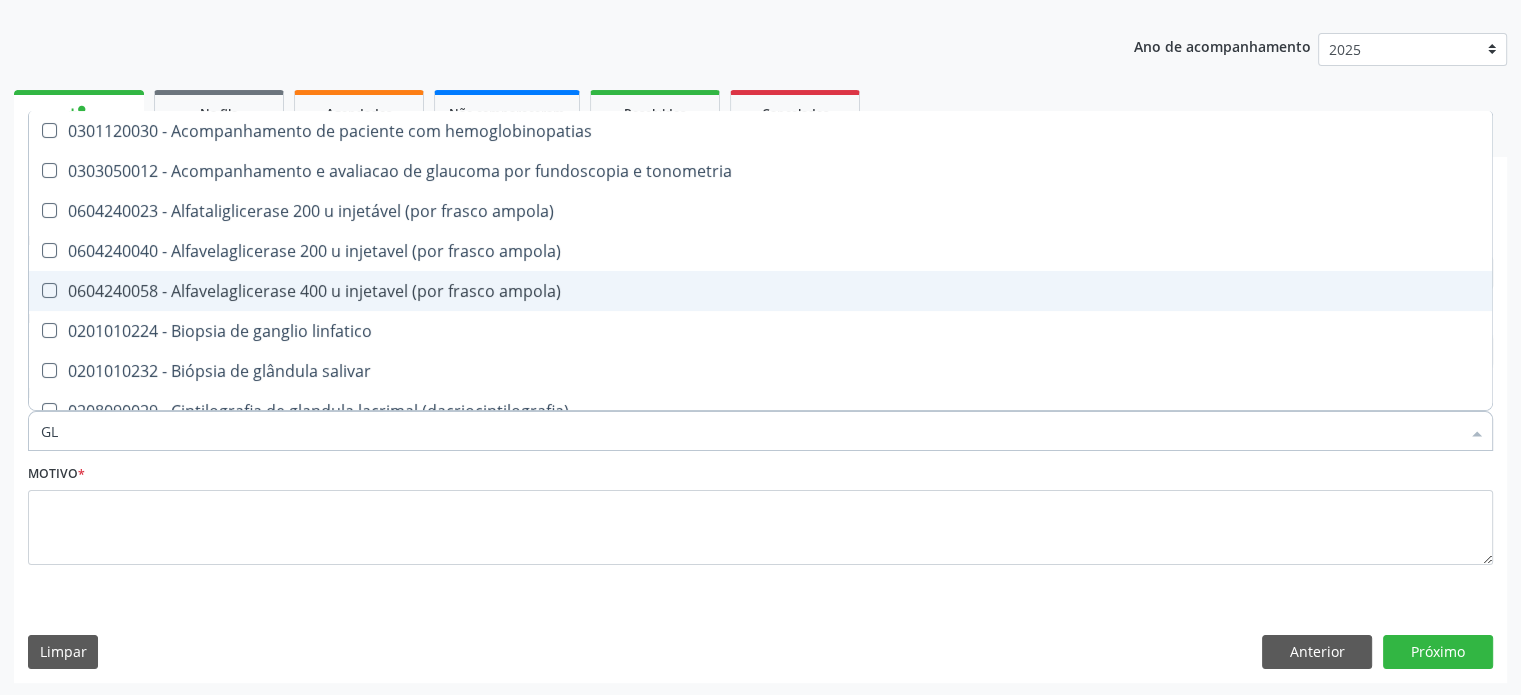 type on "GLI" 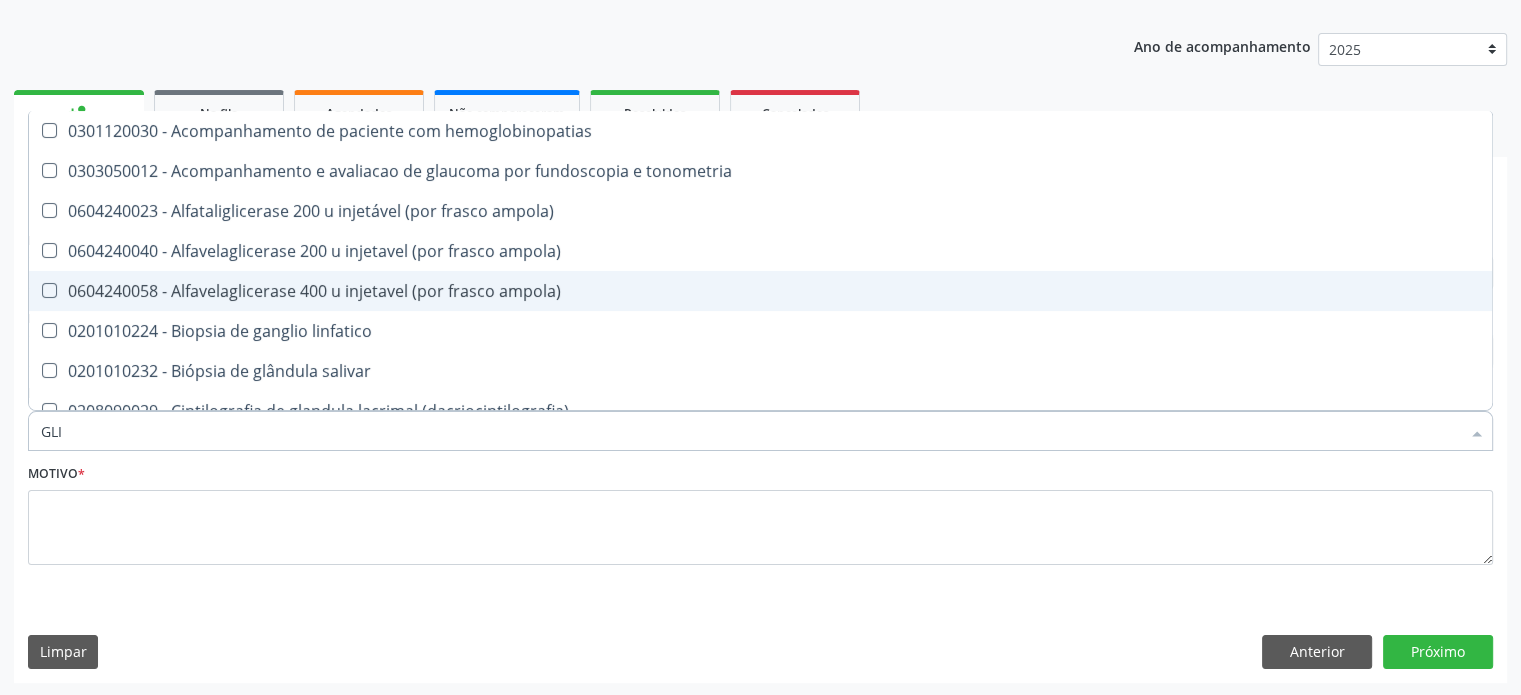 checkbox on "true" 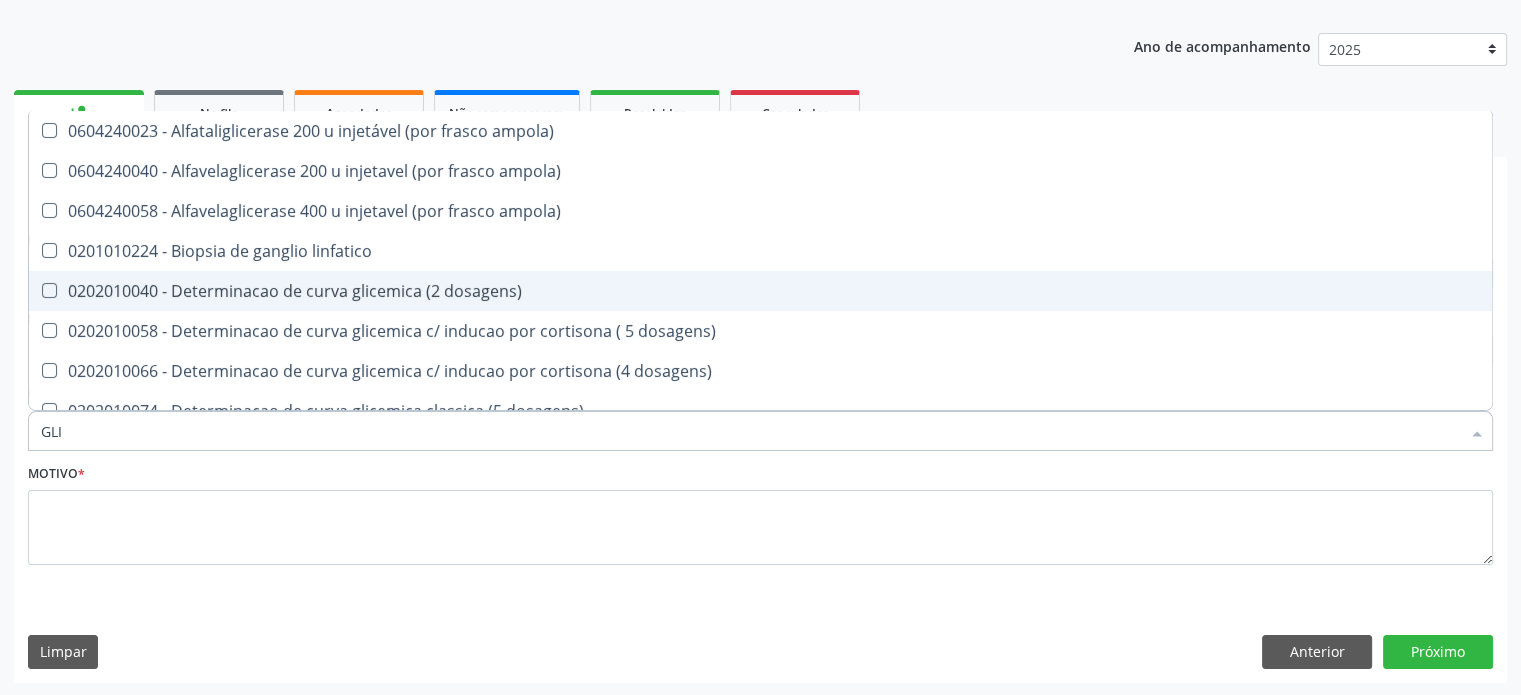 type on "GLIC" 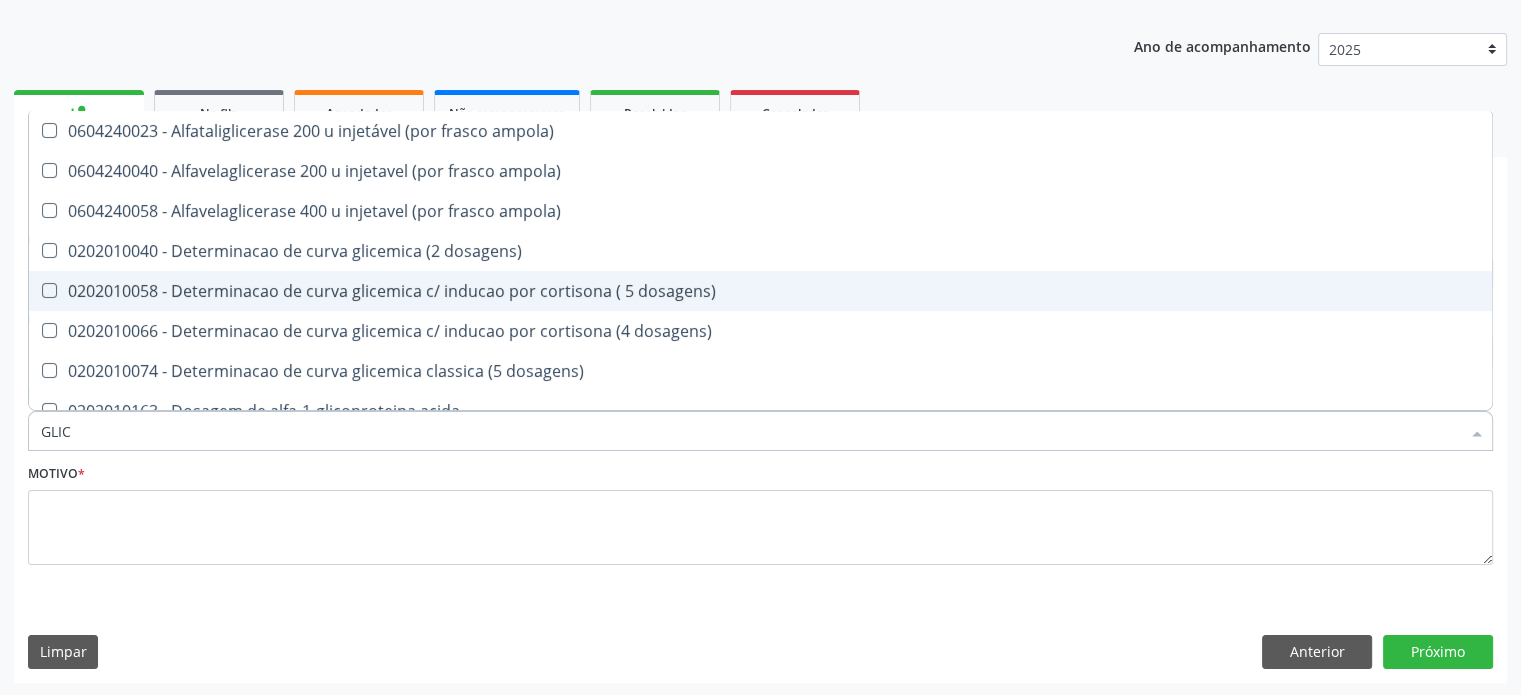 type on "[NAME]" 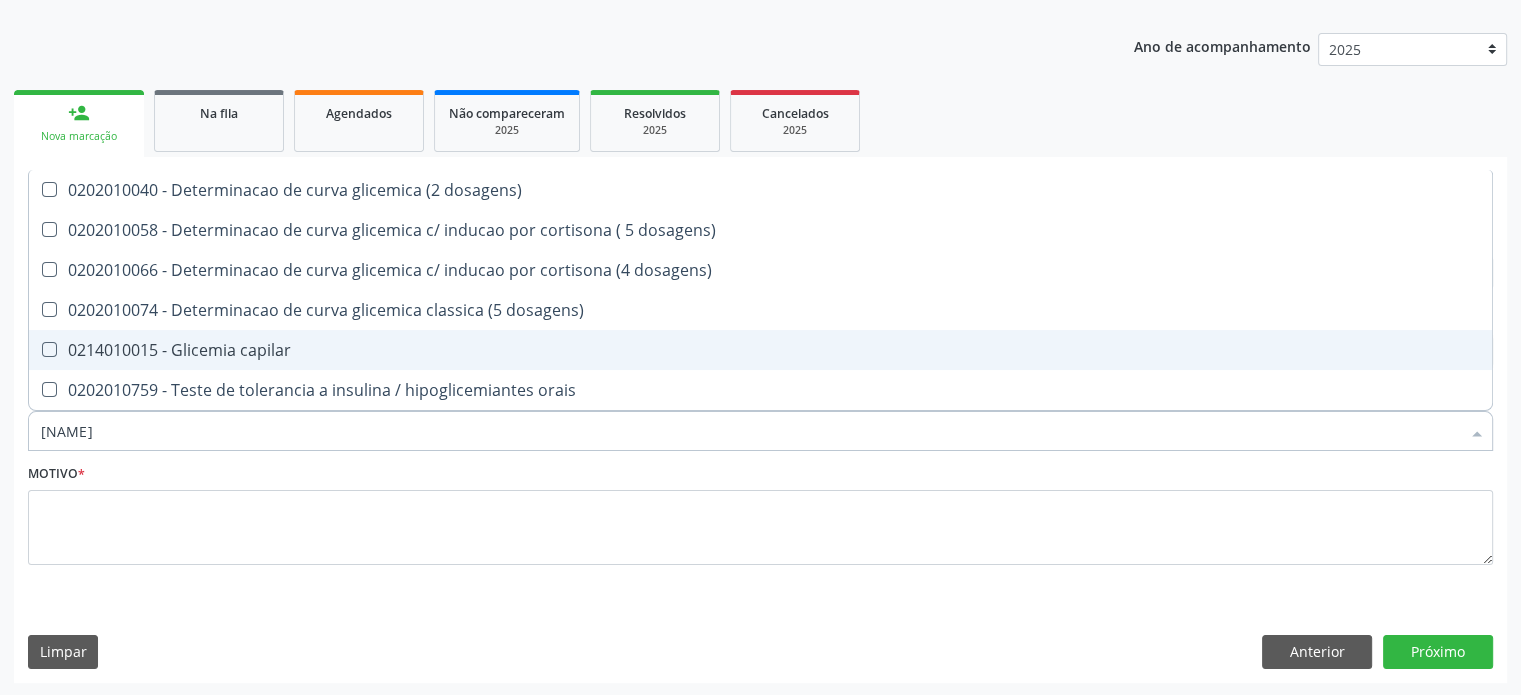 type on "GLICEMIA" 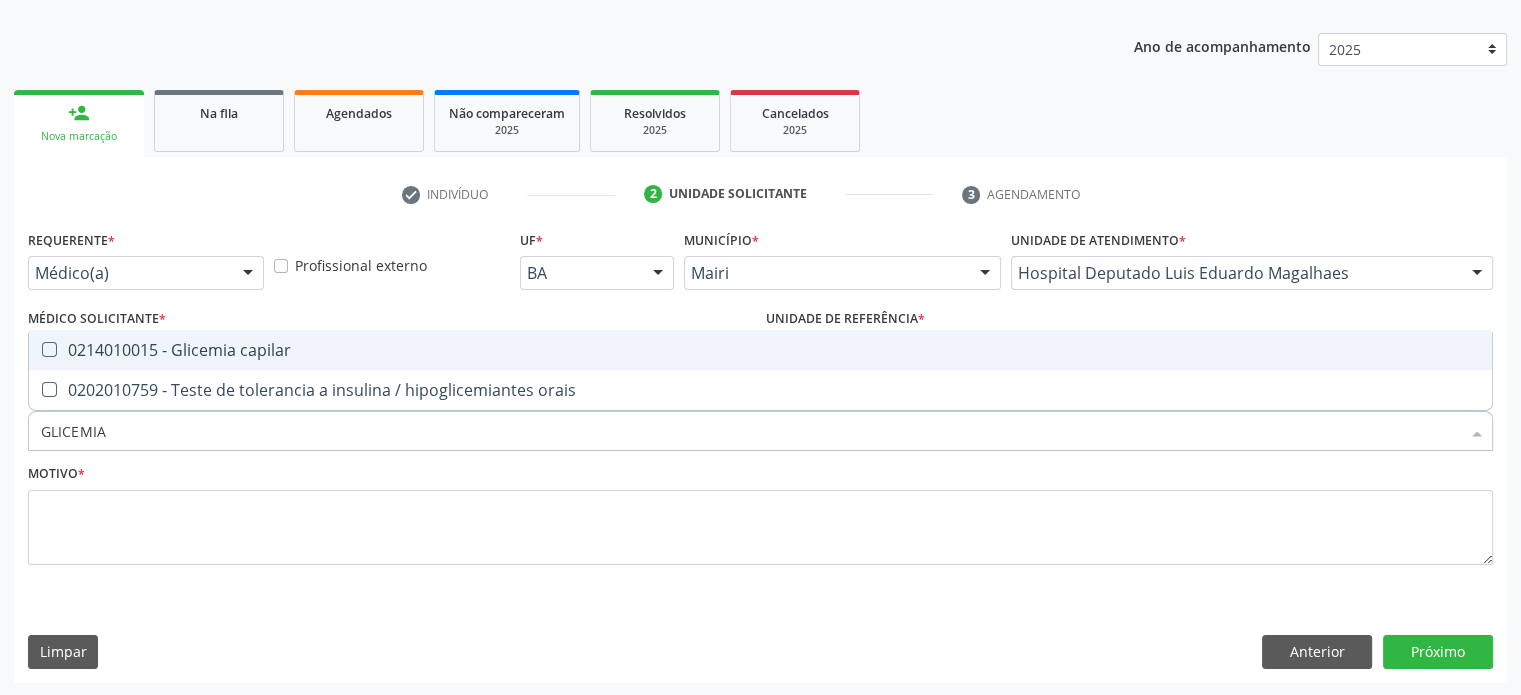 click on "0214010015 - Glicemia capilar" at bounding box center (760, 350) 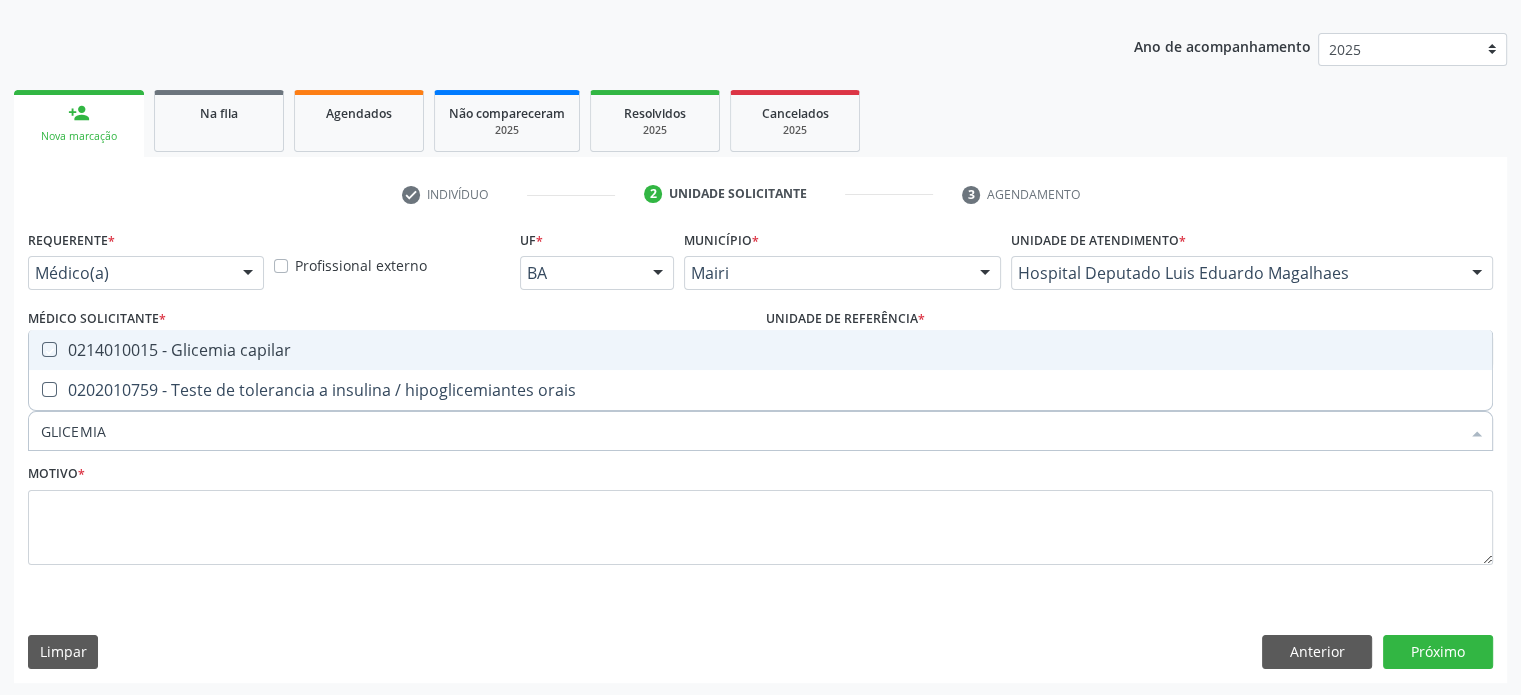 checkbox on "true" 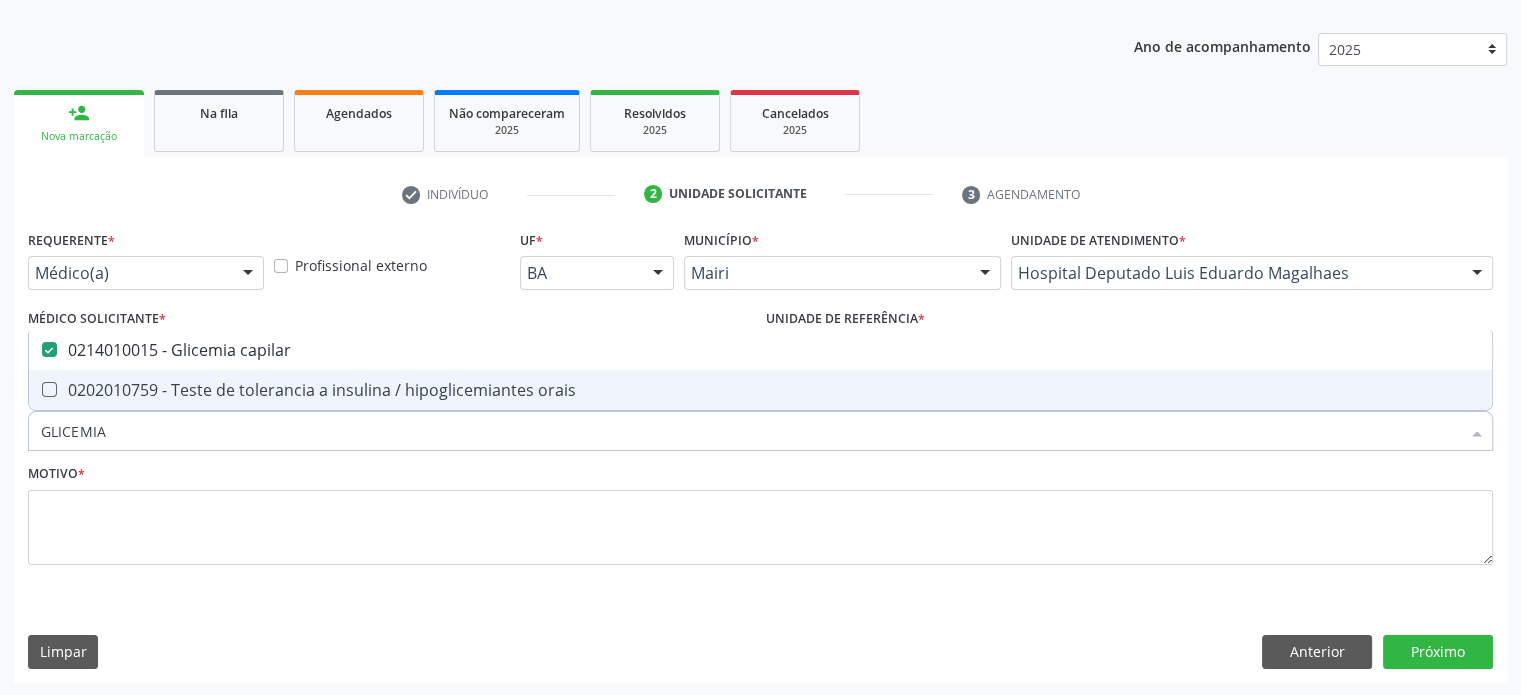 drag, startPoint x: 144, startPoint y: 419, endPoint x: 0, endPoint y: 450, distance: 147.29901 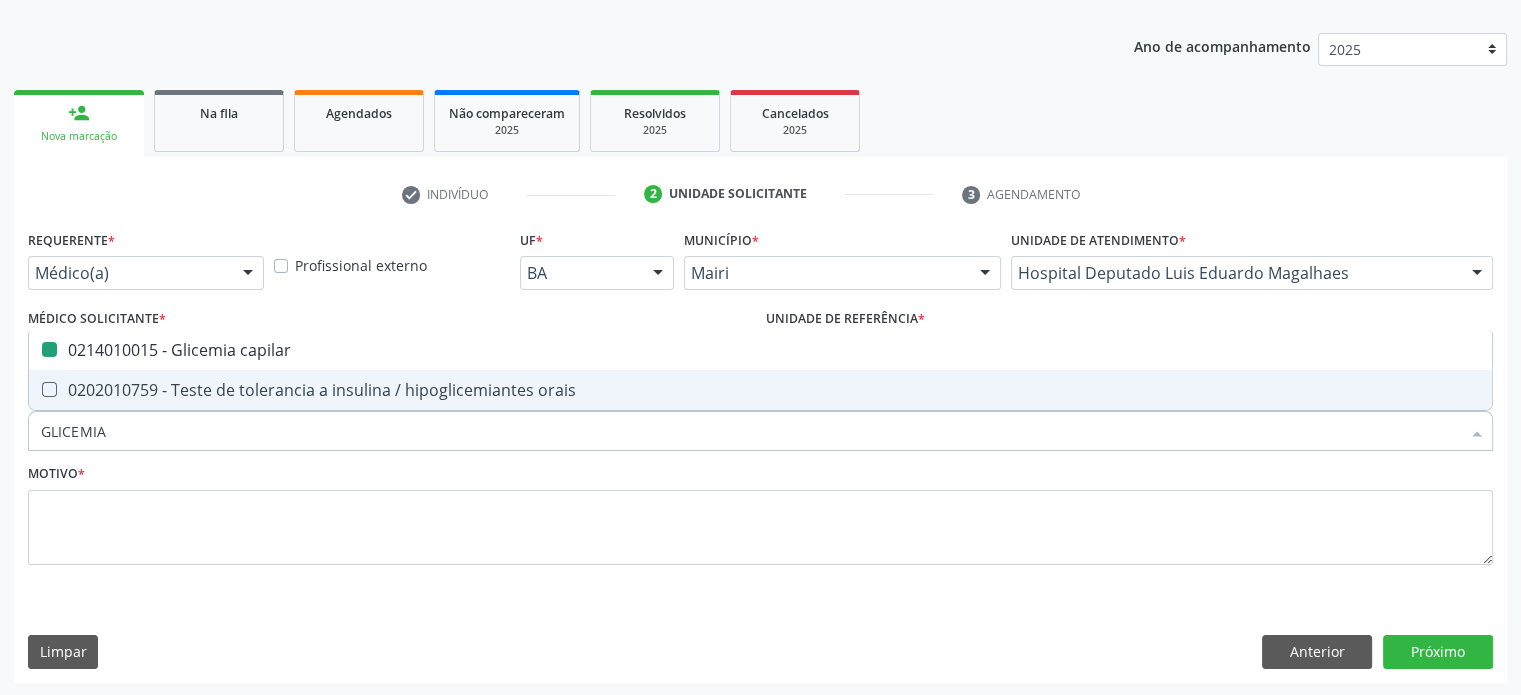 type on "H" 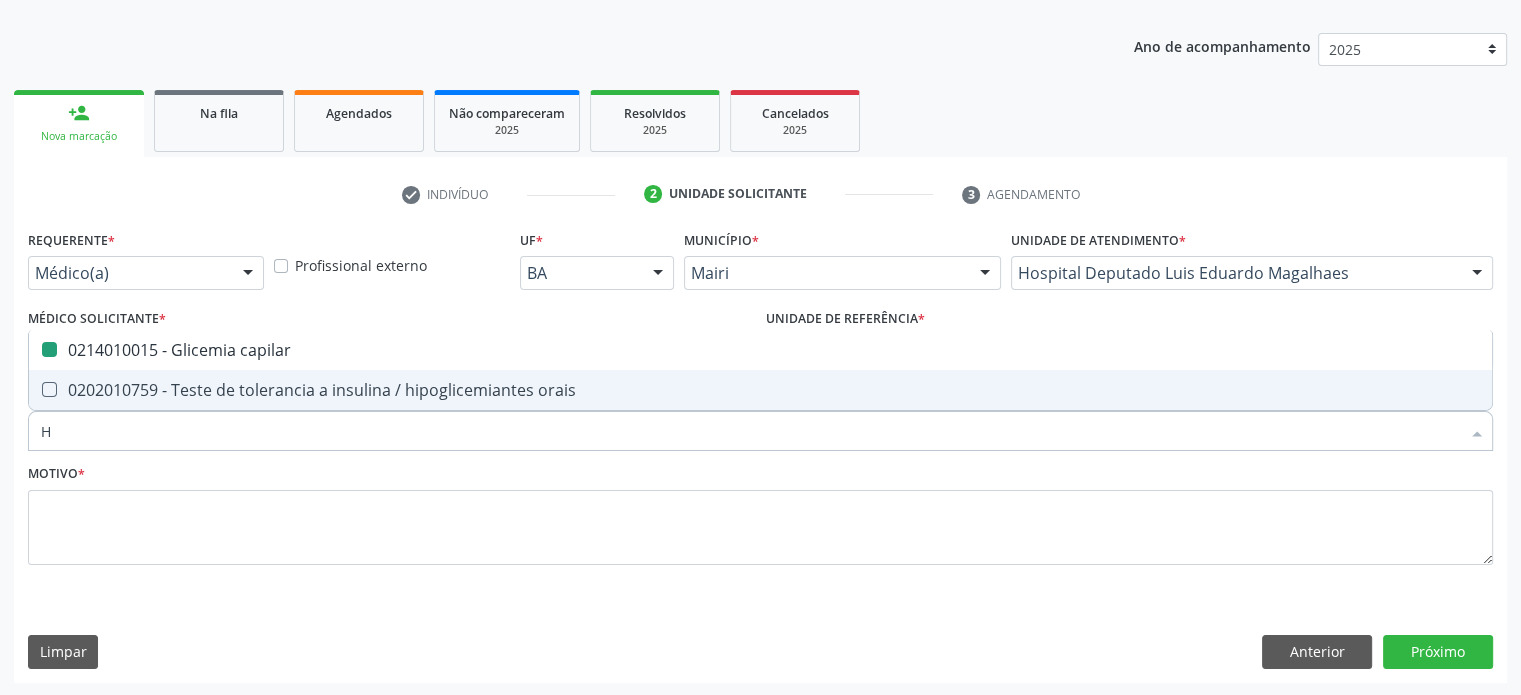 checkbox on "false" 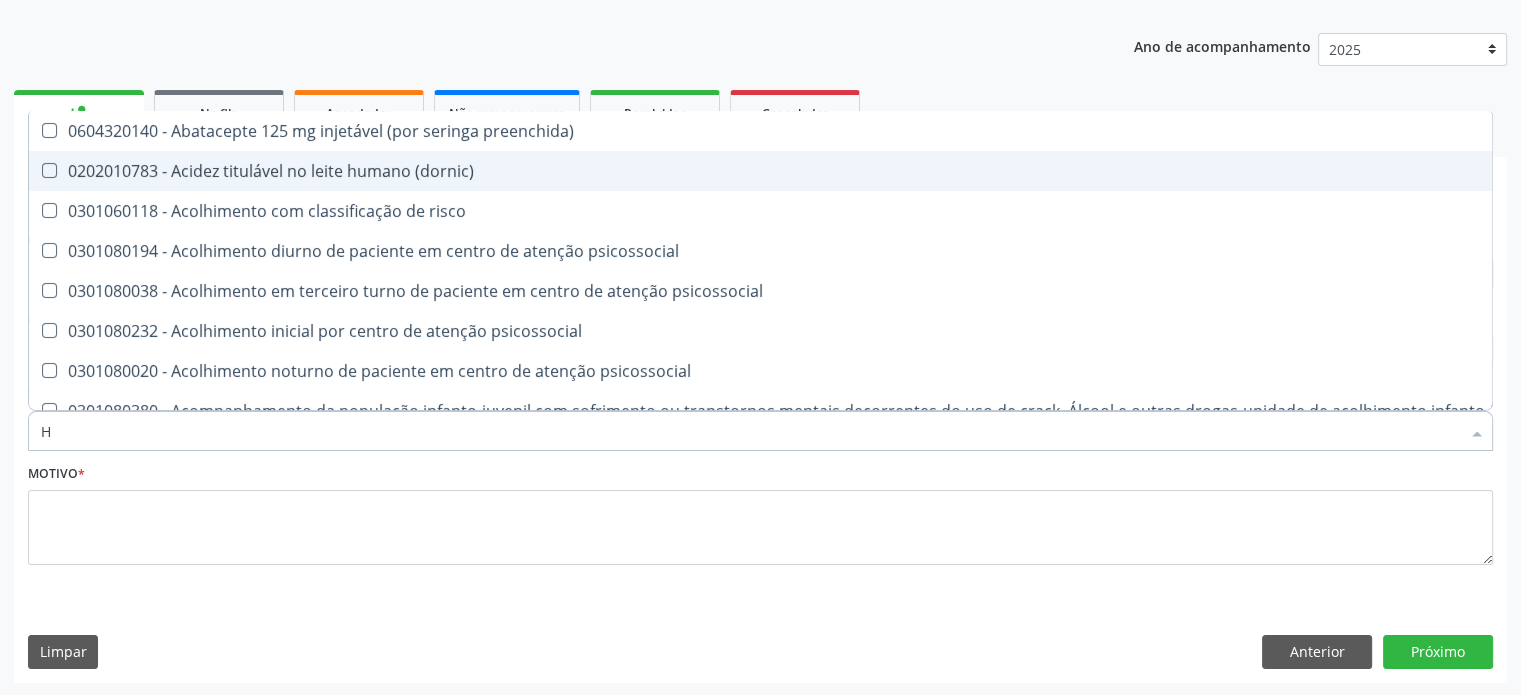type on "HE" 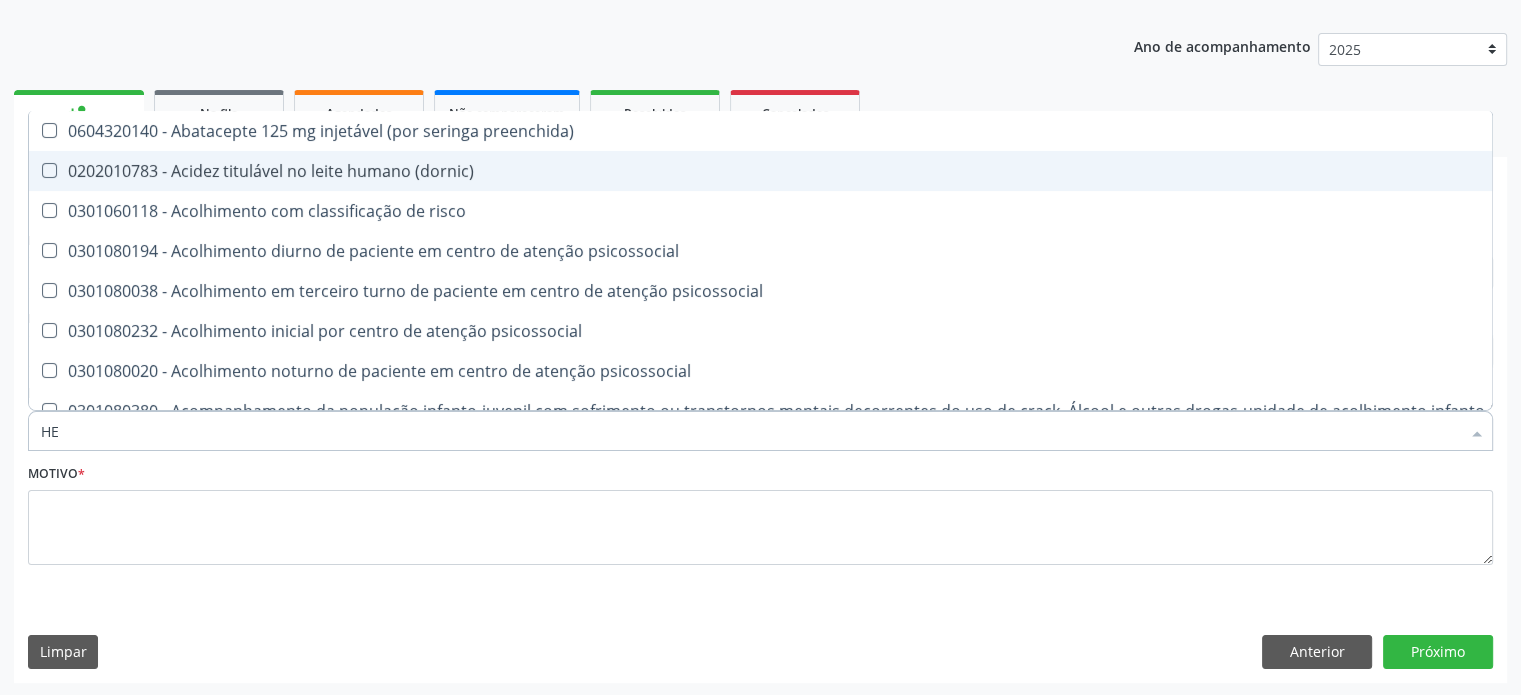 checkbox on "true" 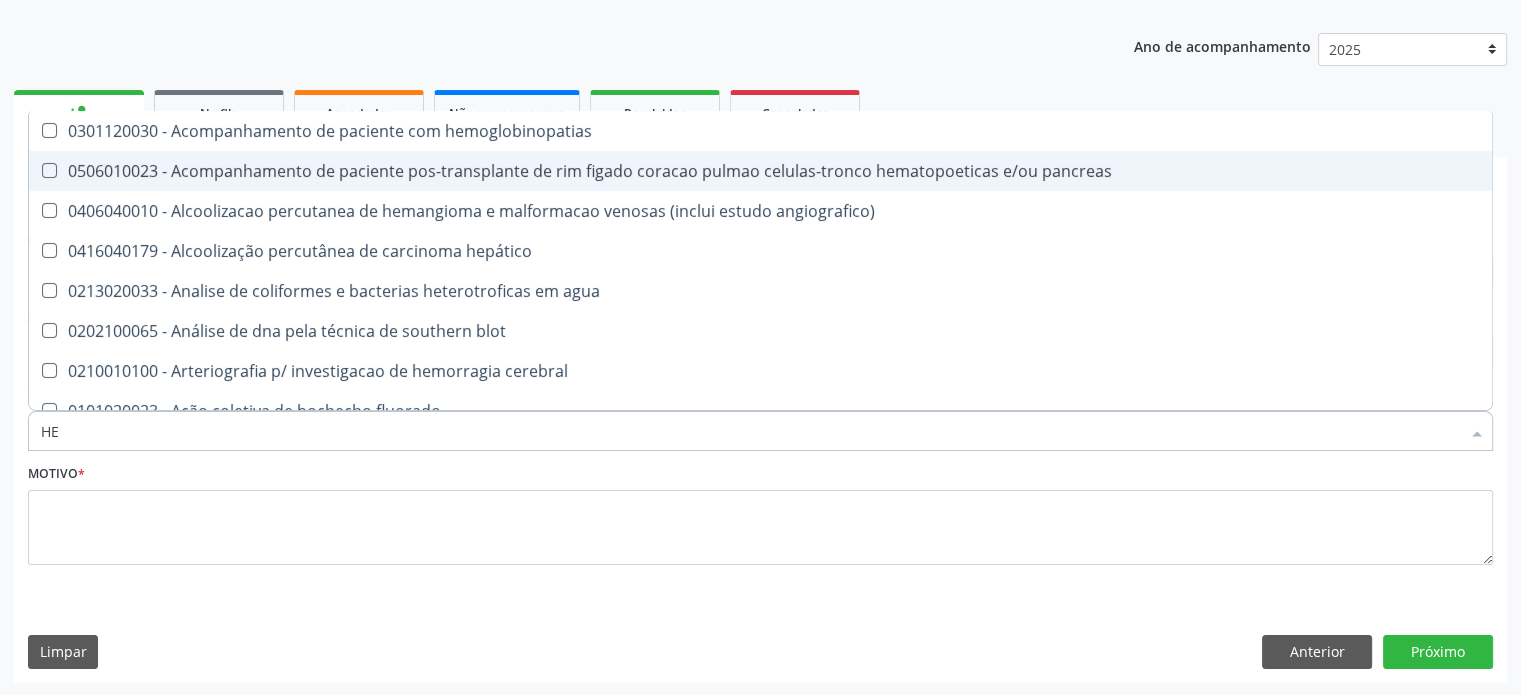 type on "HEM" 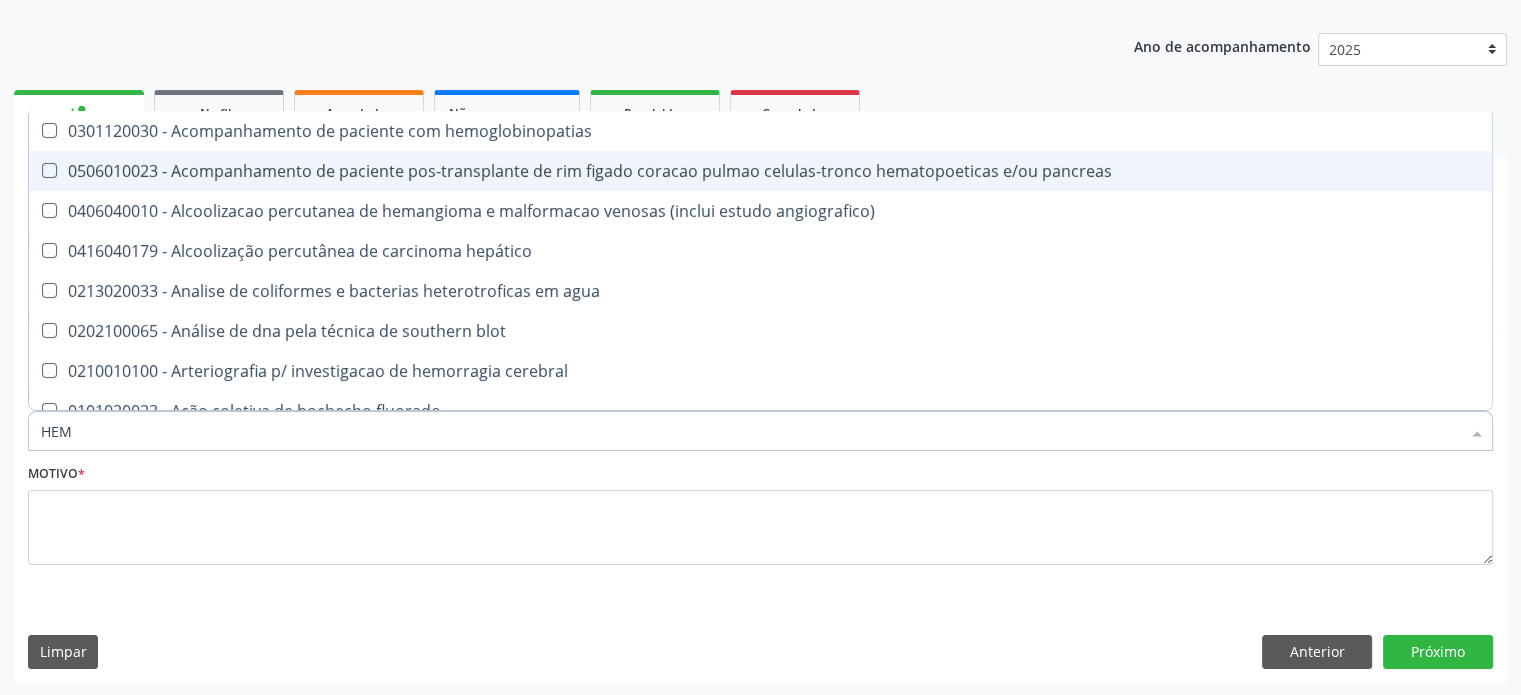 checkbox on "true" 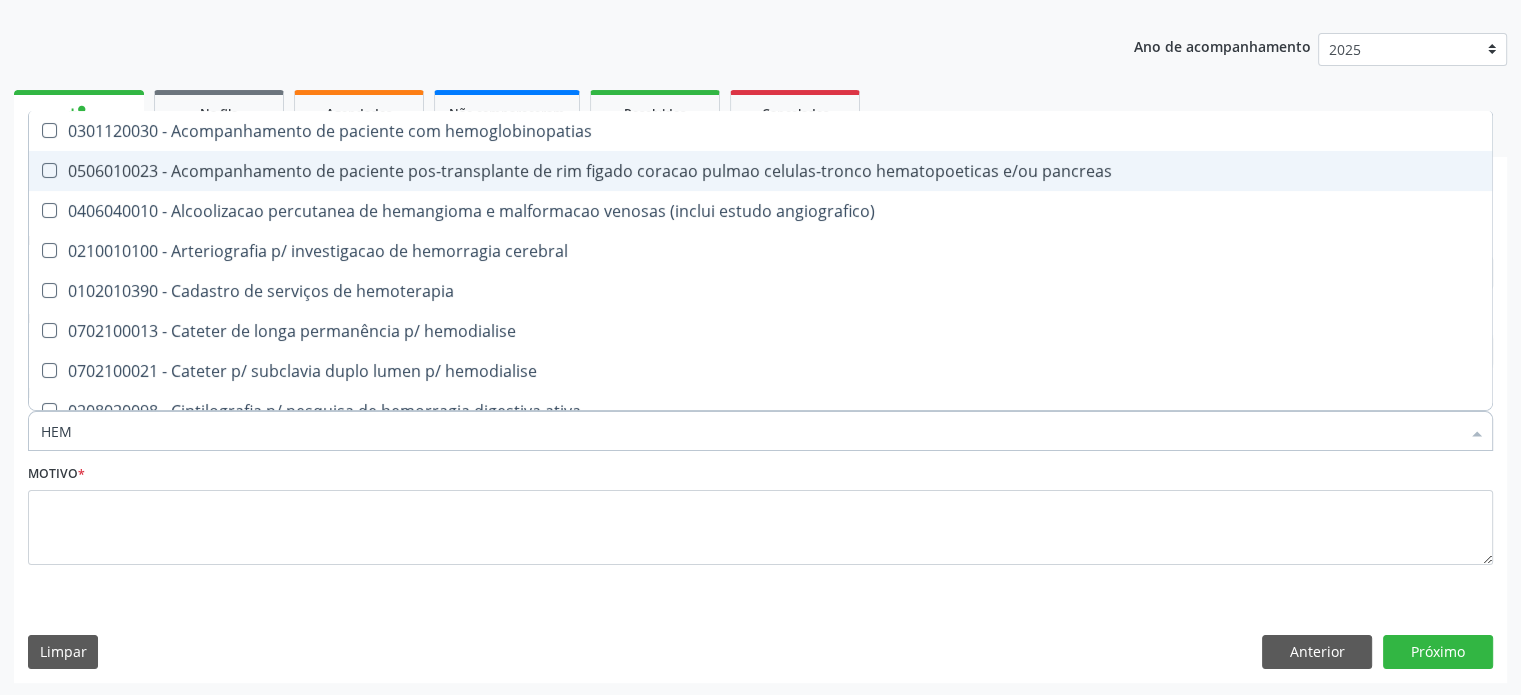 type on "HEMO" 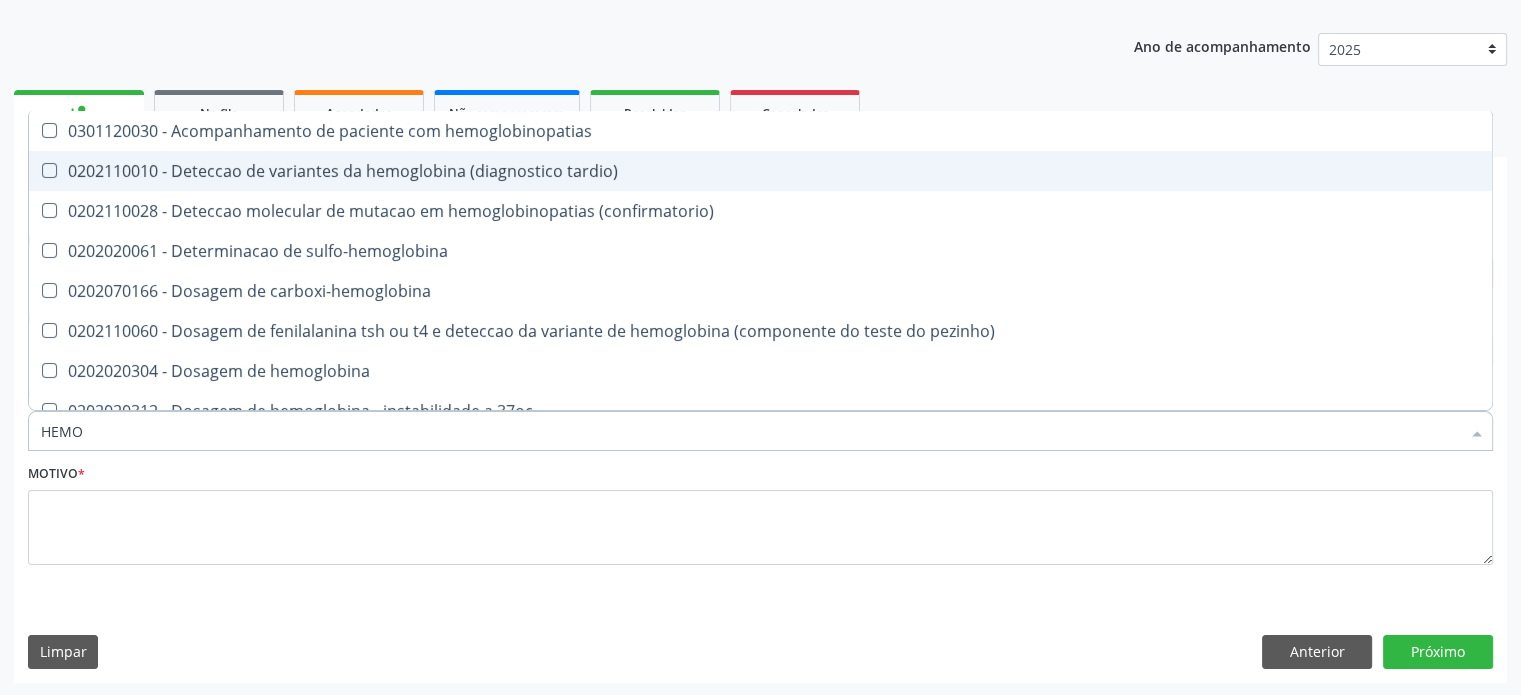 type on "HEMOG" 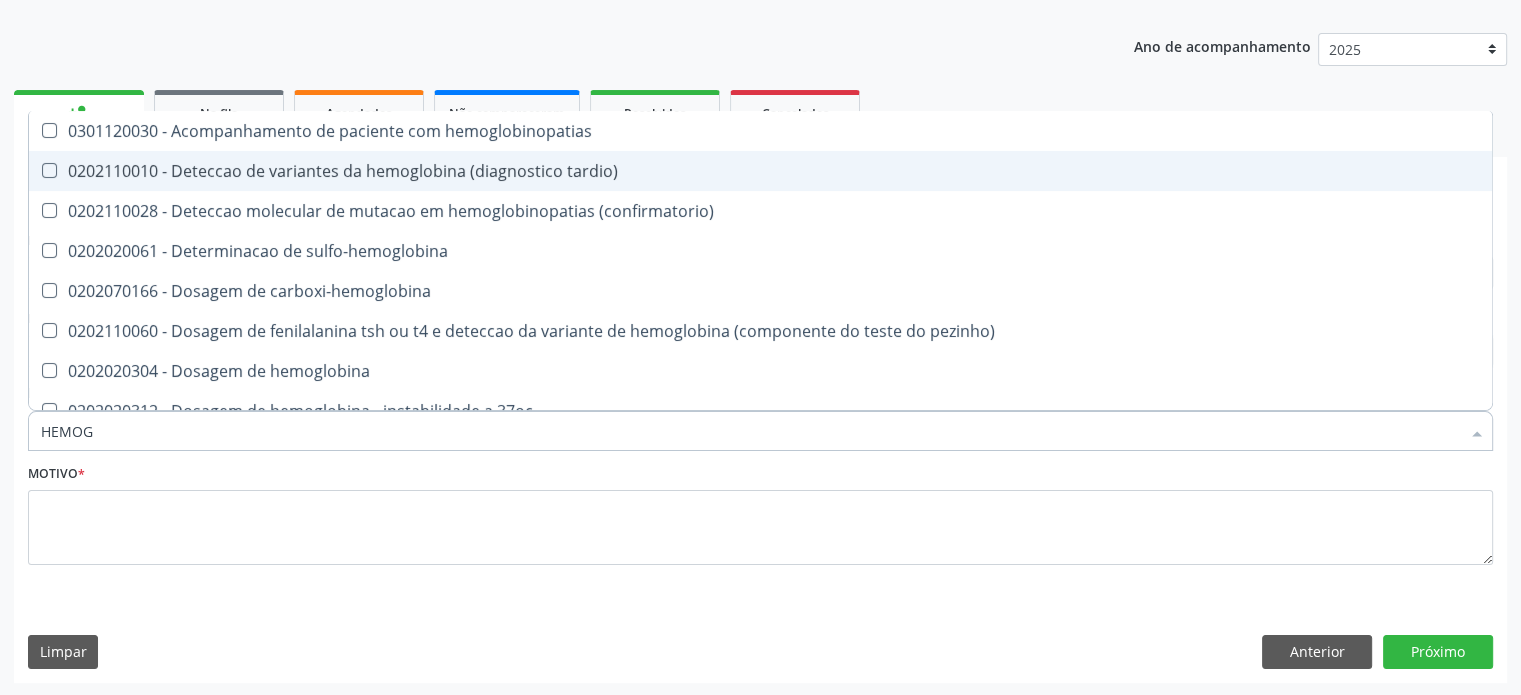 type on "HEMOGL" 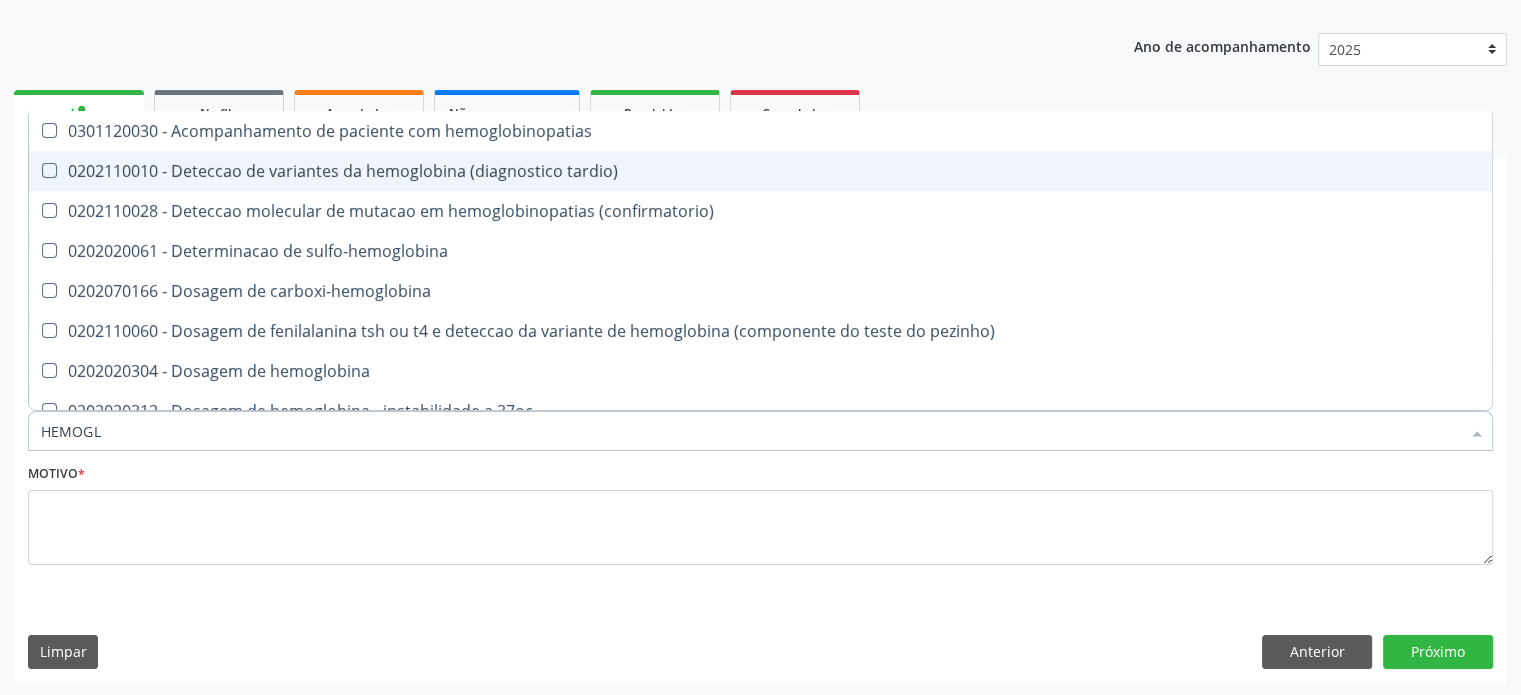 checkbox on "false" 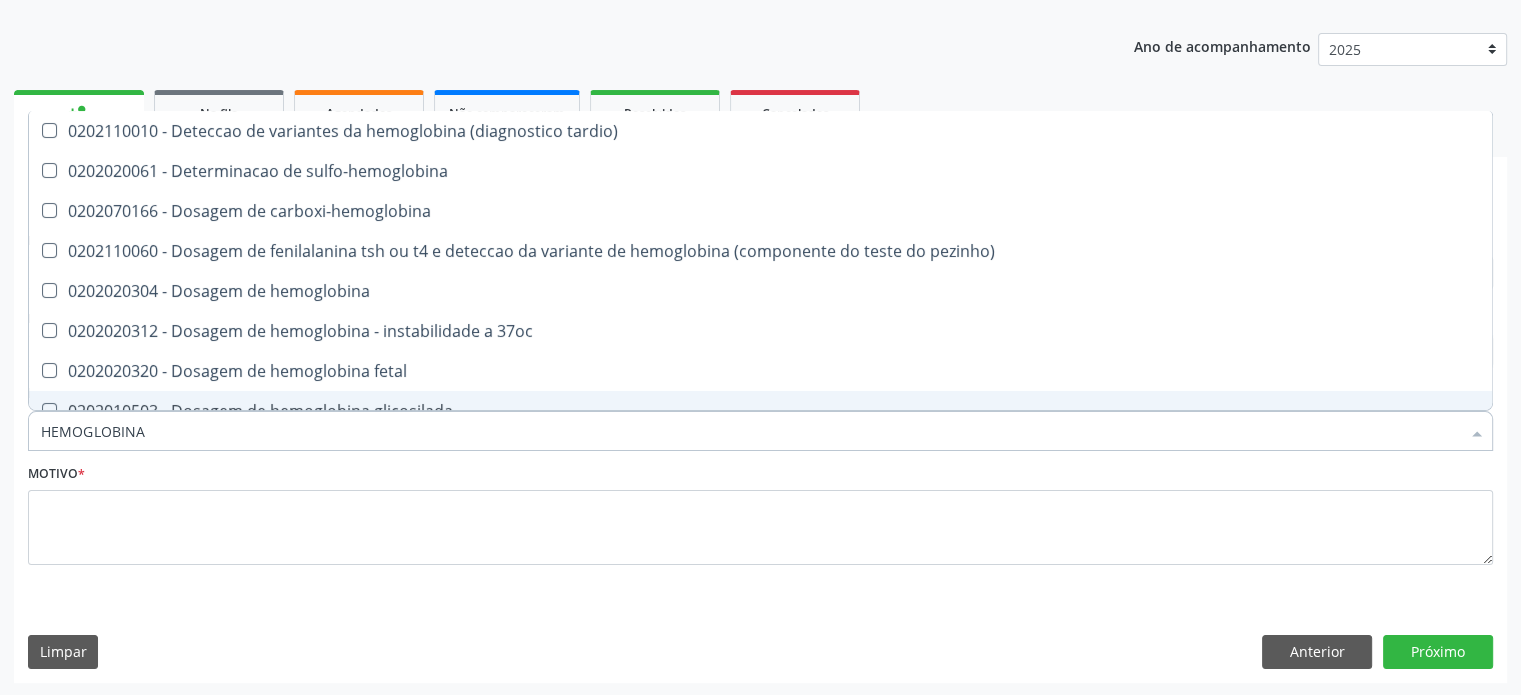 type on "HEMOGLOBINA G" 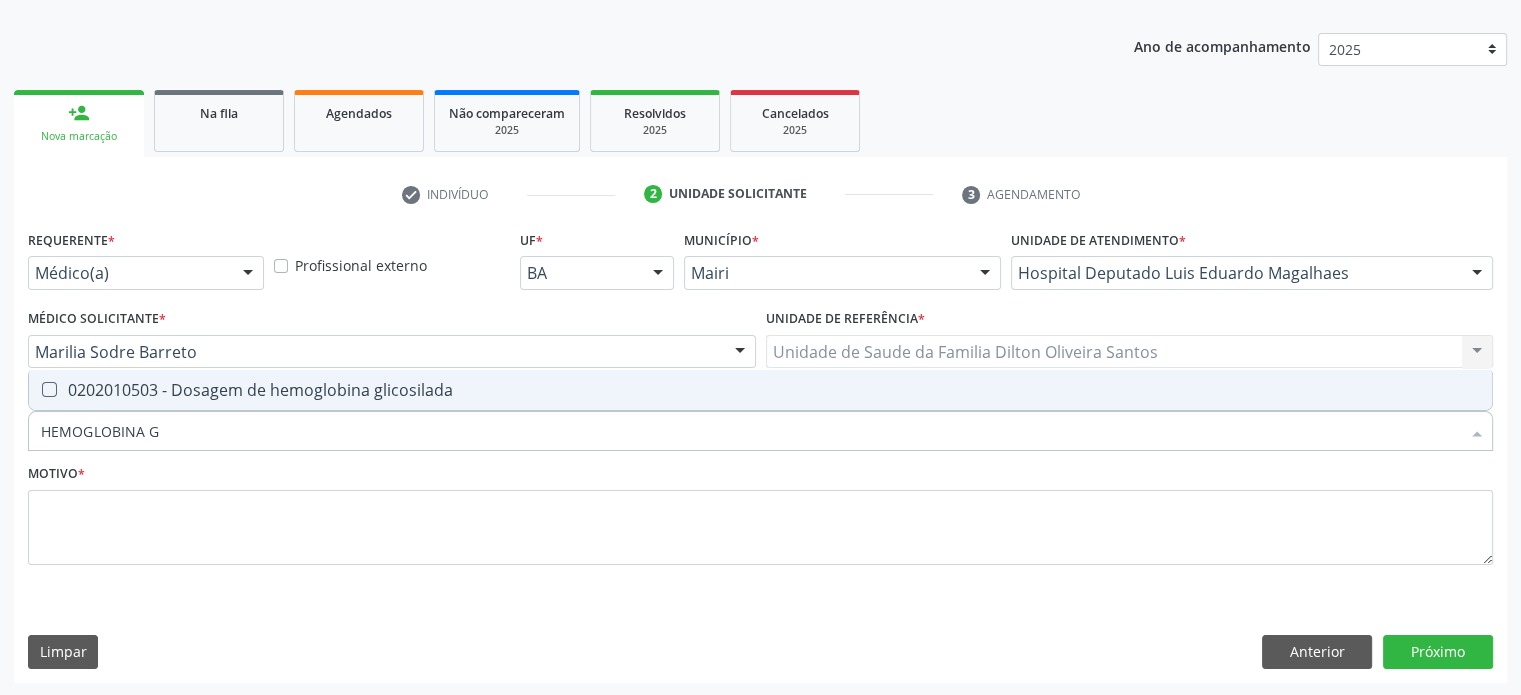 click on "0202010503 - Dosagem de hemoglobina glicosilada" at bounding box center [760, 390] 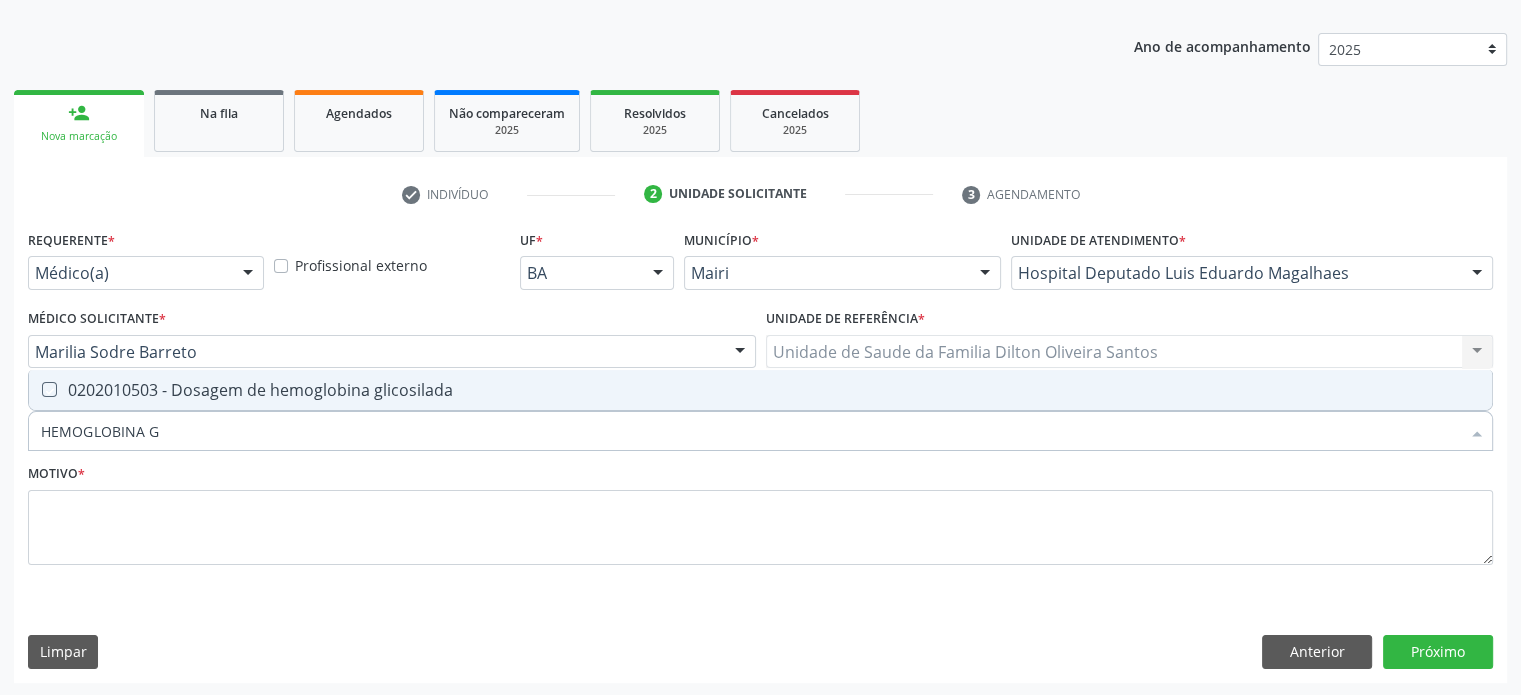 checkbox on "true" 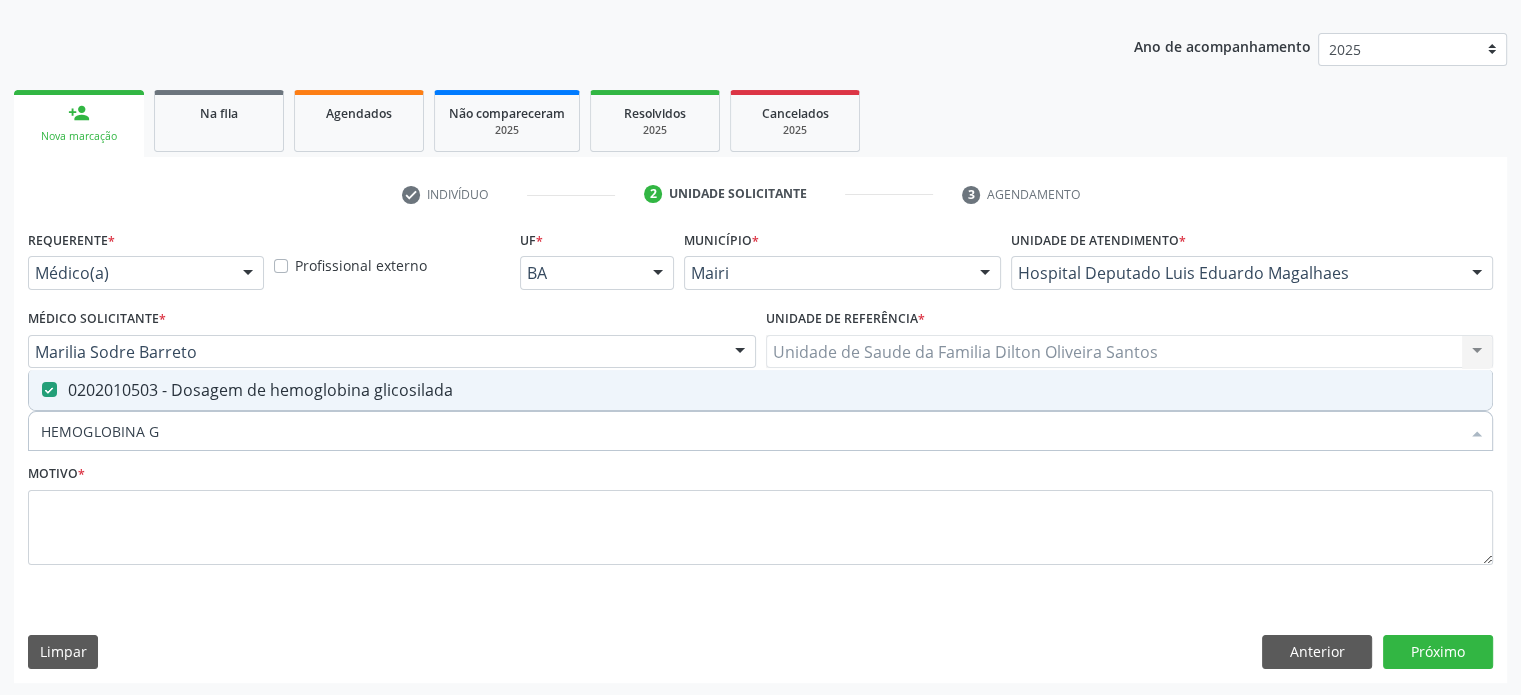 drag, startPoint x: 190, startPoint y: 434, endPoint x: 20, endPoint y: 448, distance: 170.5755 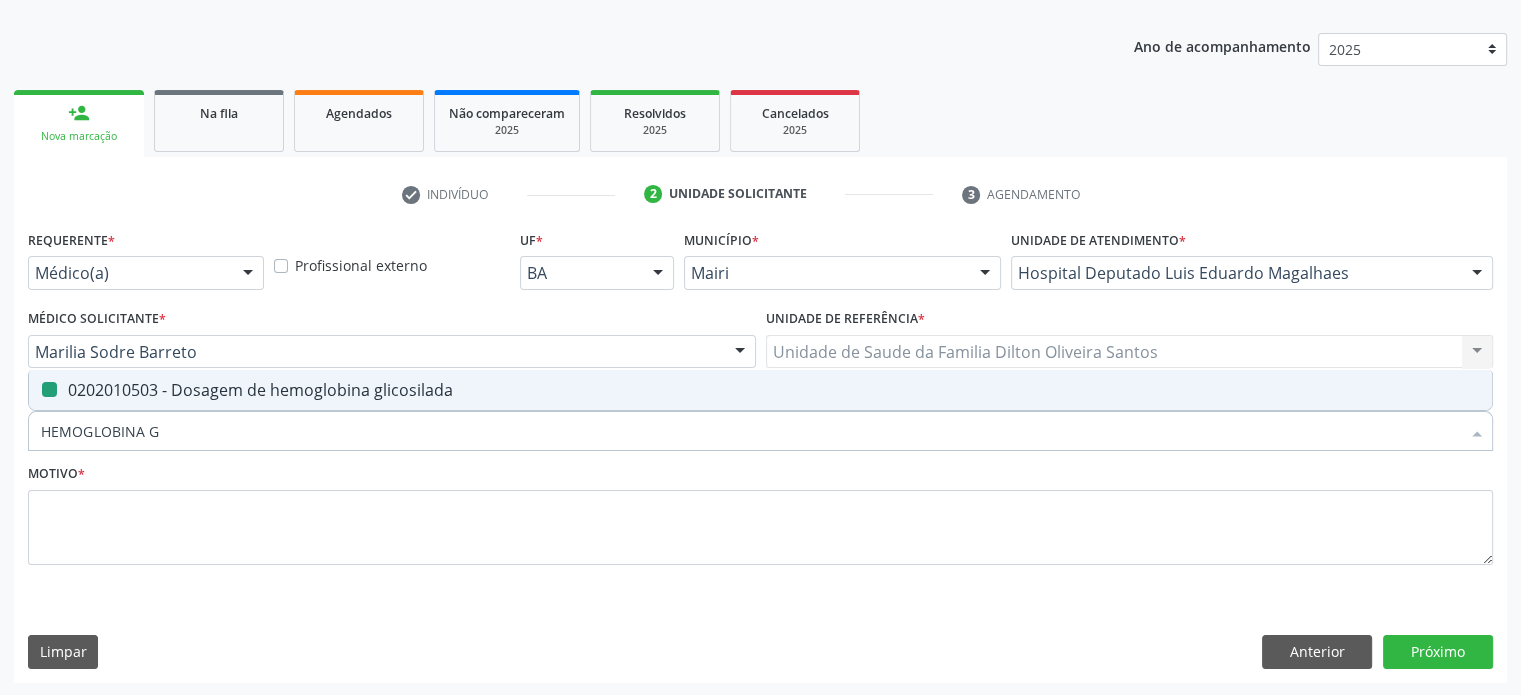 type on "P" 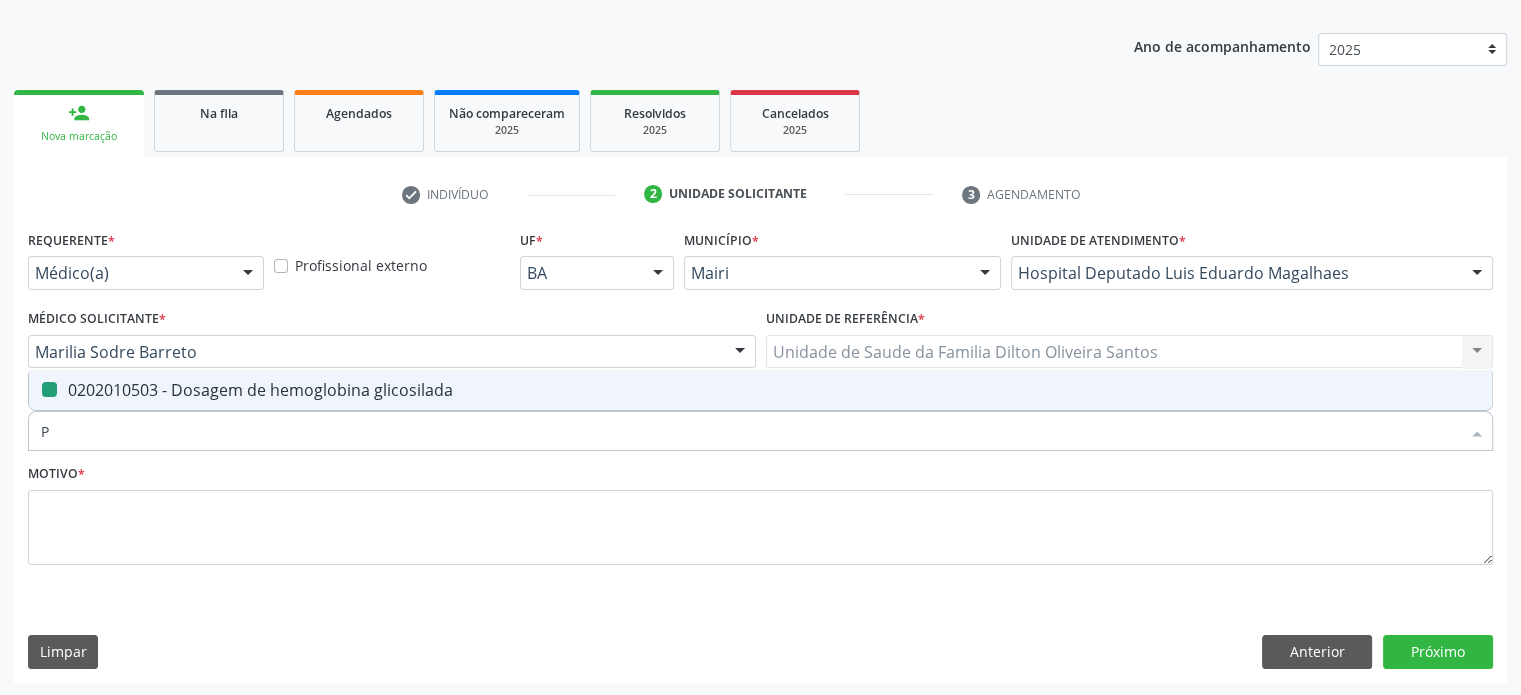 checkbox on "false" 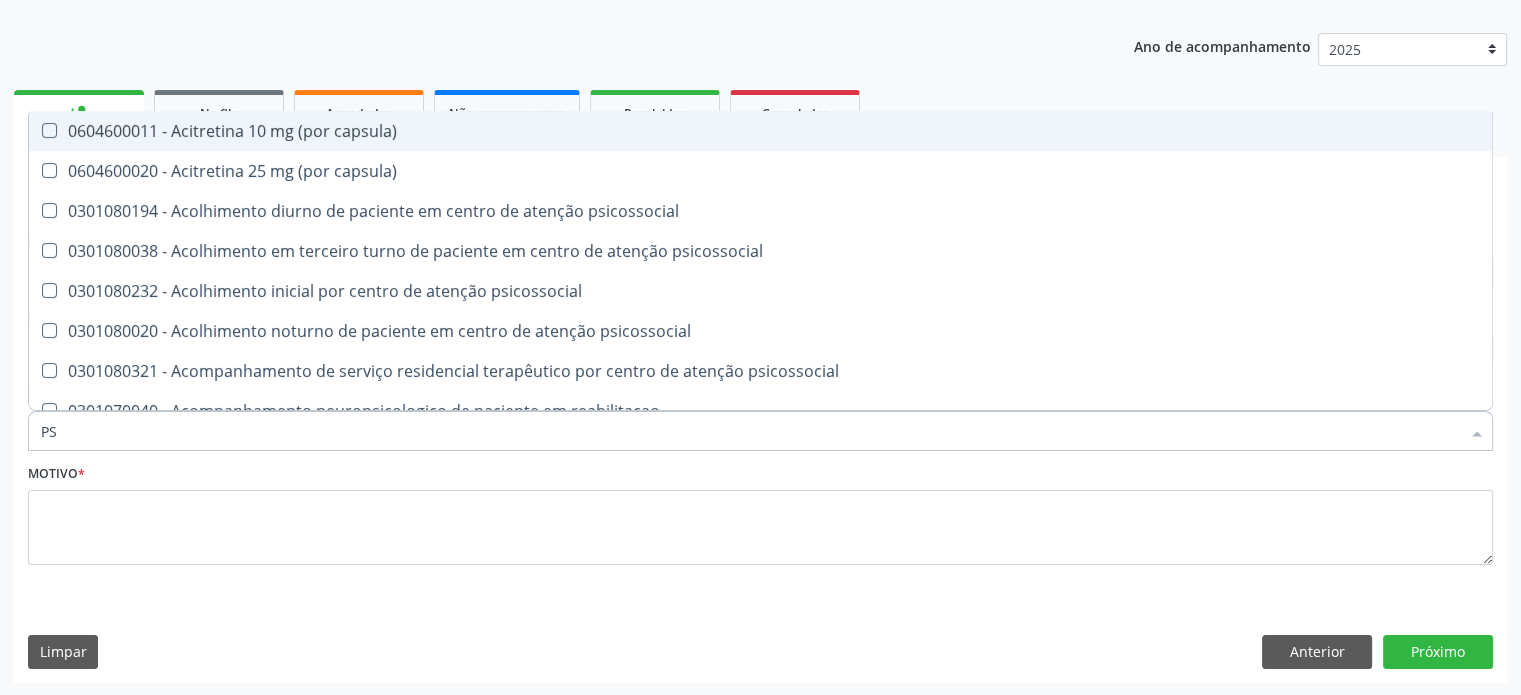 type on "PSA" 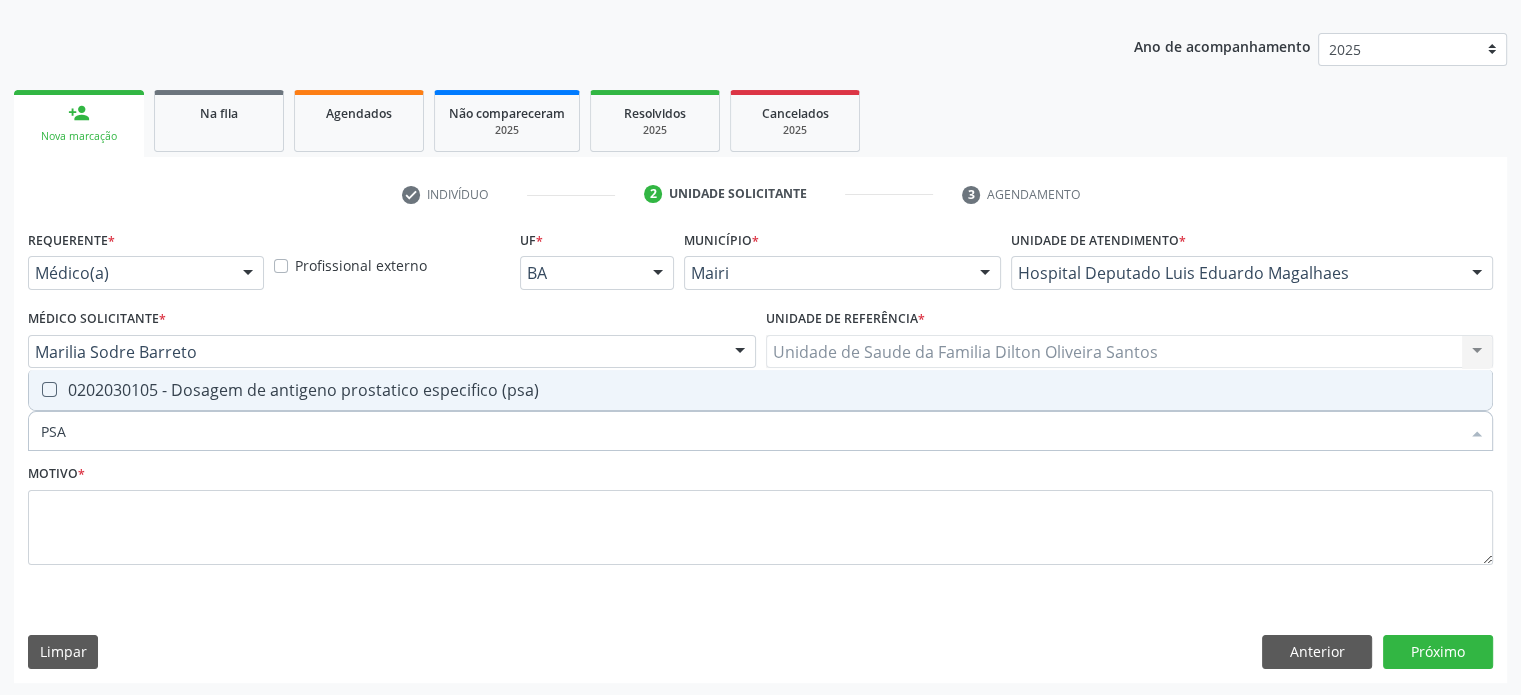 click on "0202030105 - Dosagem de antigeno prostatico especifico (psa)" at bounding box center (760, 390) 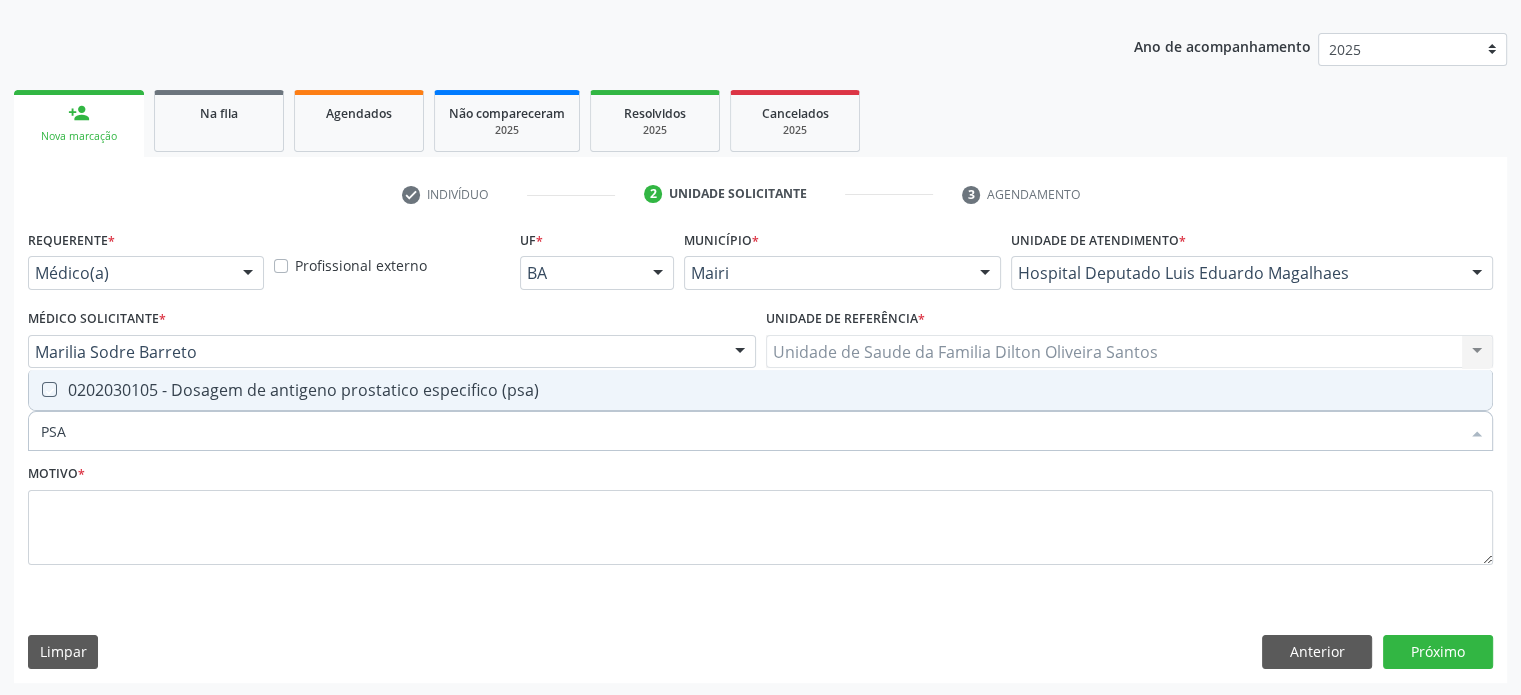 checkbox on "true" 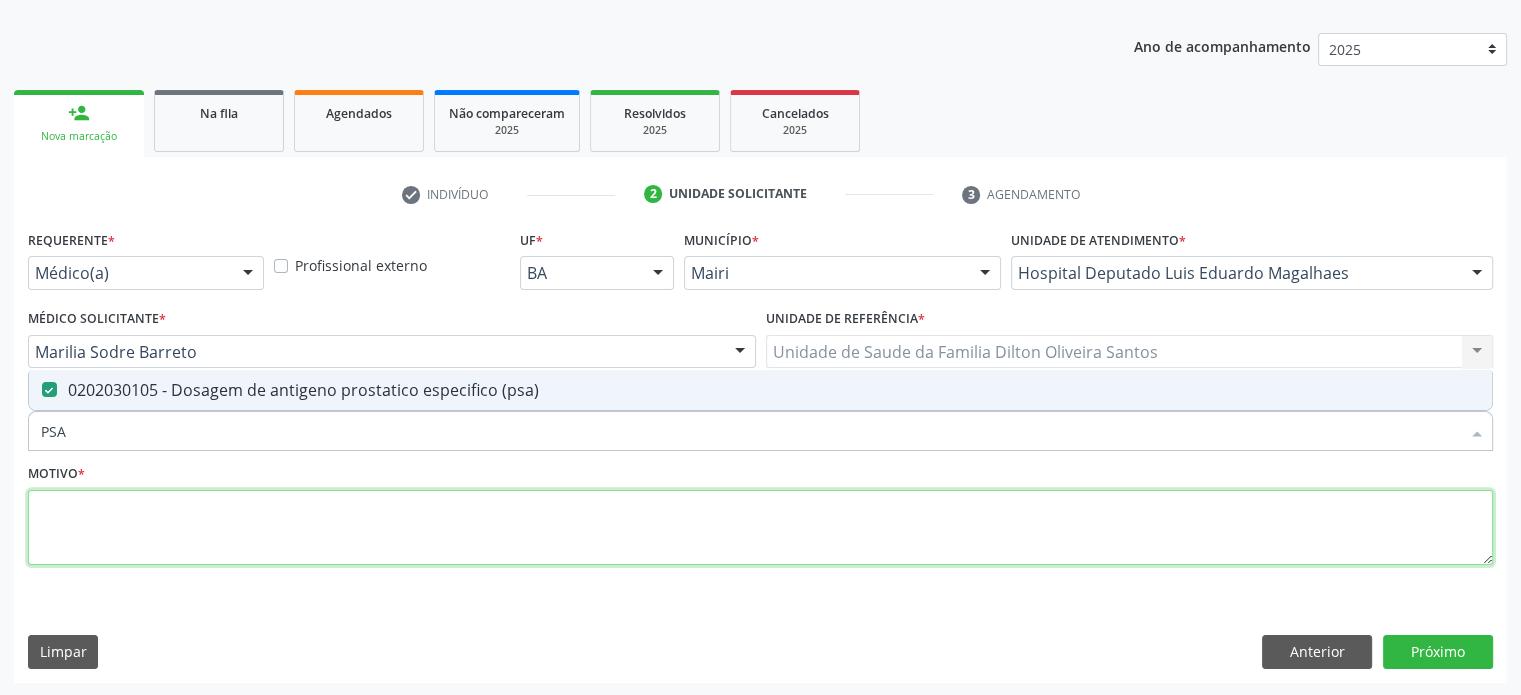 click at bounding box center [760, 528] 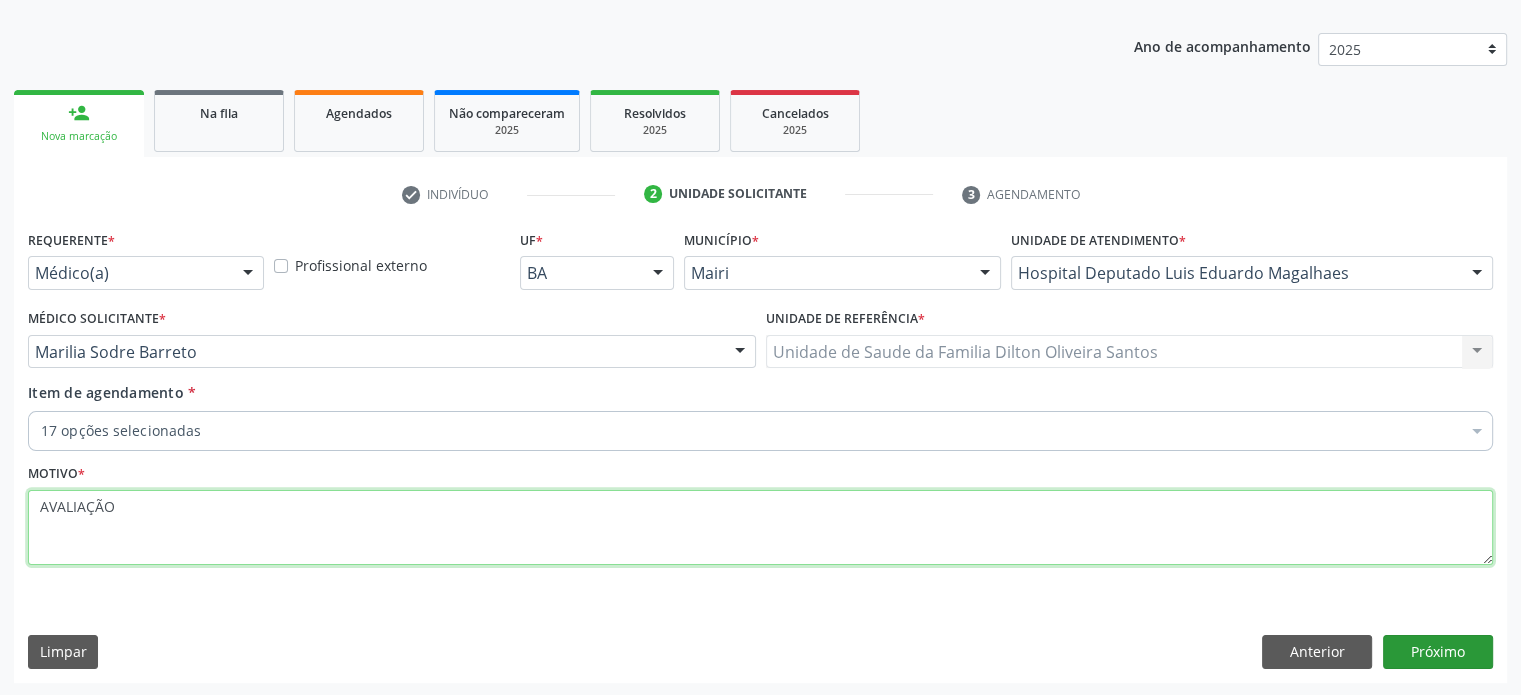 type on "AVALIAÇÃO" 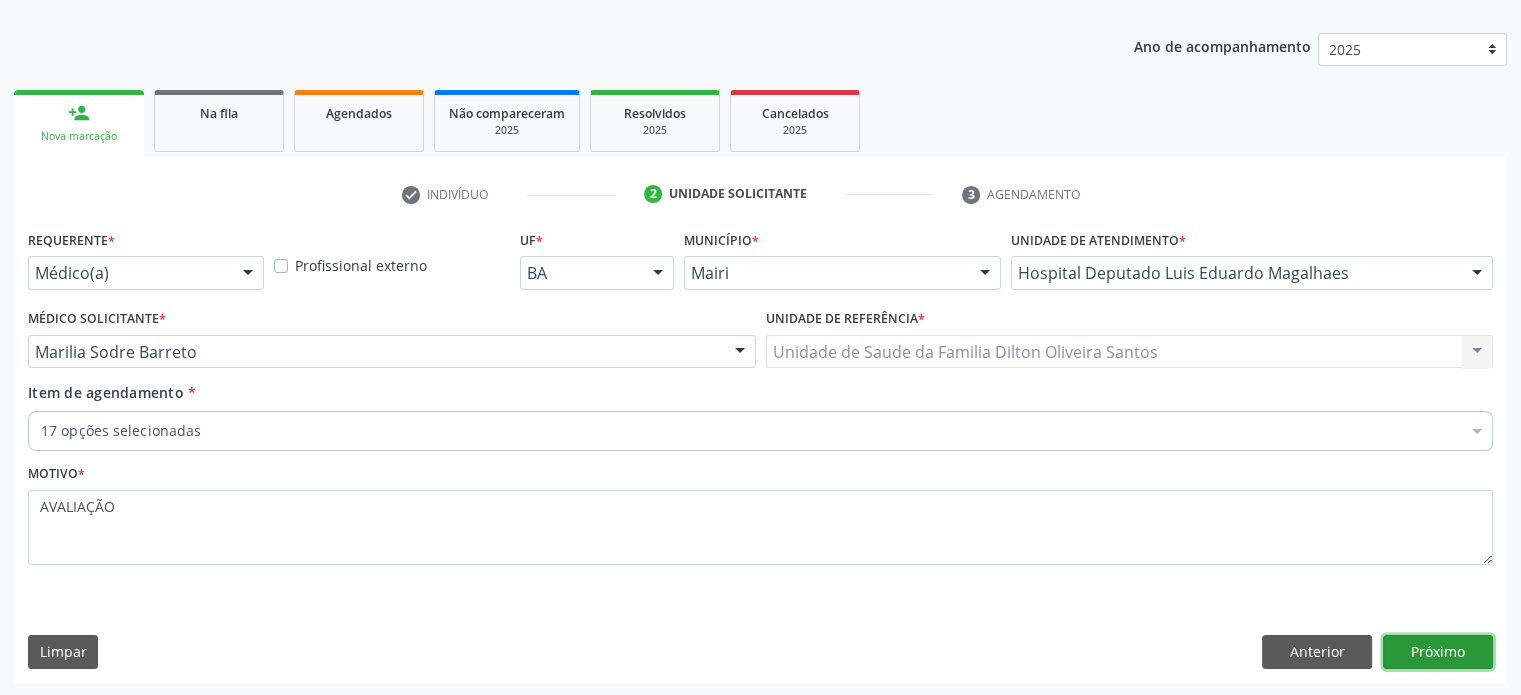 click on "Próximo" at bounding box center [1438, 652] 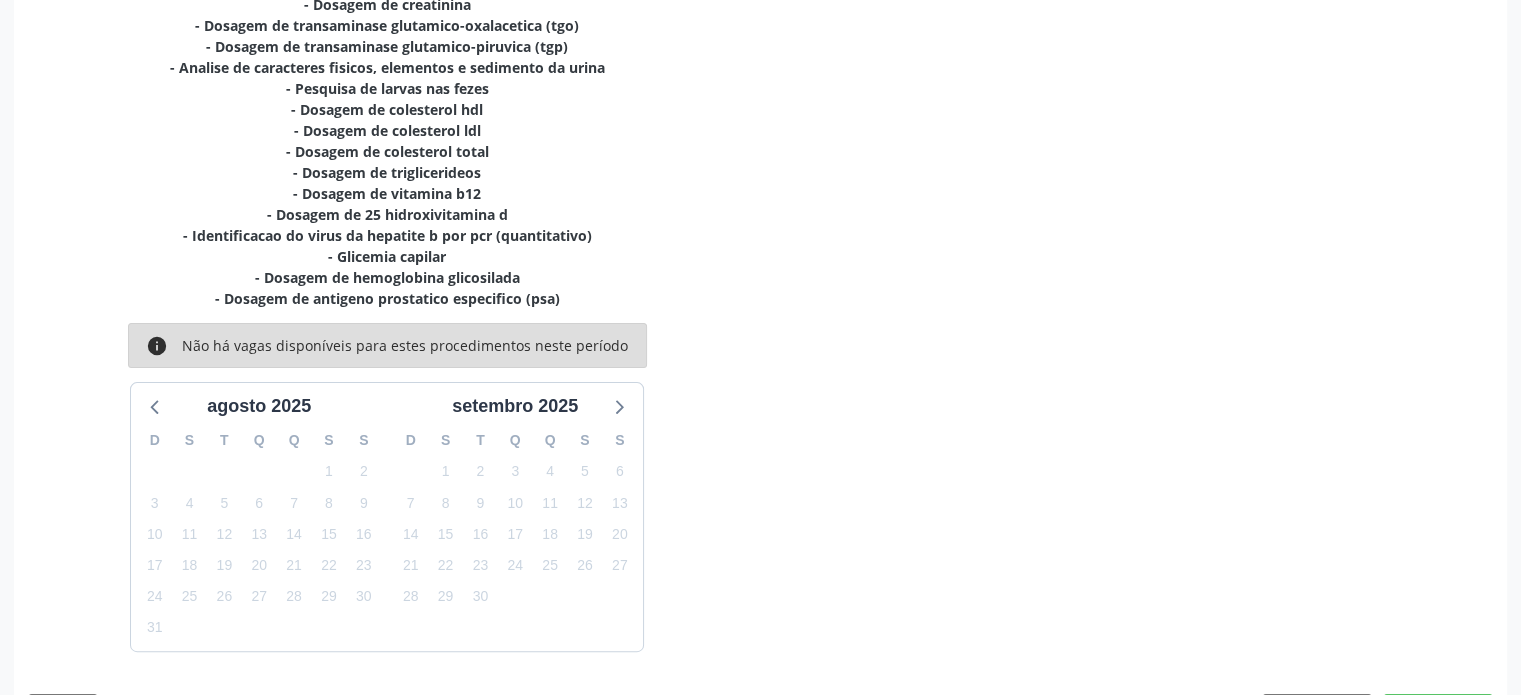 scroll, scrollTop: 568, scrollLeft: 0, axis: vertical 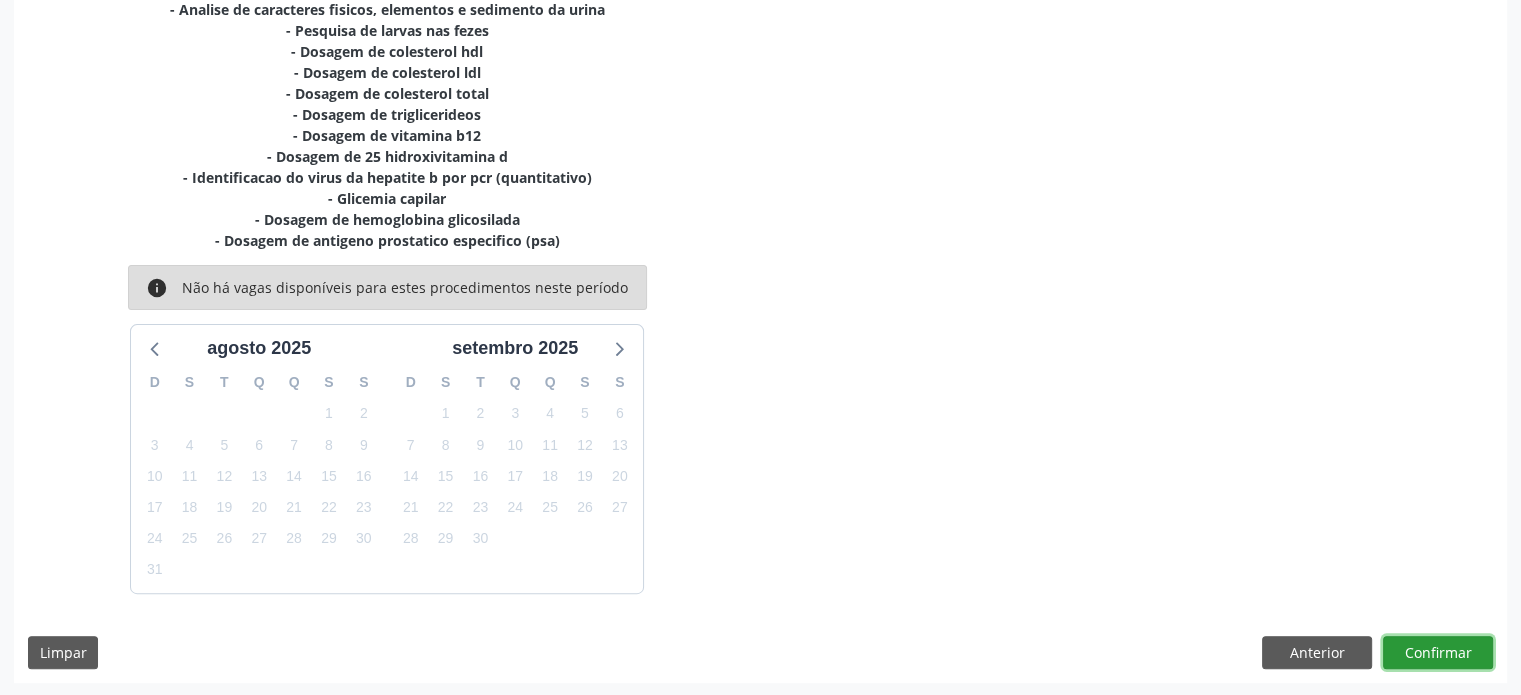 click on "Confirmar" at bounding box center [1438, 653] 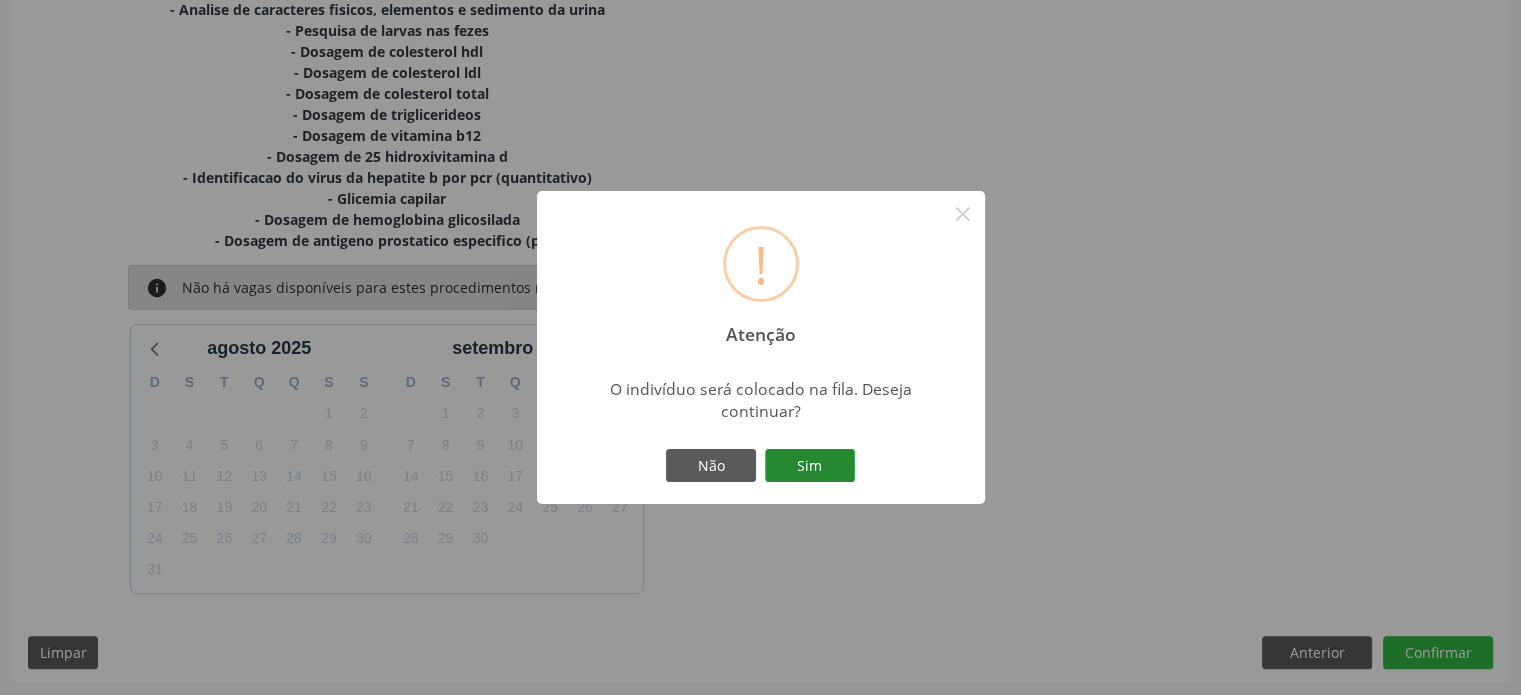 click on "Sim" at bounding box center [810, 466] 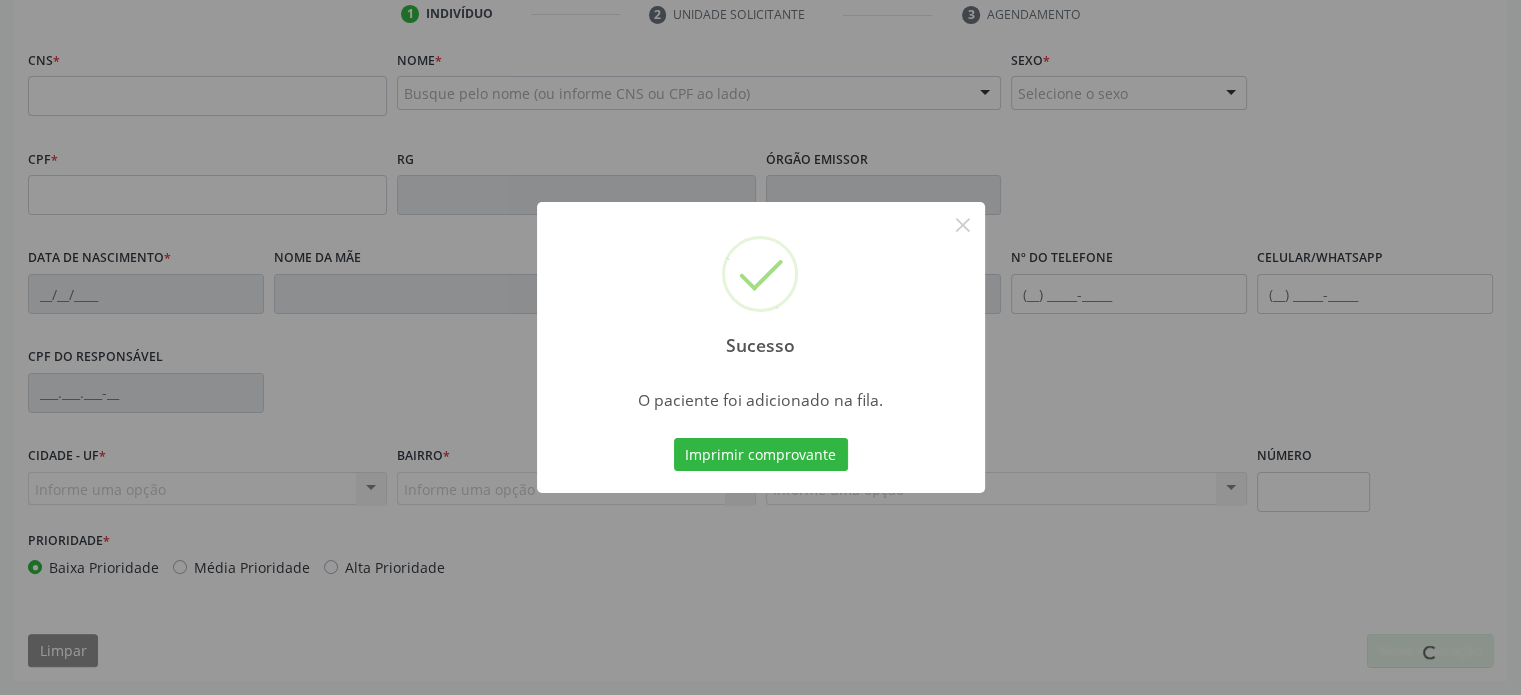 scroll, scrollTop: 388, scrollLeft: 0, axis: vertical 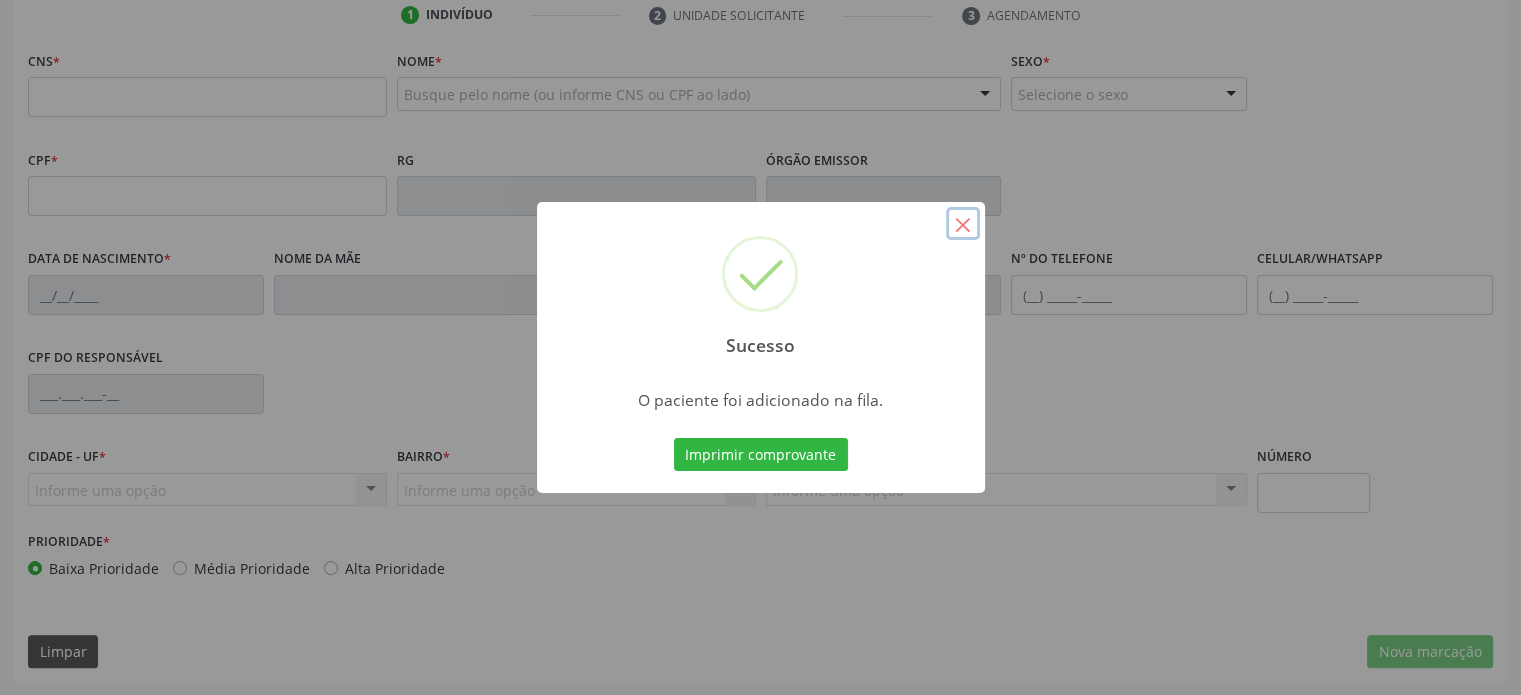 click on "×" at bounding box center [963, 224] 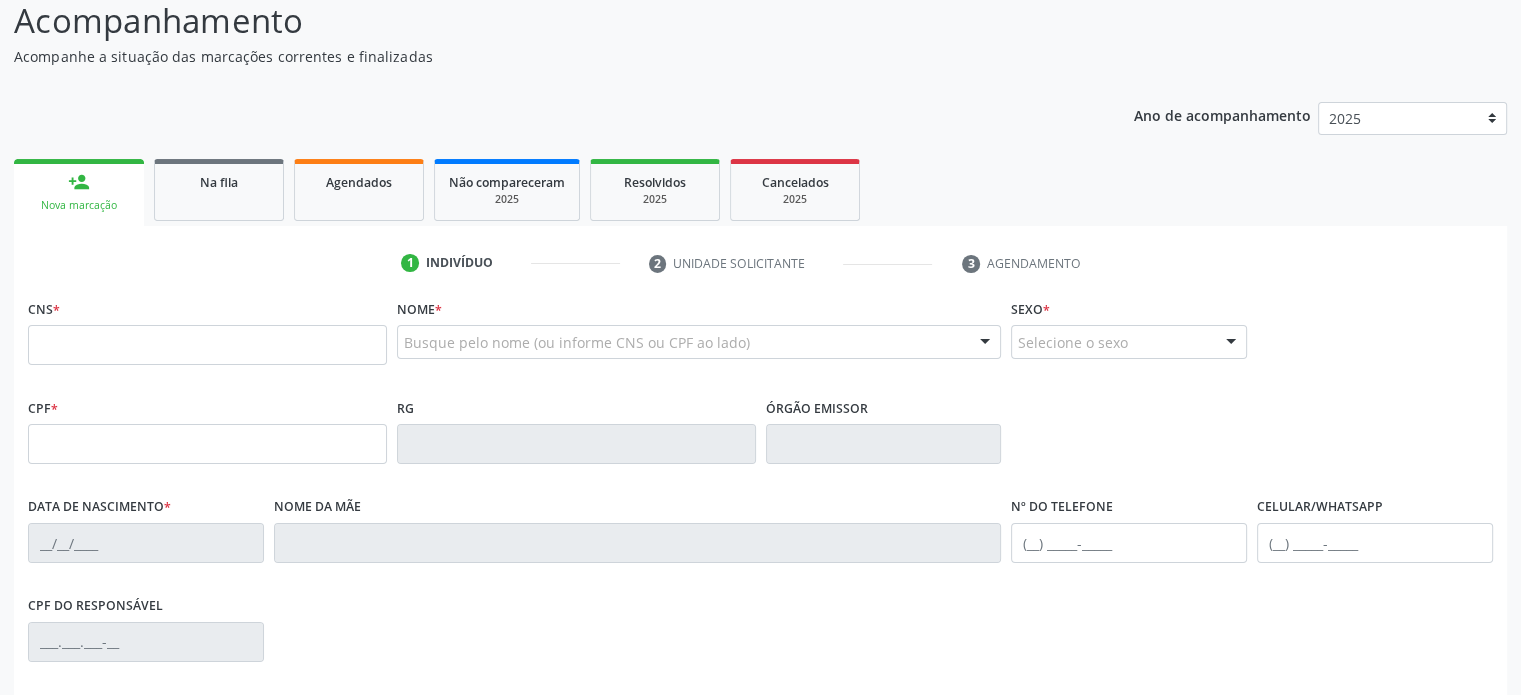 scroll, scrollTop: 88, scrollLeft: 0, axis: vertical 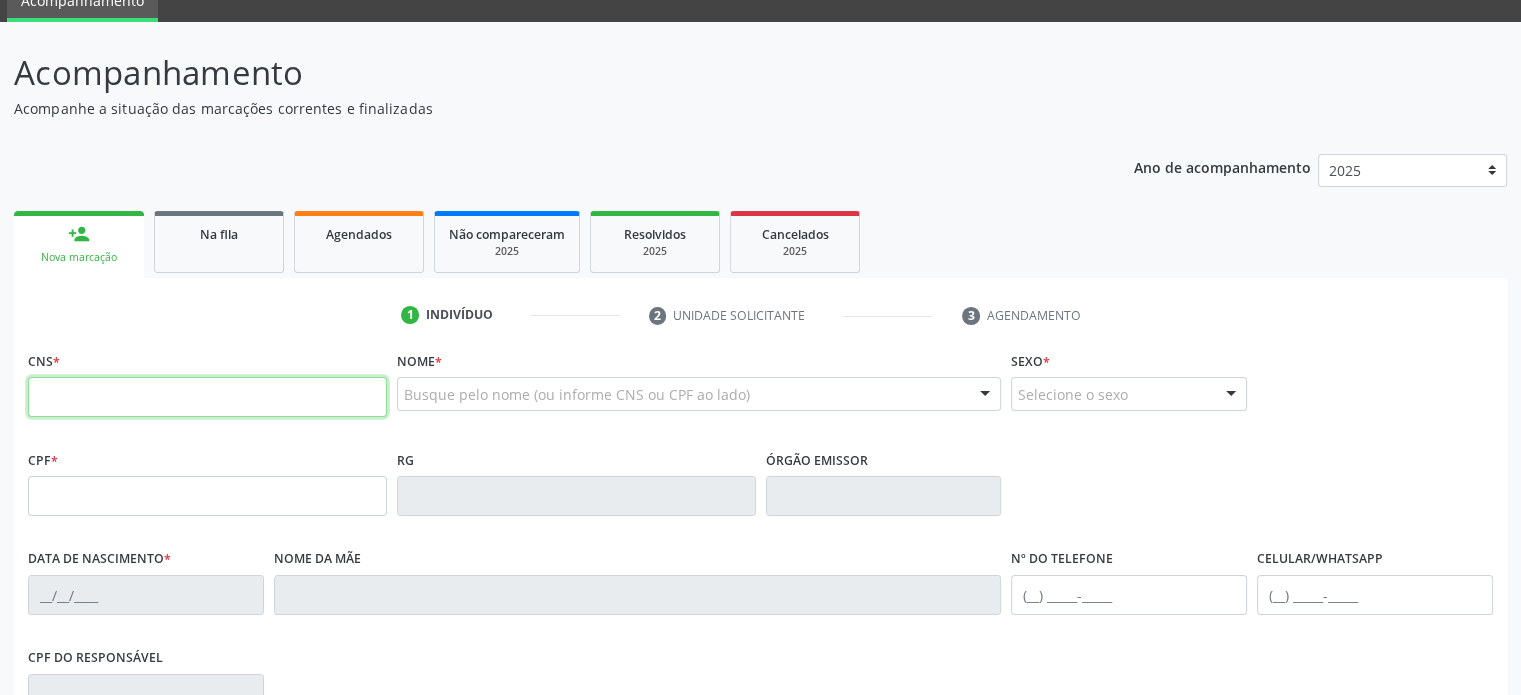 click at bounding box center [207, 397] 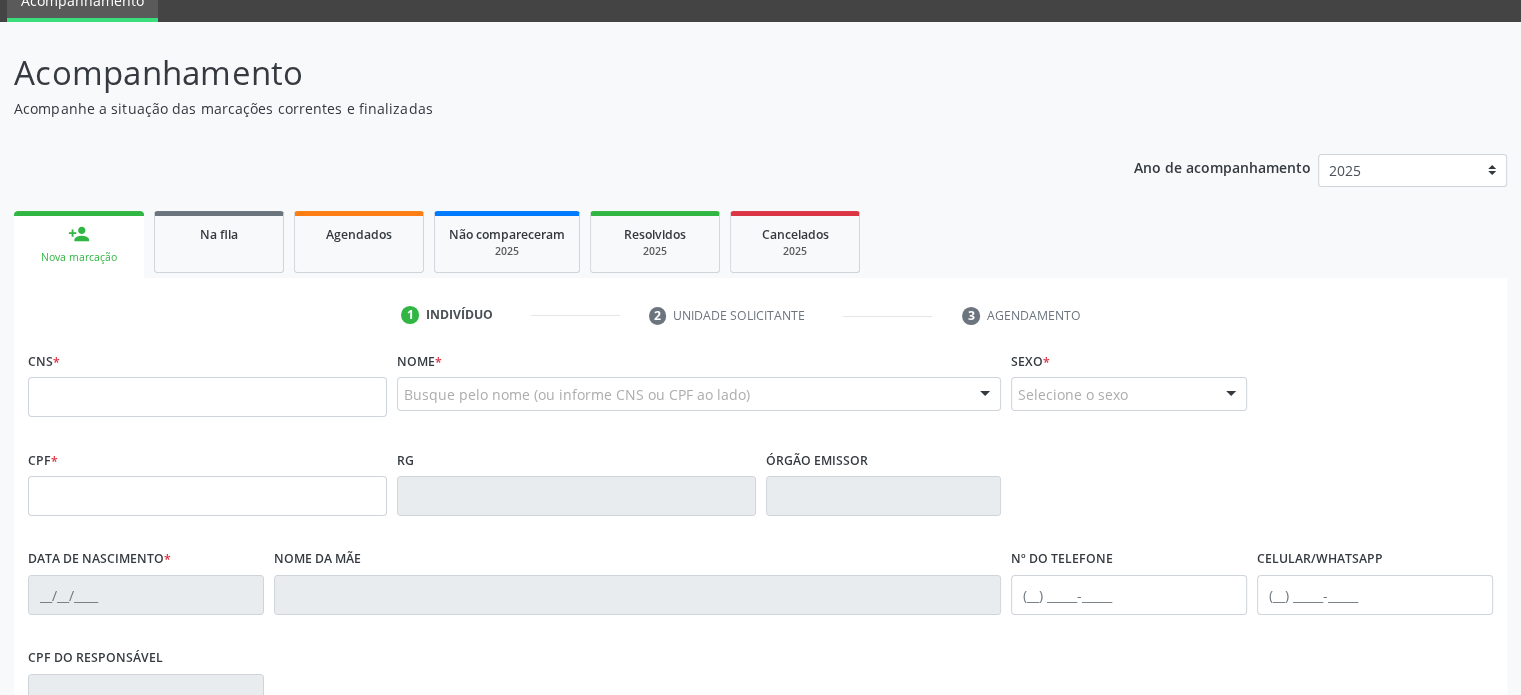 drag, startPoint x: 552, startPoint y: 119, endPoint x: 1088, endPoint y: 74, distance: 537.8857 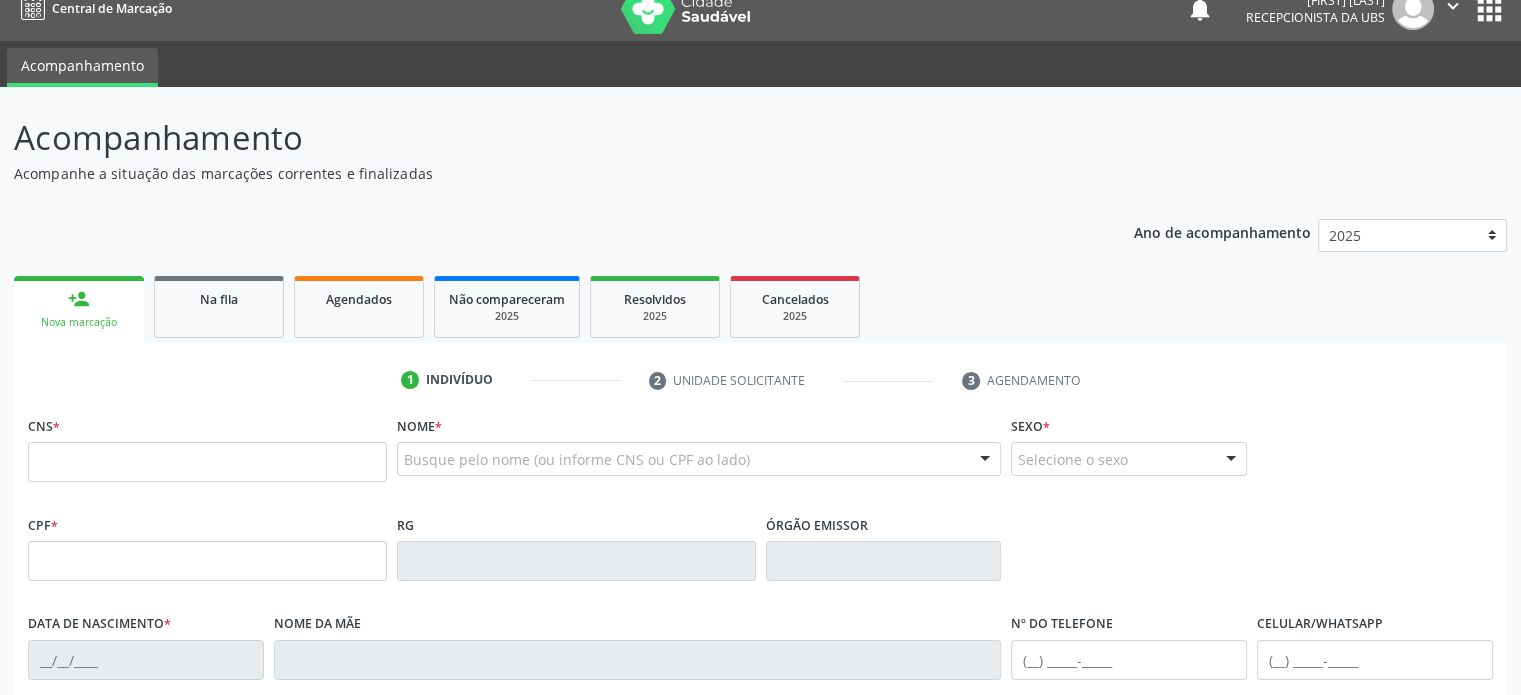 scroll, scrollTop: 0, scrollLeft: 0, axis: both 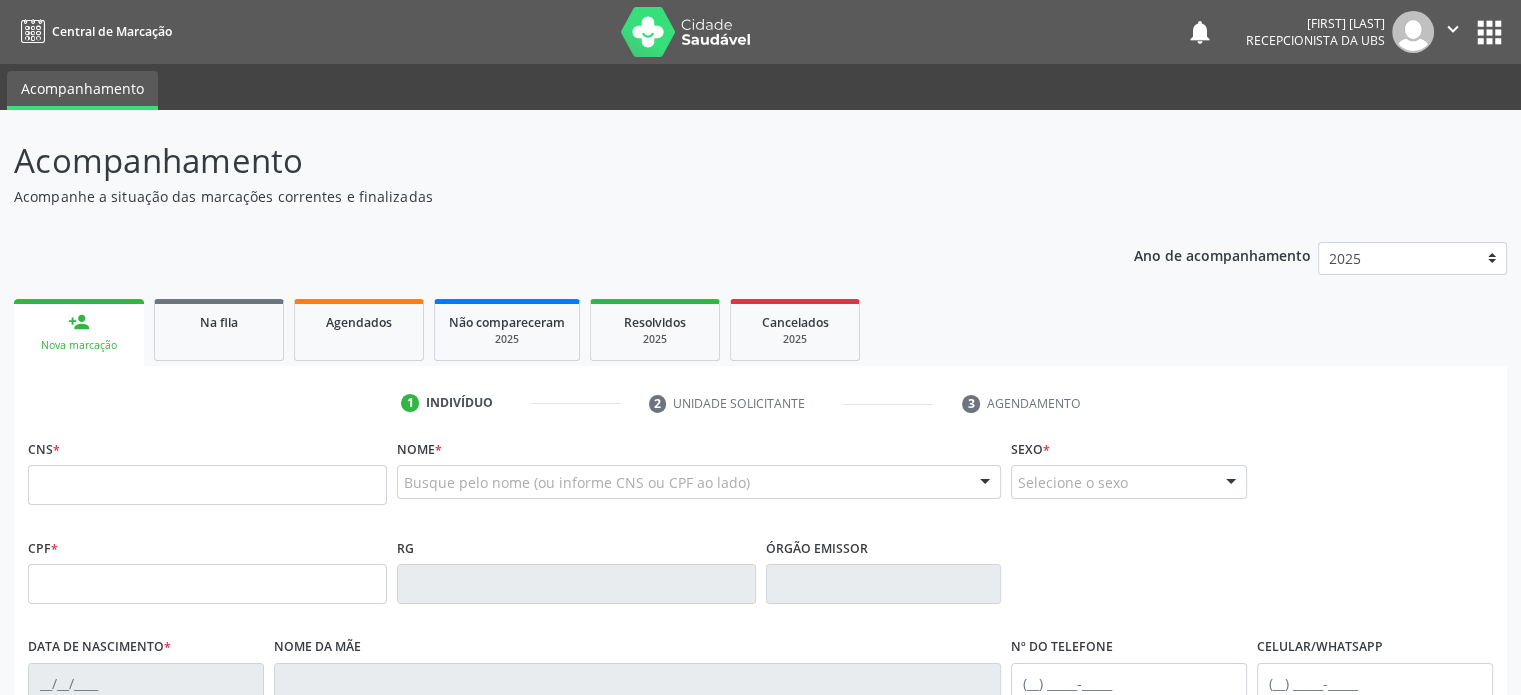 click on "" at bounding box center [1453, 29] 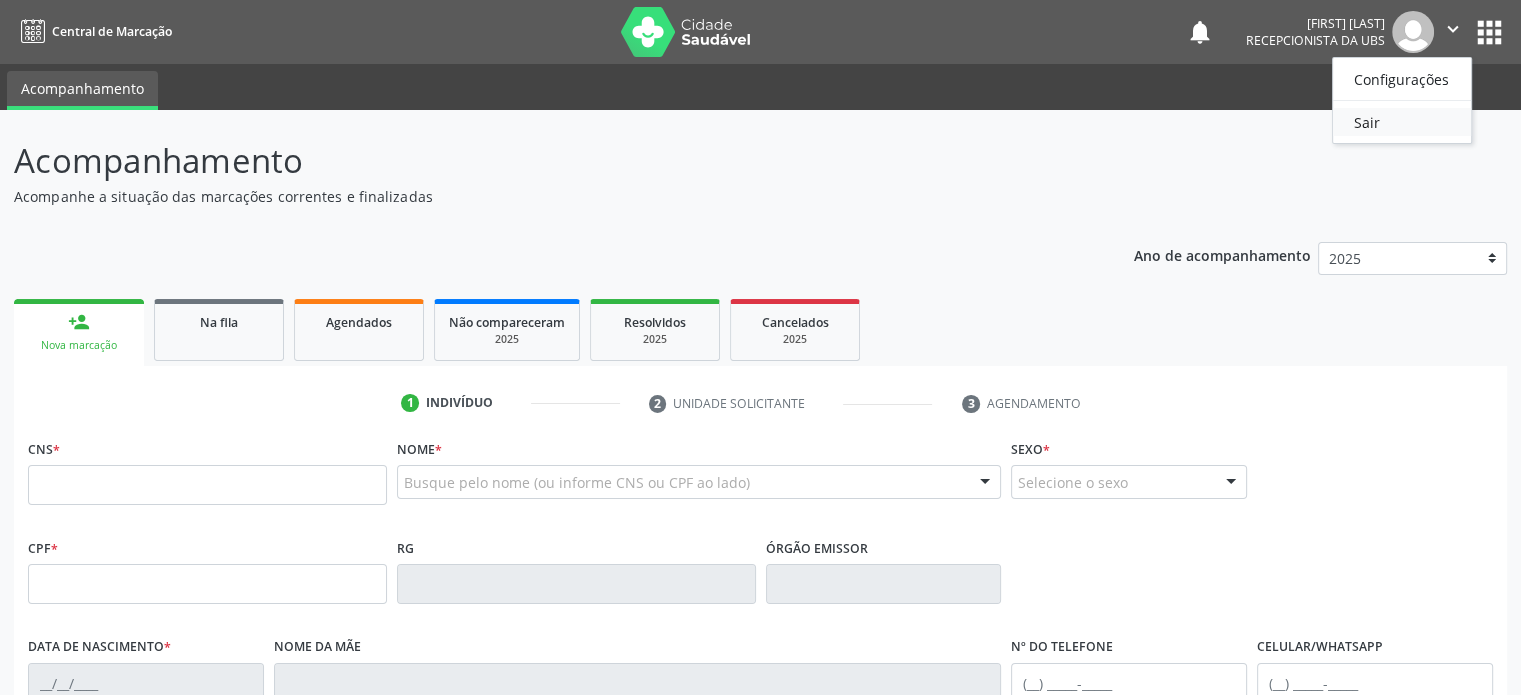 click on "Sair" at bounding box center [1402, 122] 